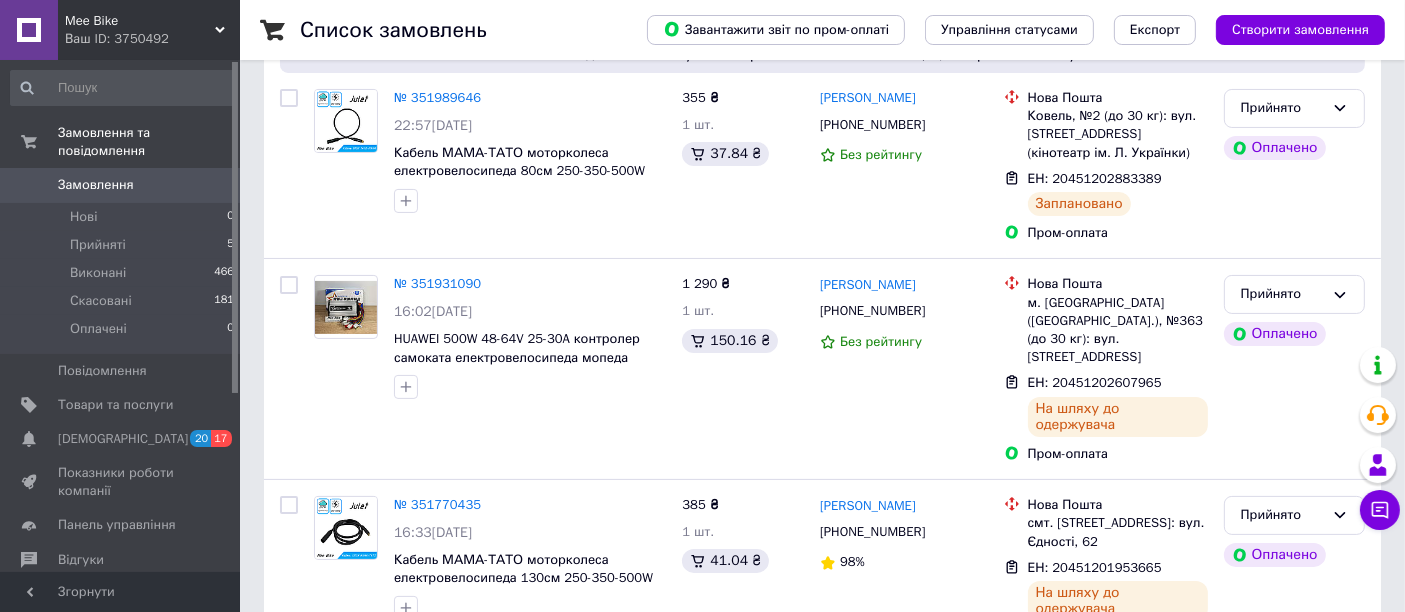 scroll, scrollTop: 444, scrollLeft: 0, axis: vertical 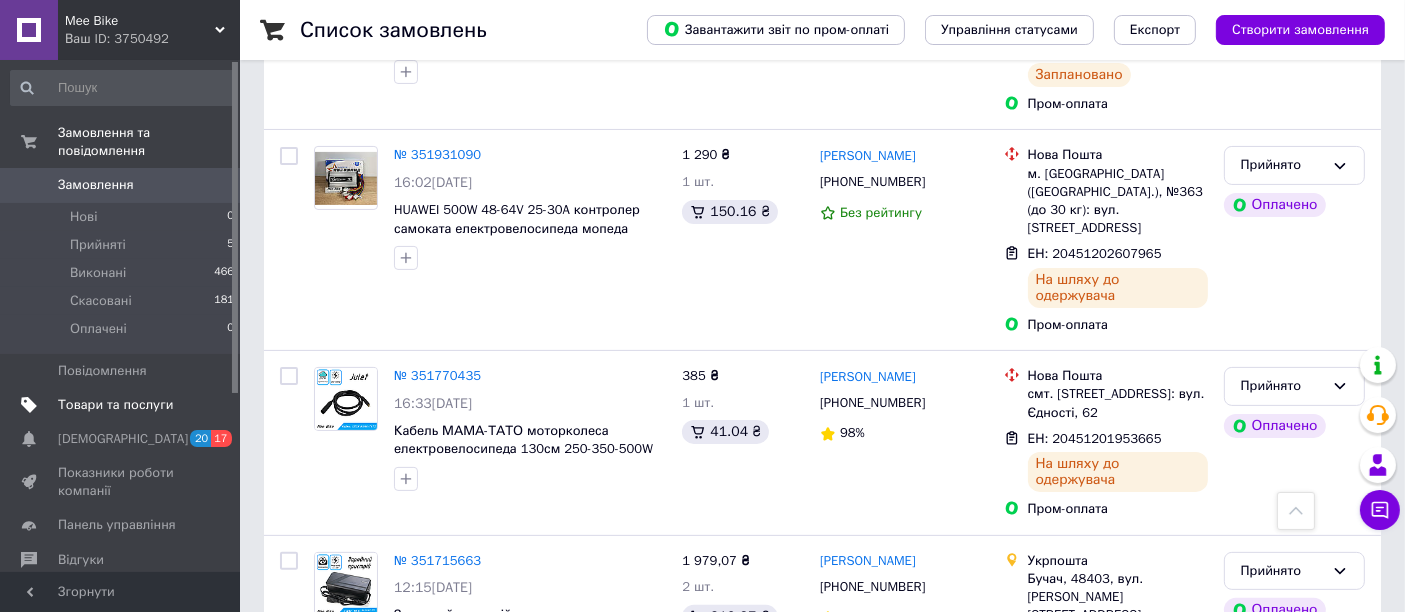 click on "Товари та послуги" at bounding box center (115, 405) 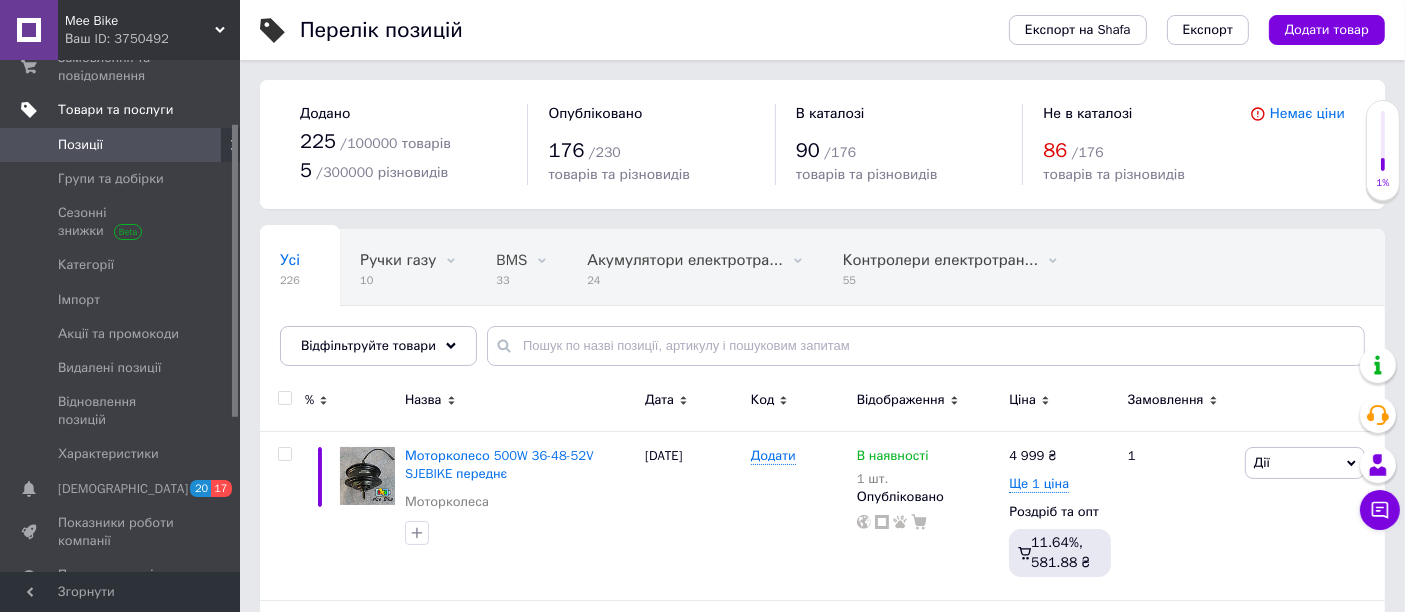 scroll, scrollTop: 111, scrollLeft: 0, axis: vertical 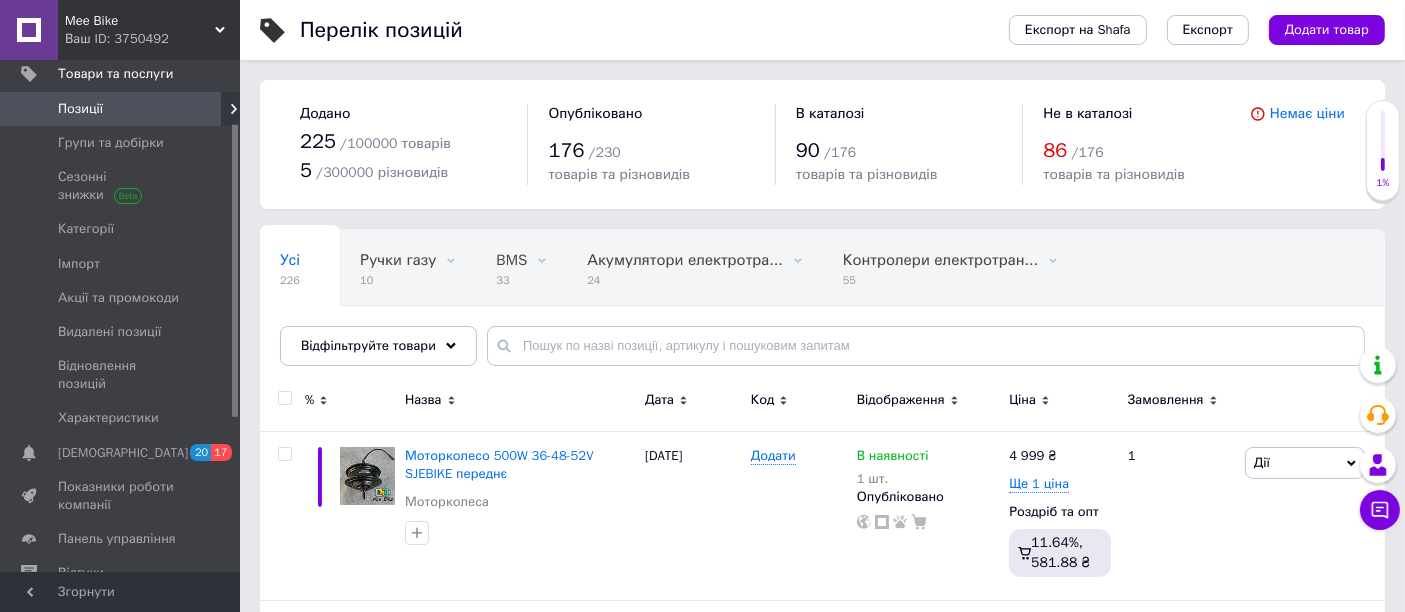 click on "Усі 226 Ручки газу 10 Видалити Редагувати BMS 33 Видалити Редагувати Акумулятори електротра... 24 Видалити Редагувати Контролери електротран... 55 Видалити Редагувати Зарядні пристрої 21 Видалити Редагувати Ok Відфільтровано...  Зберегти" at bounding box center (822, 307) 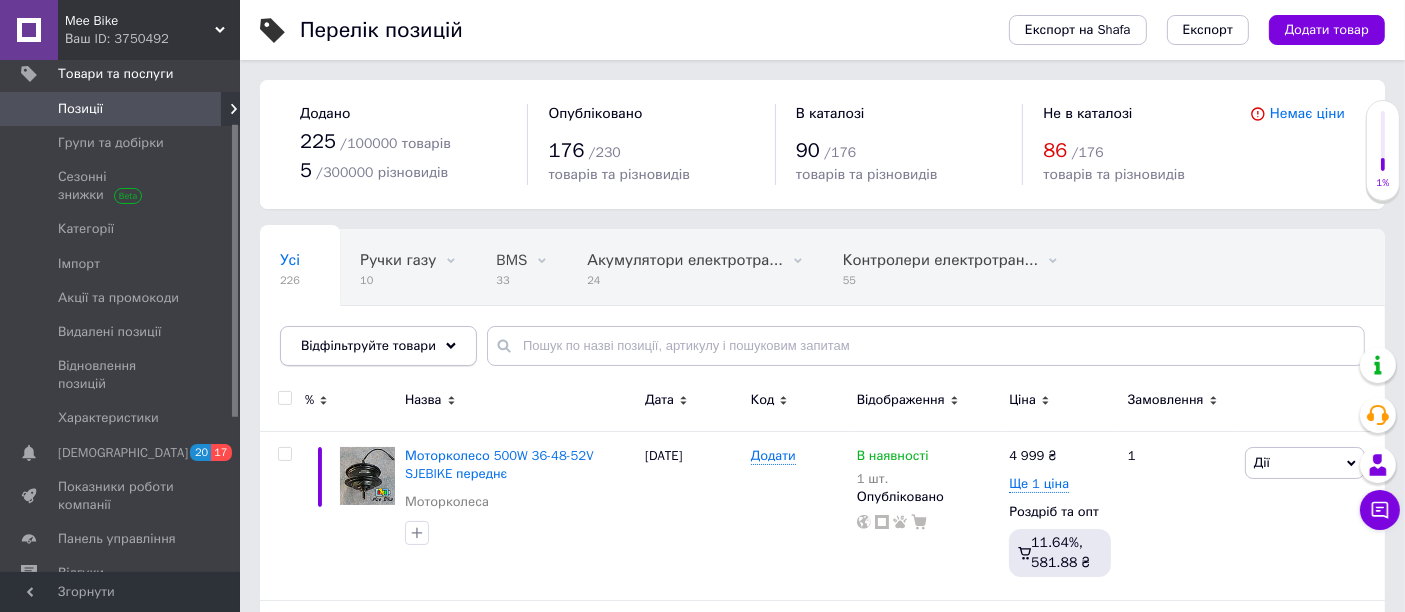 click on "Відфільтруйте товари" at bounding box center [378, 346] 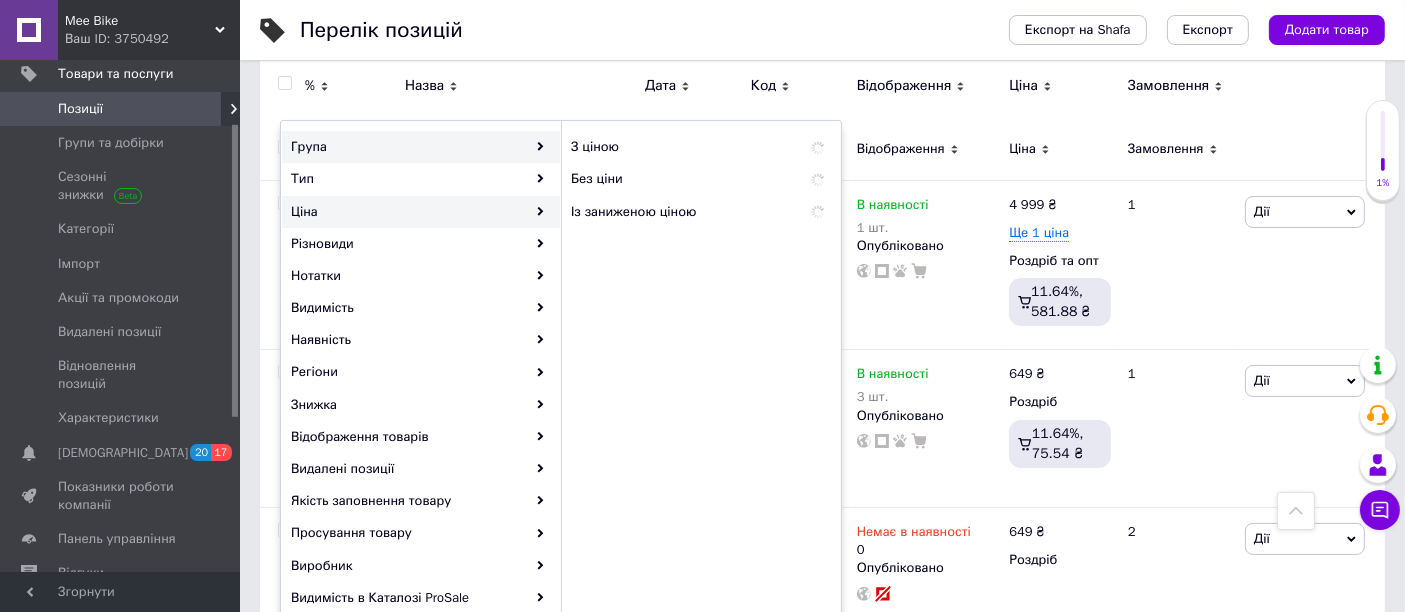 scroll, scrollTop: 222, scrollLeft: 0, axis: vertical 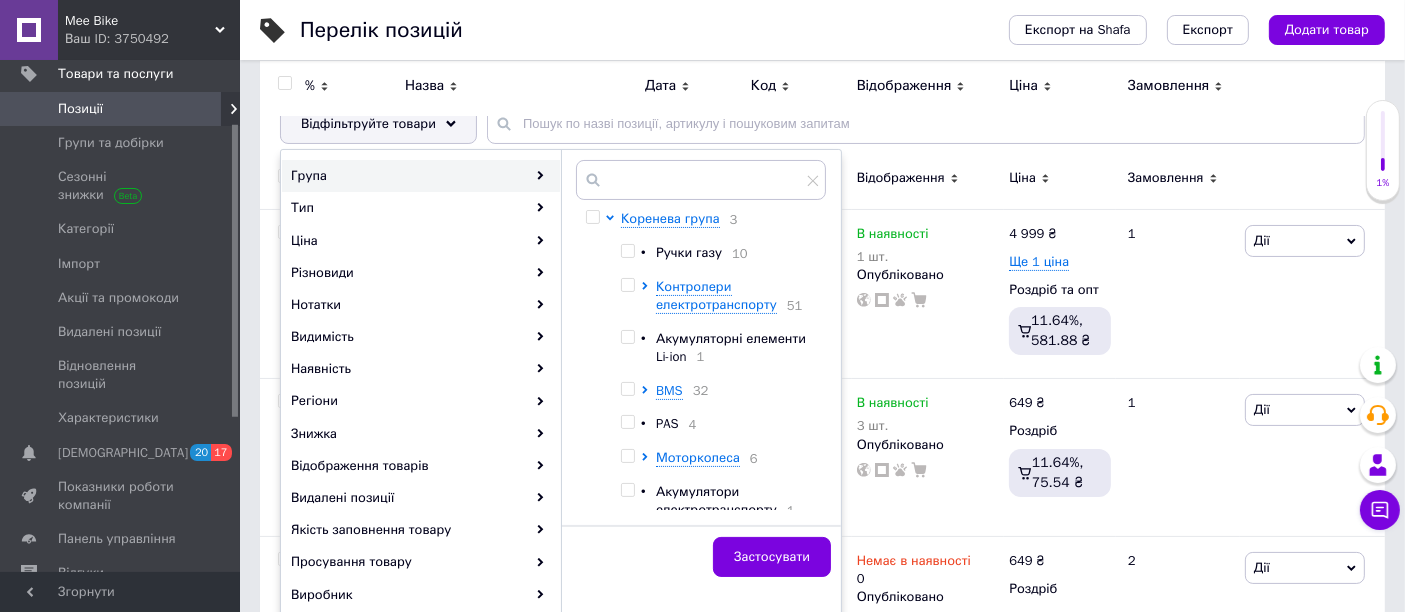 click on "• Ручки газу 10 Контролери електротранспорту 51 • Акумуляторні елементи Li-ion 1 BMS 32 • PAS 4 Моторколеса 6 • Акумулятори електротранспорту 1 • Сигналізації 4 • Зарядні пристрої 18 • Роз'єми 2 Велозапчастини" at bounding box center [718, 449] 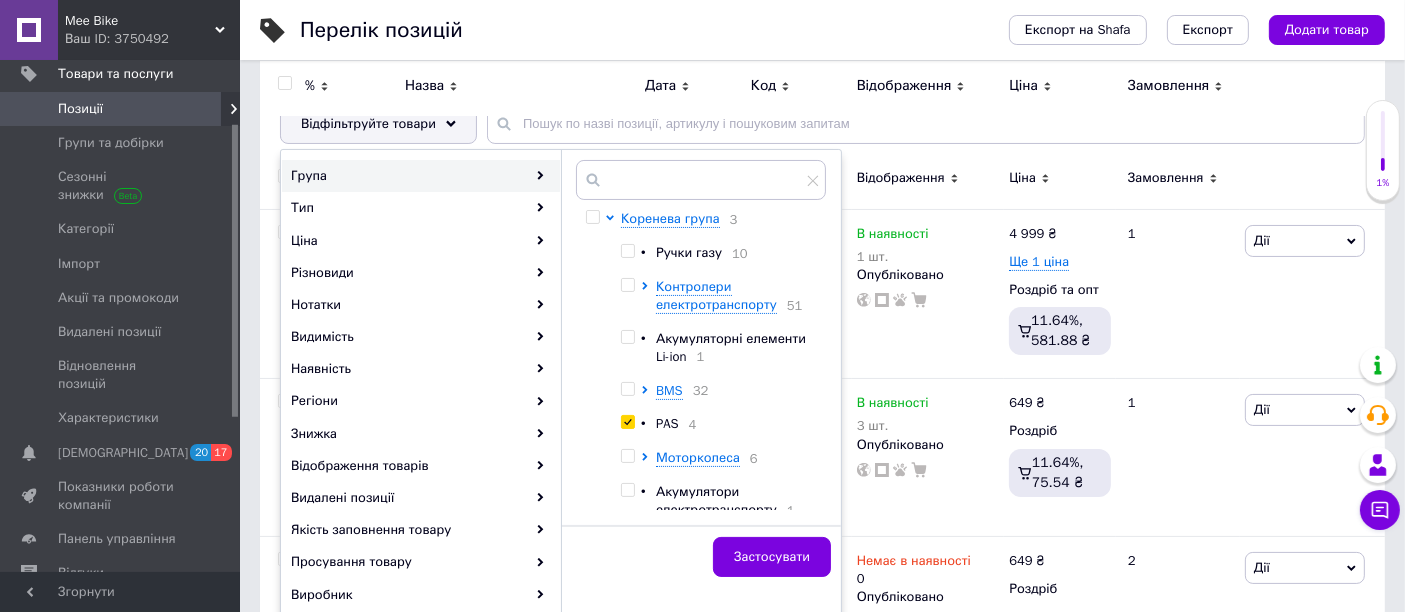 checkbox on "true" 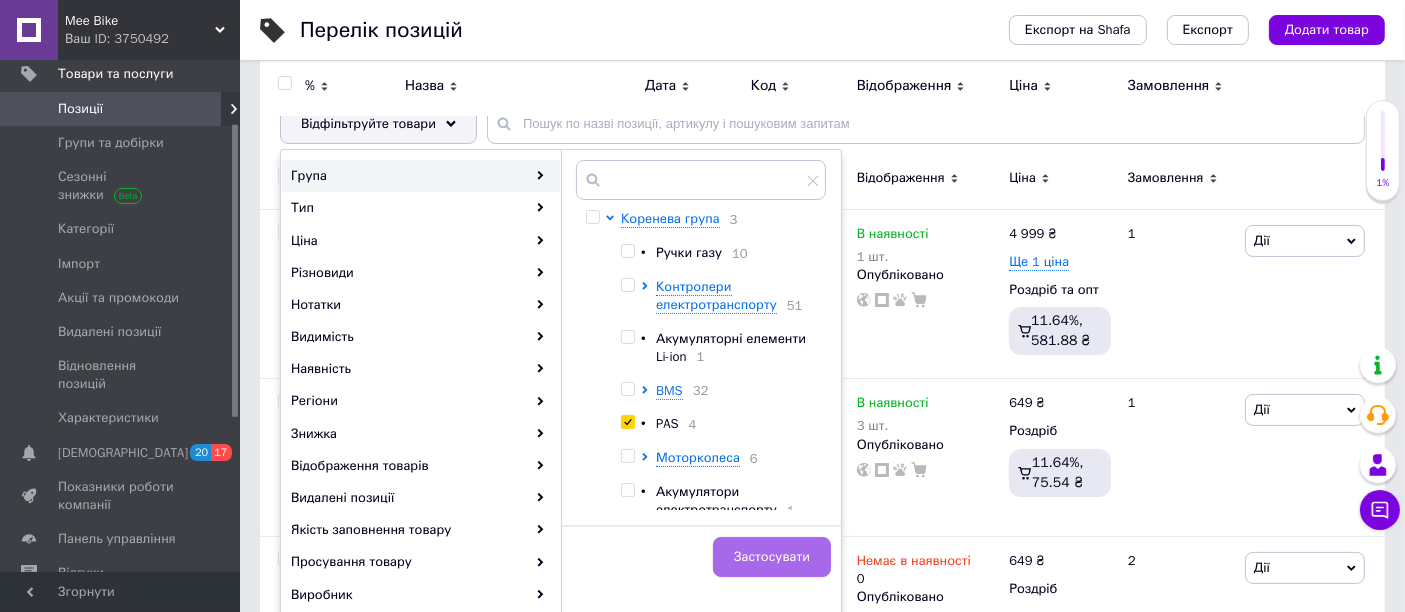 click on "Застосувати" at bounding box center (772, 557) 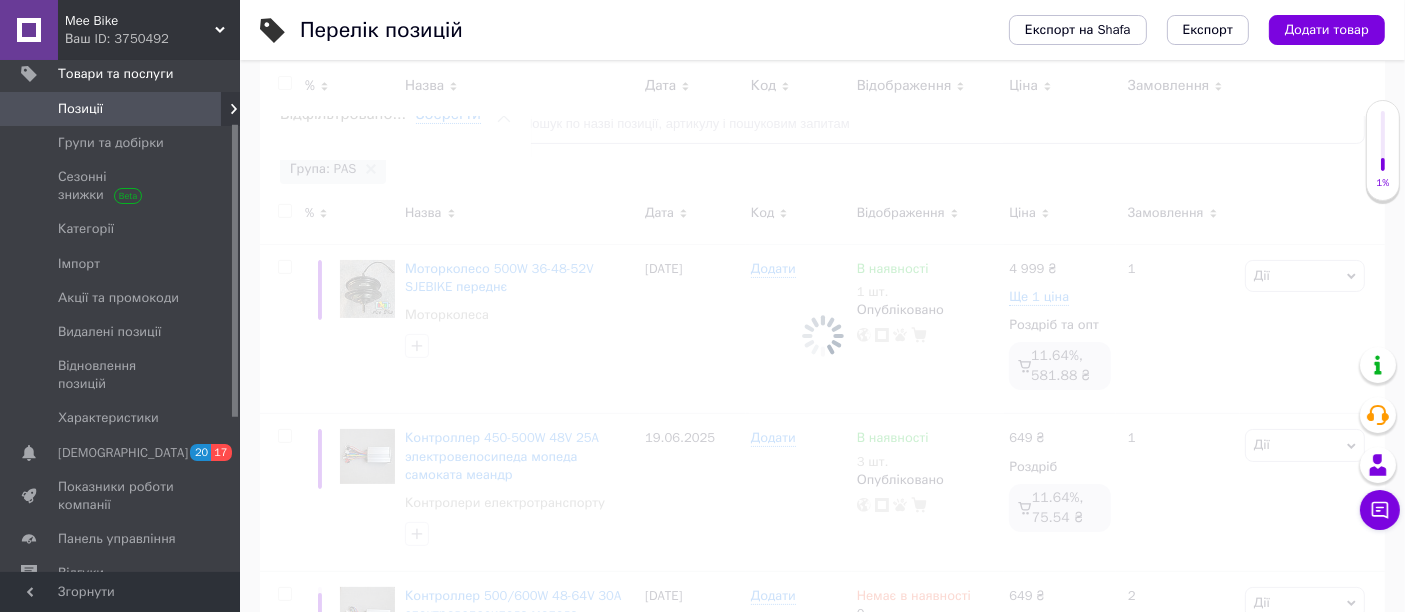scroll, scrollTop: 0, scrollLeft: 278, axis: horizontal 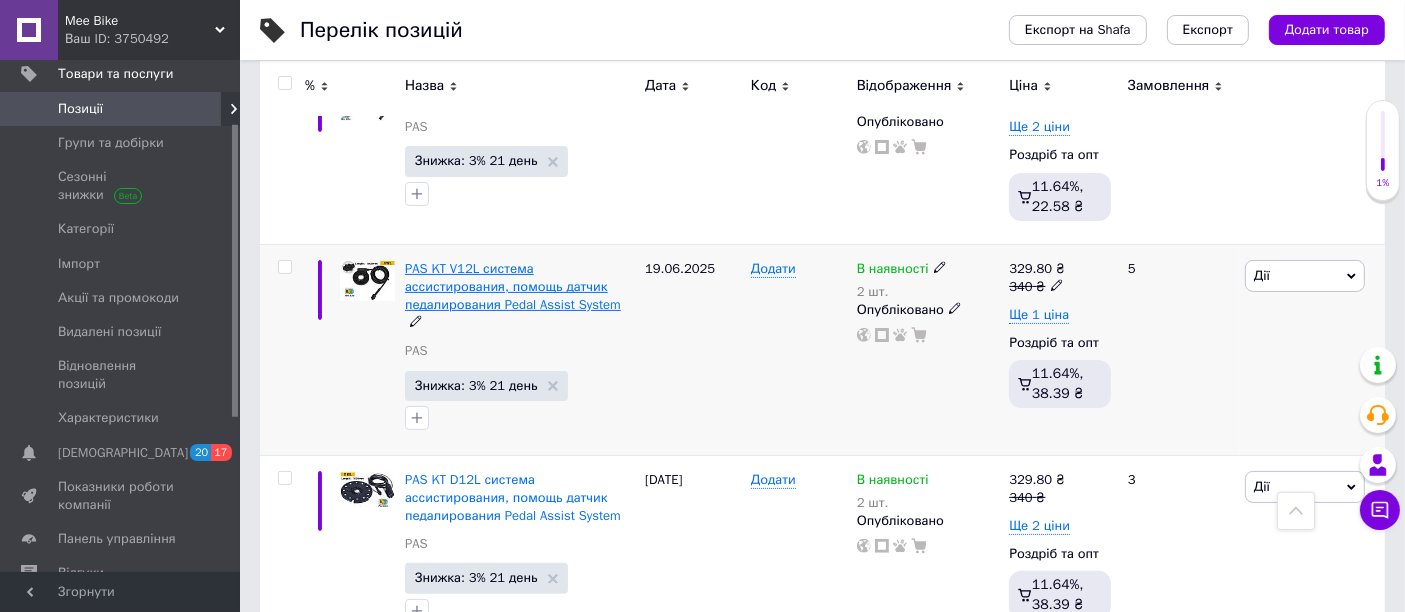 click on "PAS KT V12L система ассистирования, помощь датчик педалирования Pedal Assist System" at bounding box center (513, 286) 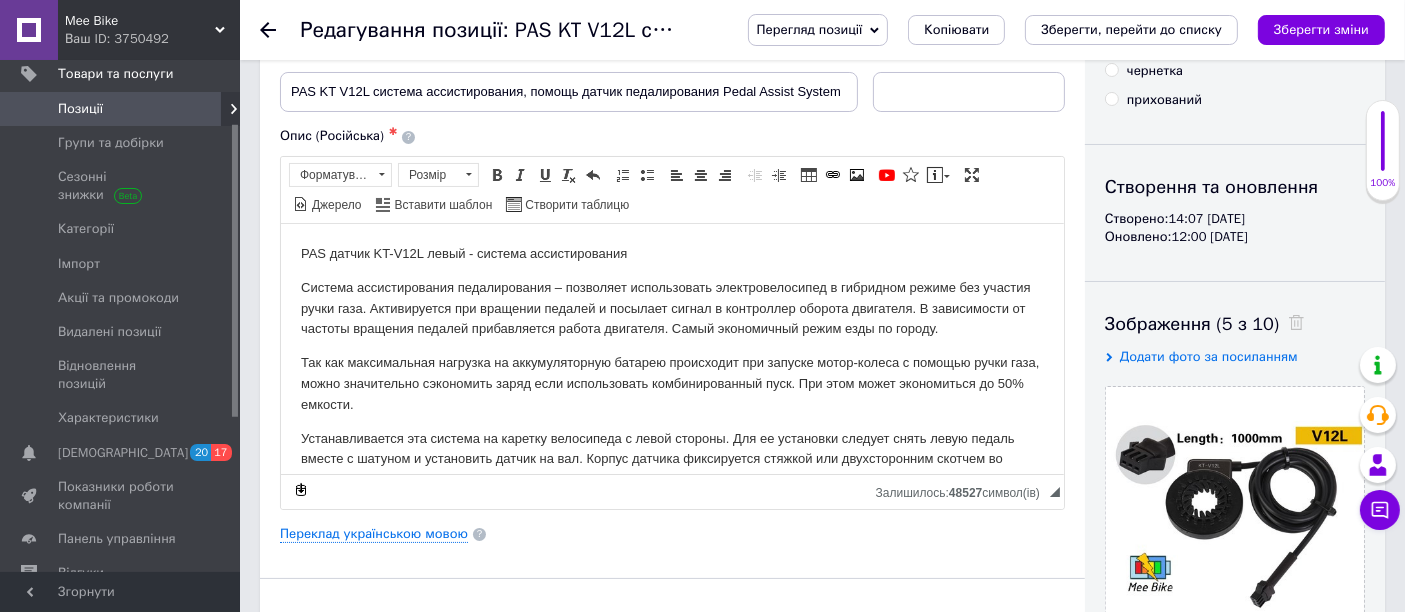 scroll, scrollTop: 0, scrollLeft: 0, axis: both 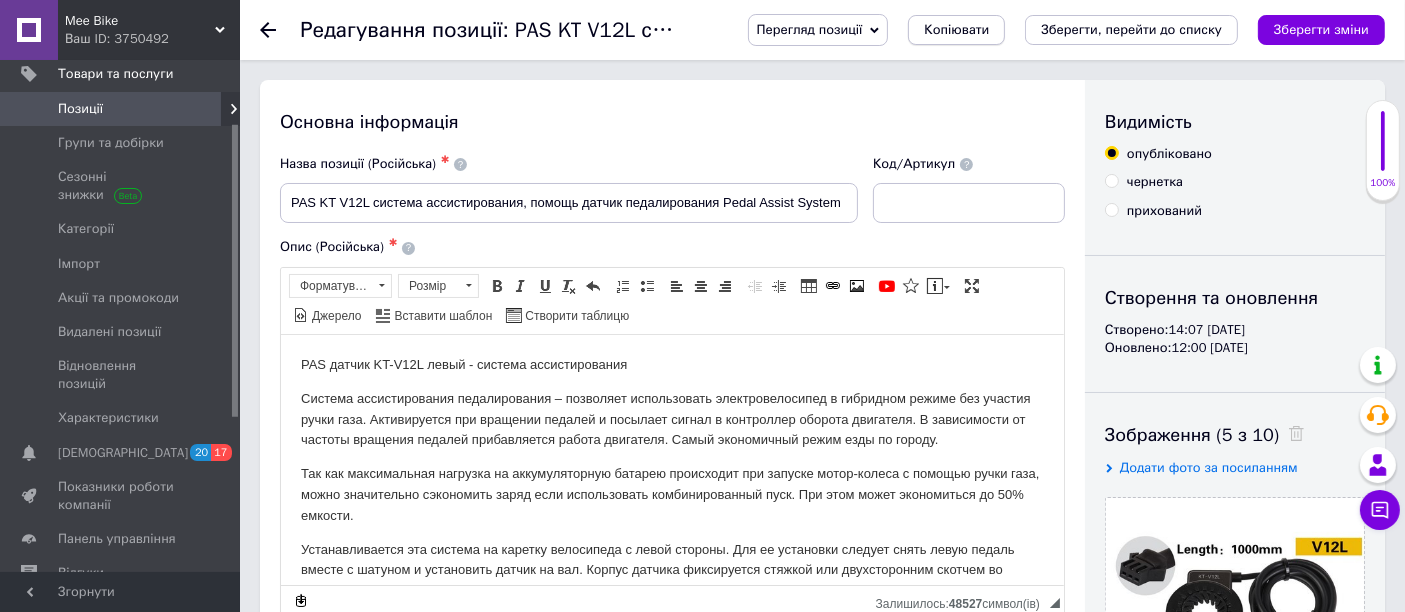 click on "Копіювати" at bounding box center [956, 30] 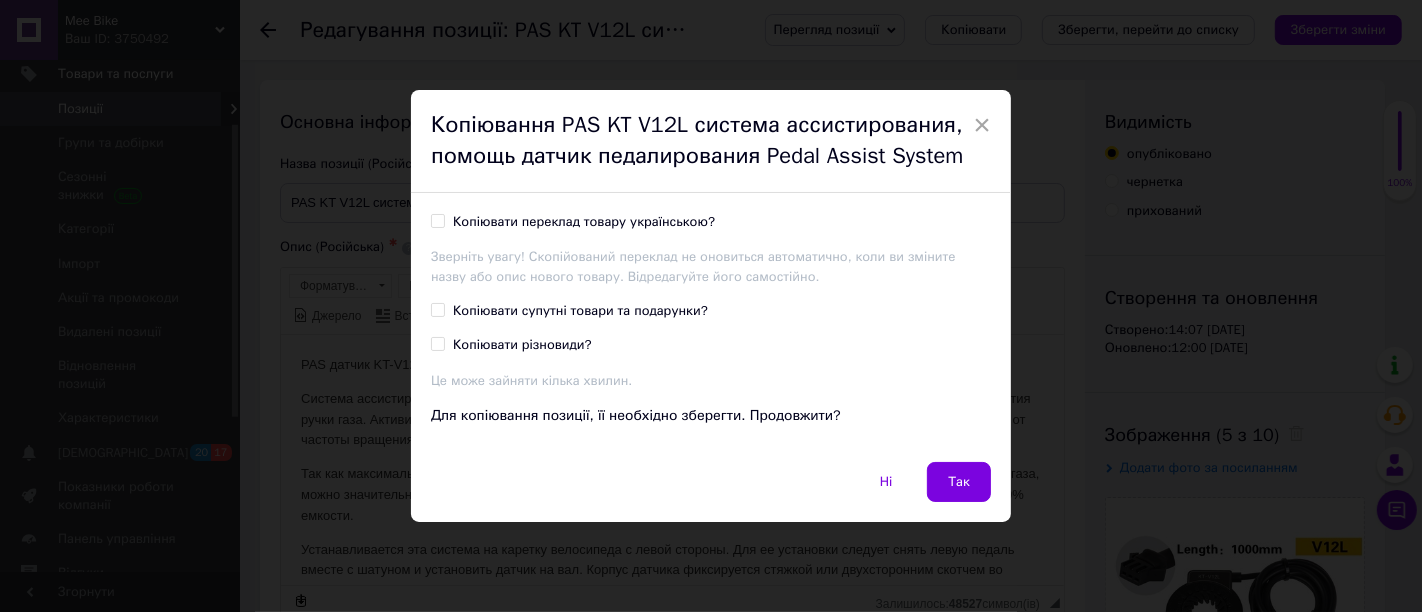 click on "Копіювати переклад товару українською?" at bounding box center (584, 222) 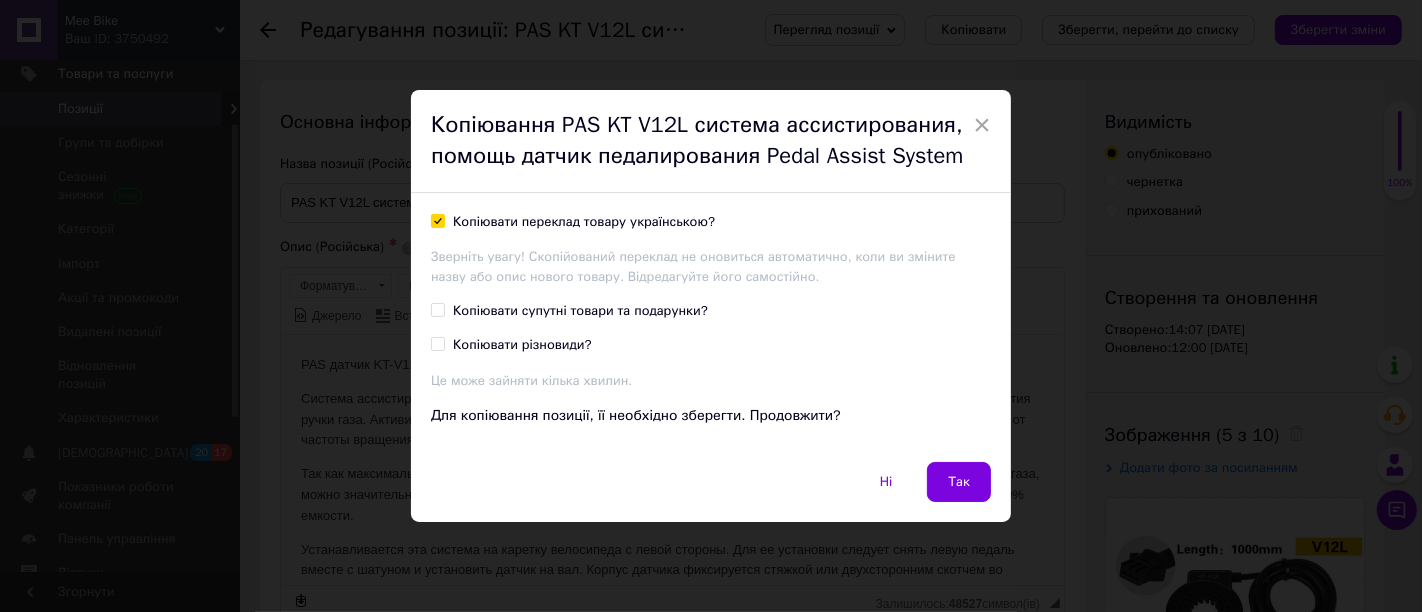 checkbox on "true" 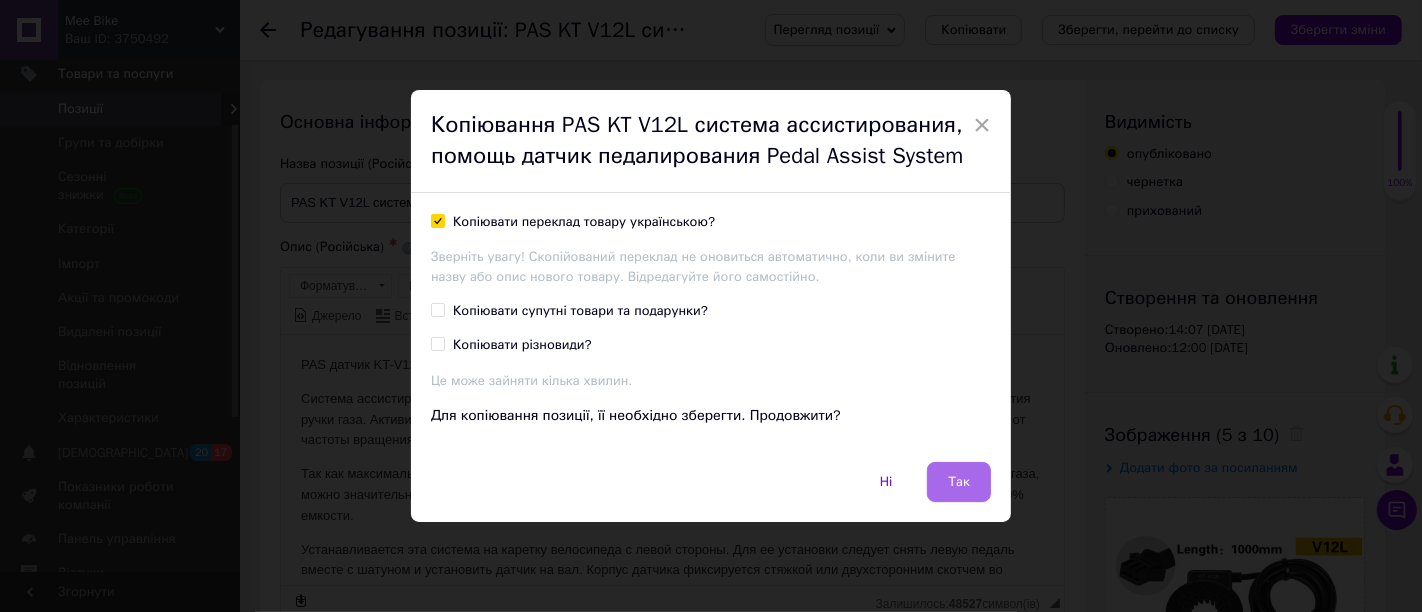 click on "Так" at bounding box center (959, 482) 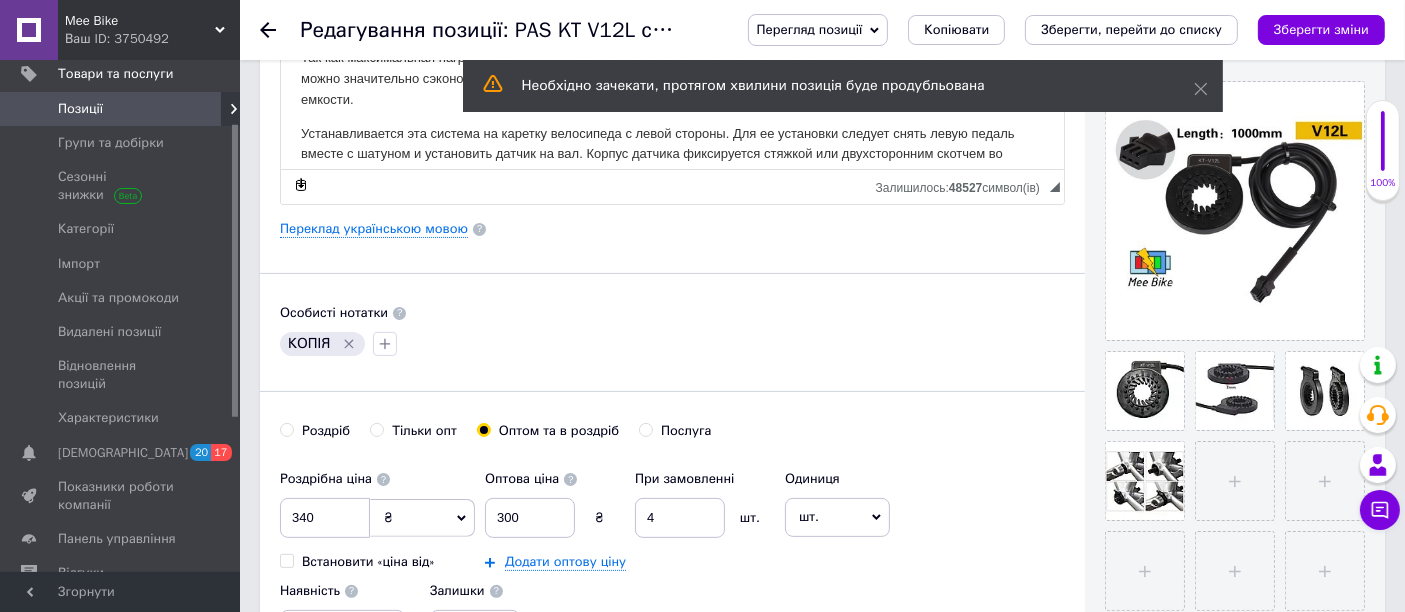 scroll, scrollTop: 666, scrollLeft: 0, axis: vertical 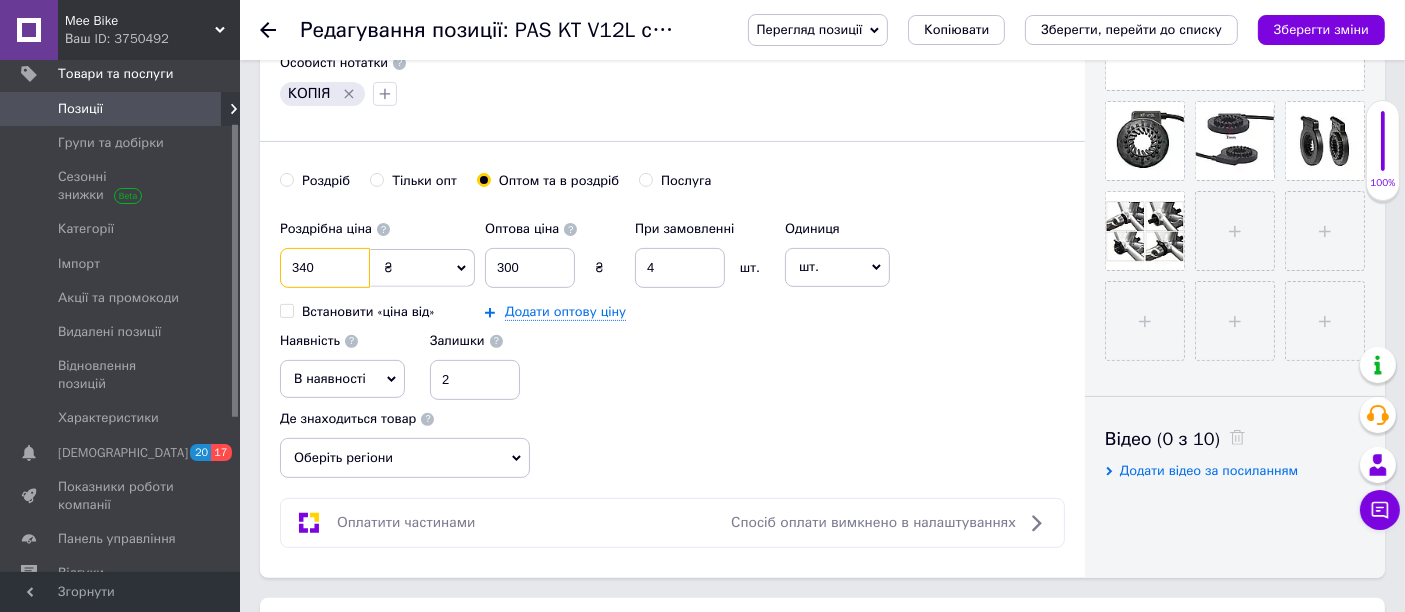 click on "340" at bounding box center [325, 268] 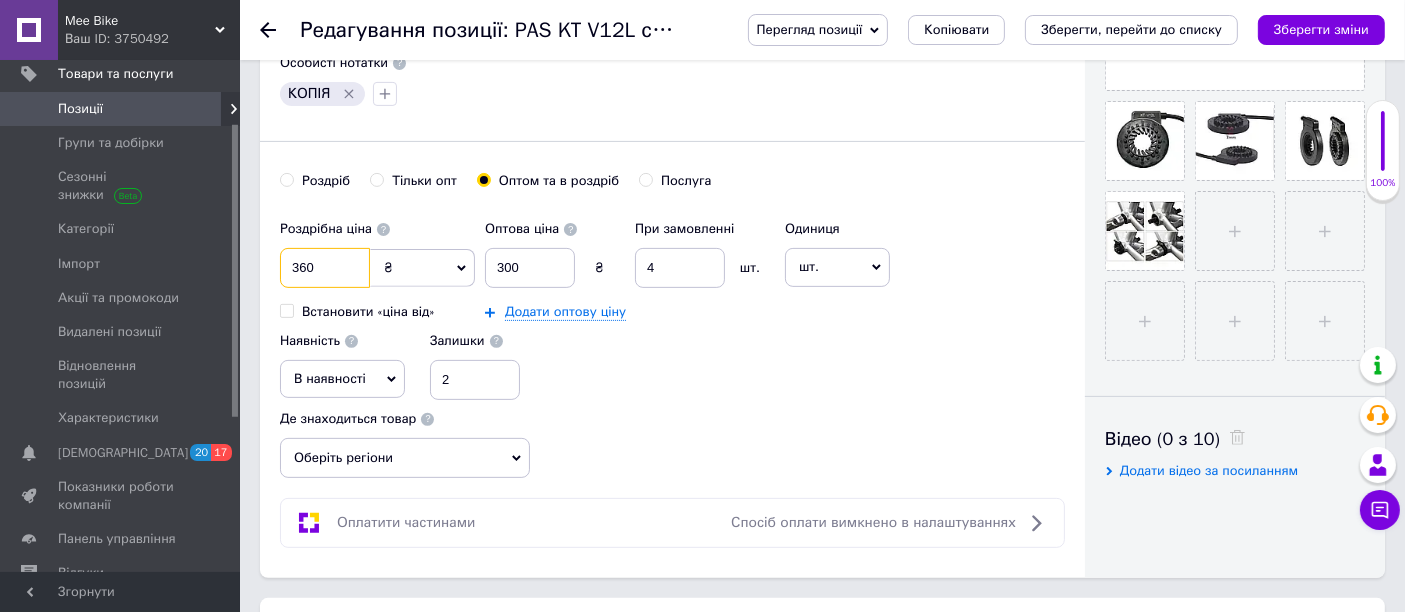 type on "360" 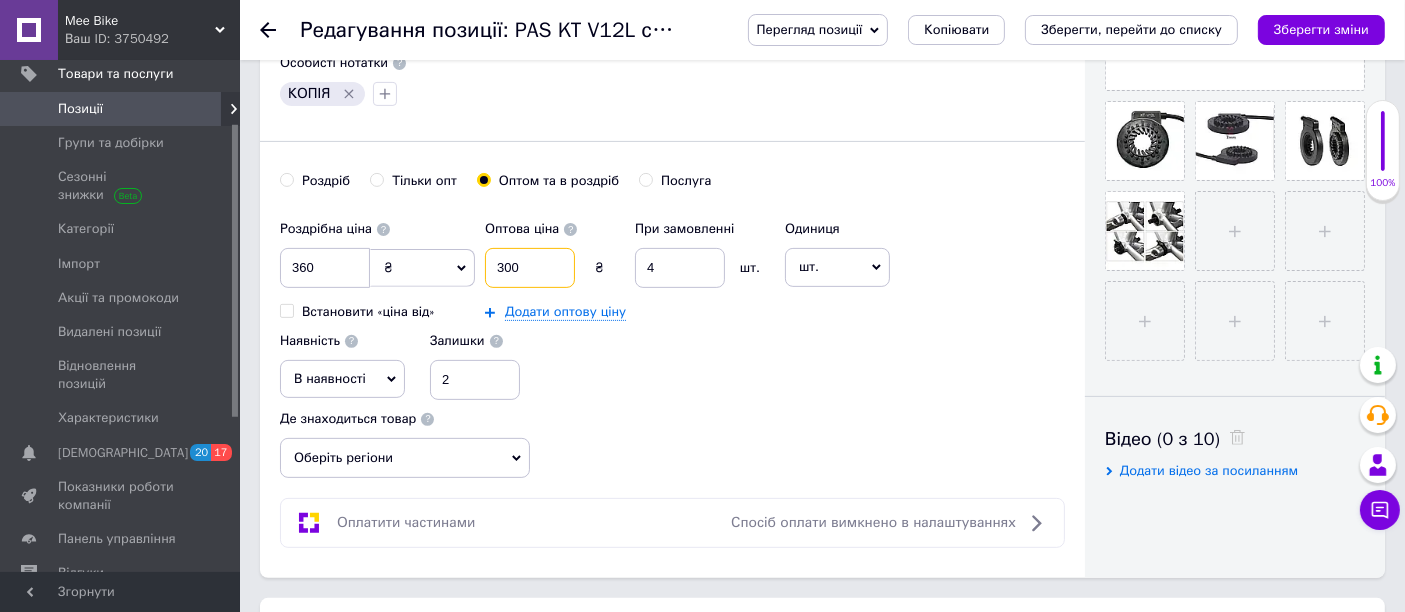 click on "300" at bounding box center (530, 268) 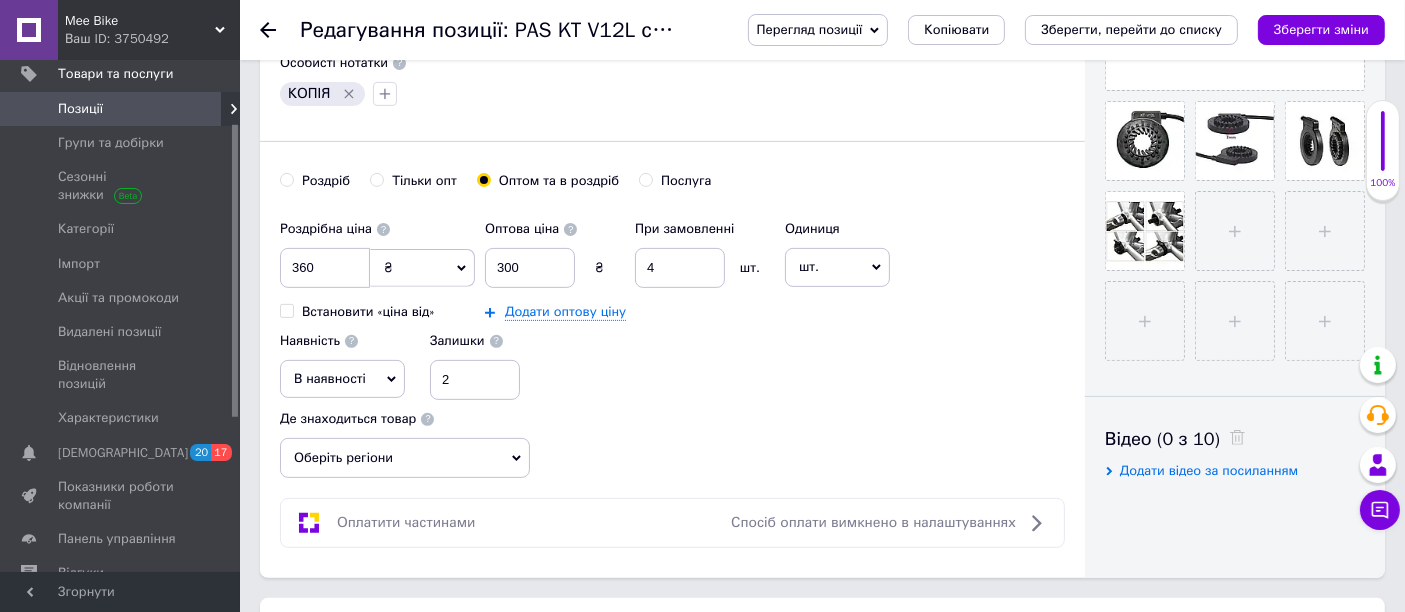 click on "Роздріб" at bounding box center (326, 181) 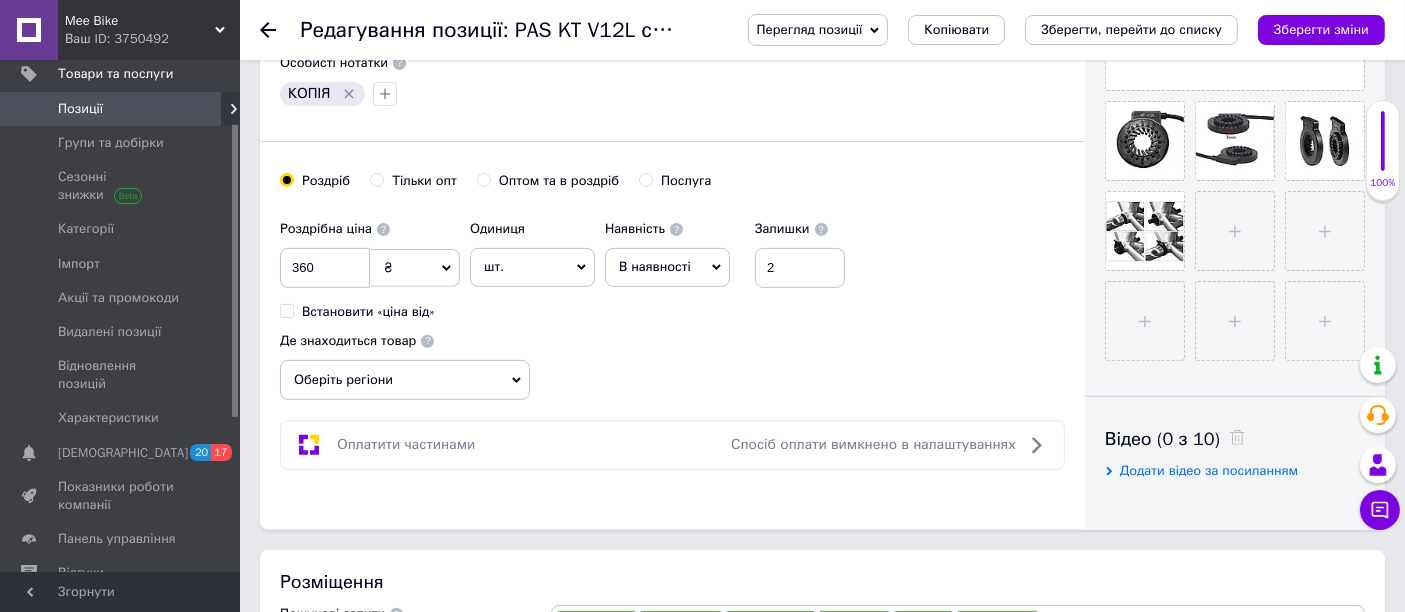 click 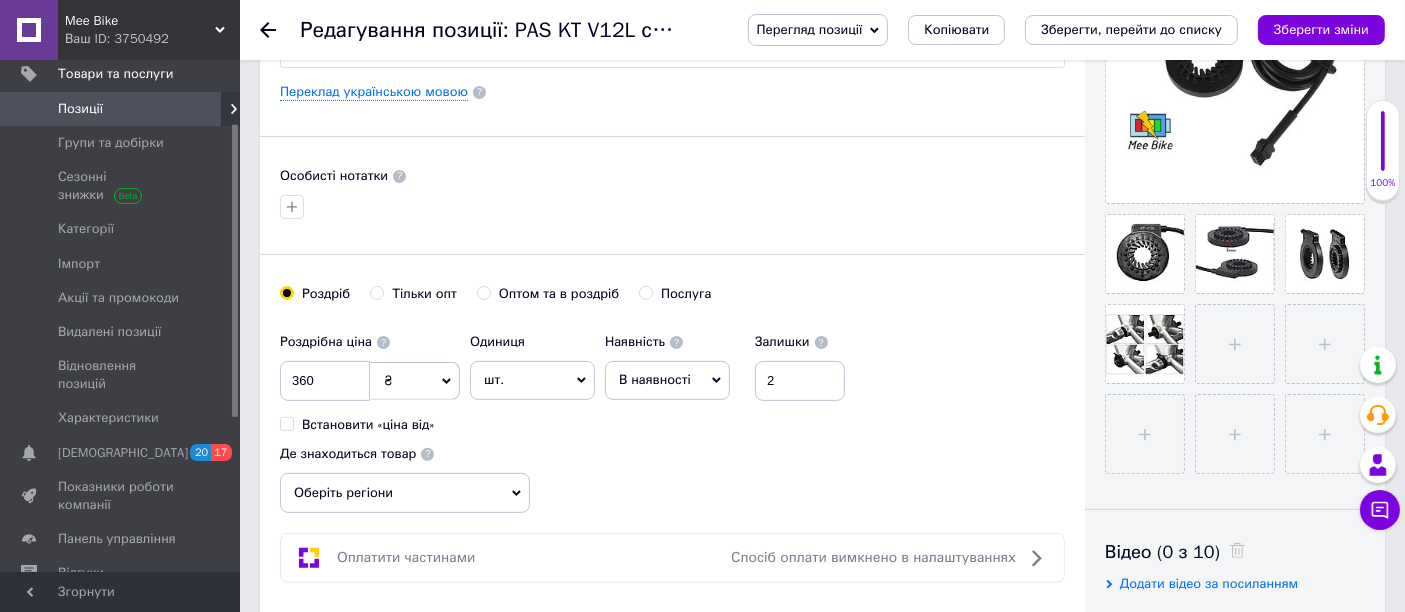 scroll, scrollTop: 444, scrollLeft: 0, axis: vertical 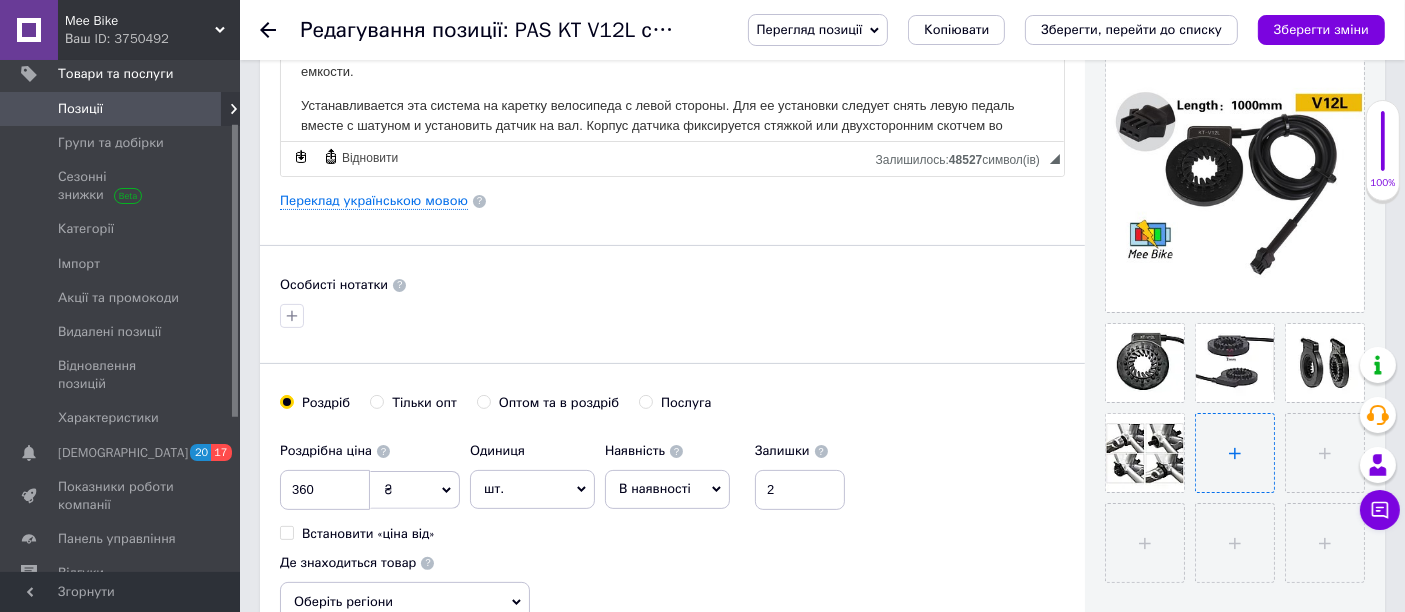 click at bounding box center [1235, 453] 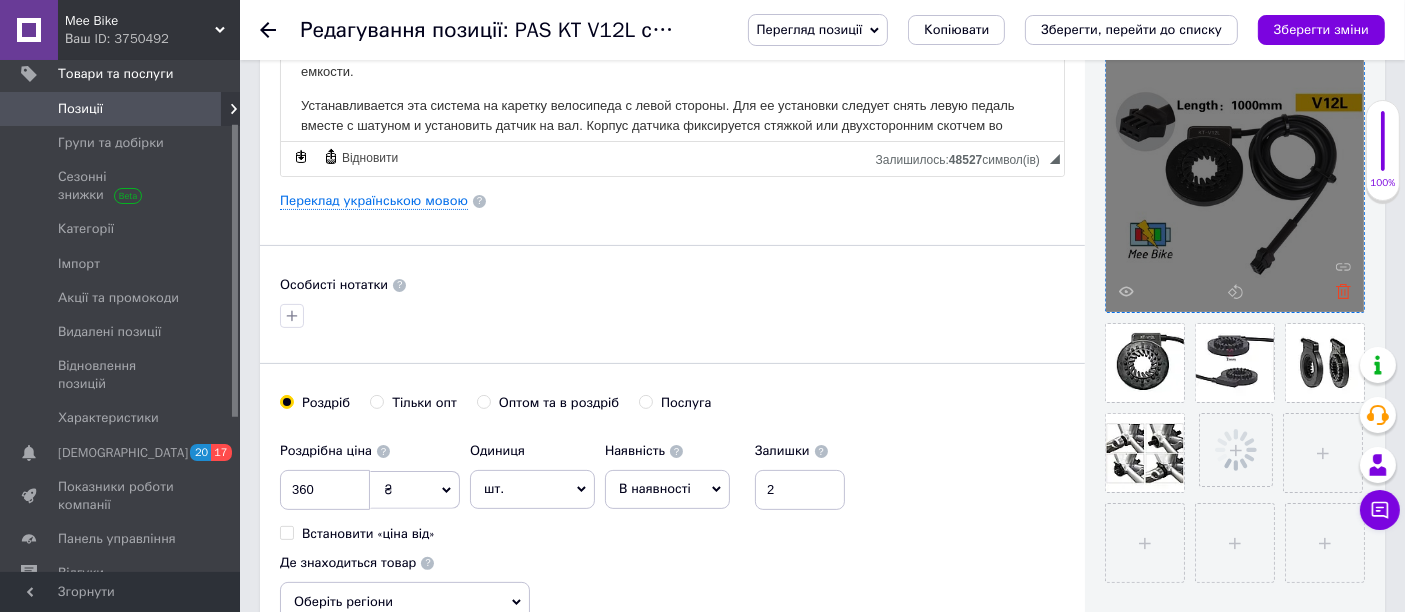 click 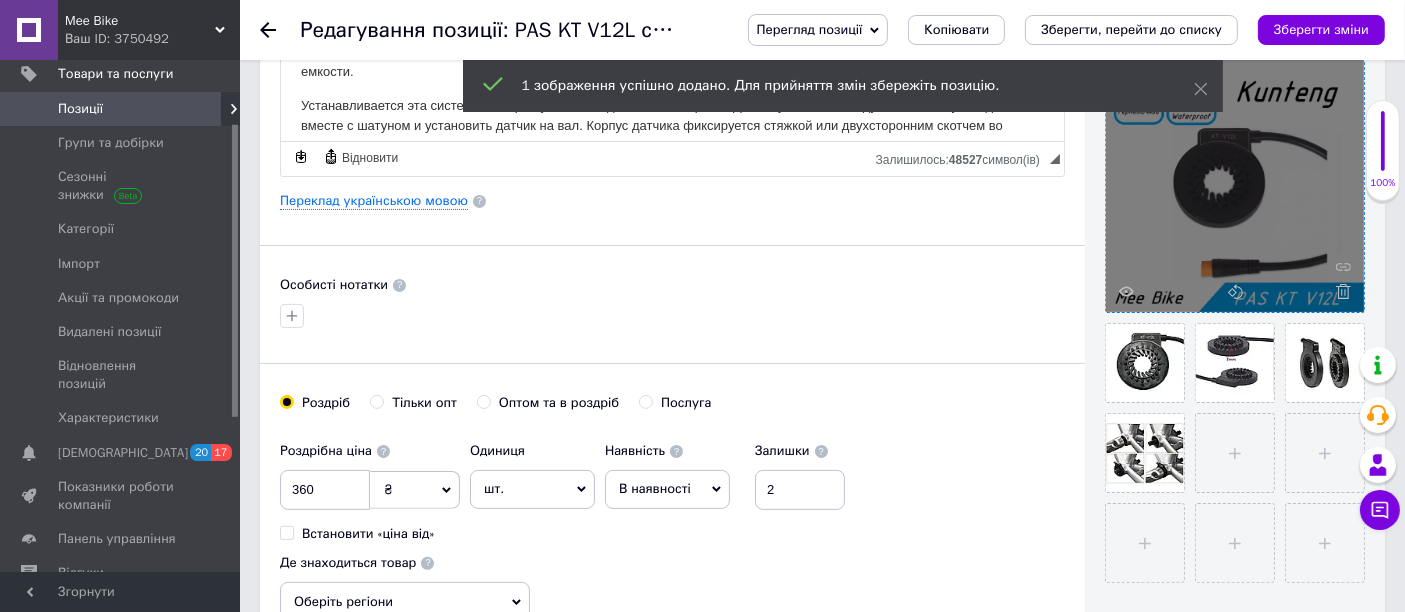 click on "Основна інформація Назва позиції (Російська) ✱ PAS KT V12L система ассистирования, помощь датчик педалирования Pedal Assist System Код/Артикул Опис (Російська) ✱ PAS датчик KT-V12L левый - система ассистирования
Система ассистирования педалирования – позволяет использовать электровелосипед в гибридном режиме без участия ручки газа. Активируется при вращении педалей и посылает сигнал в контроллер оборота двигателя. В зависимости от частоты вращения педалей прибавляется работа двигателя. Самый экономичный режим езды по городу.
На разъеме три провода:" at bounding box center [672, 194] 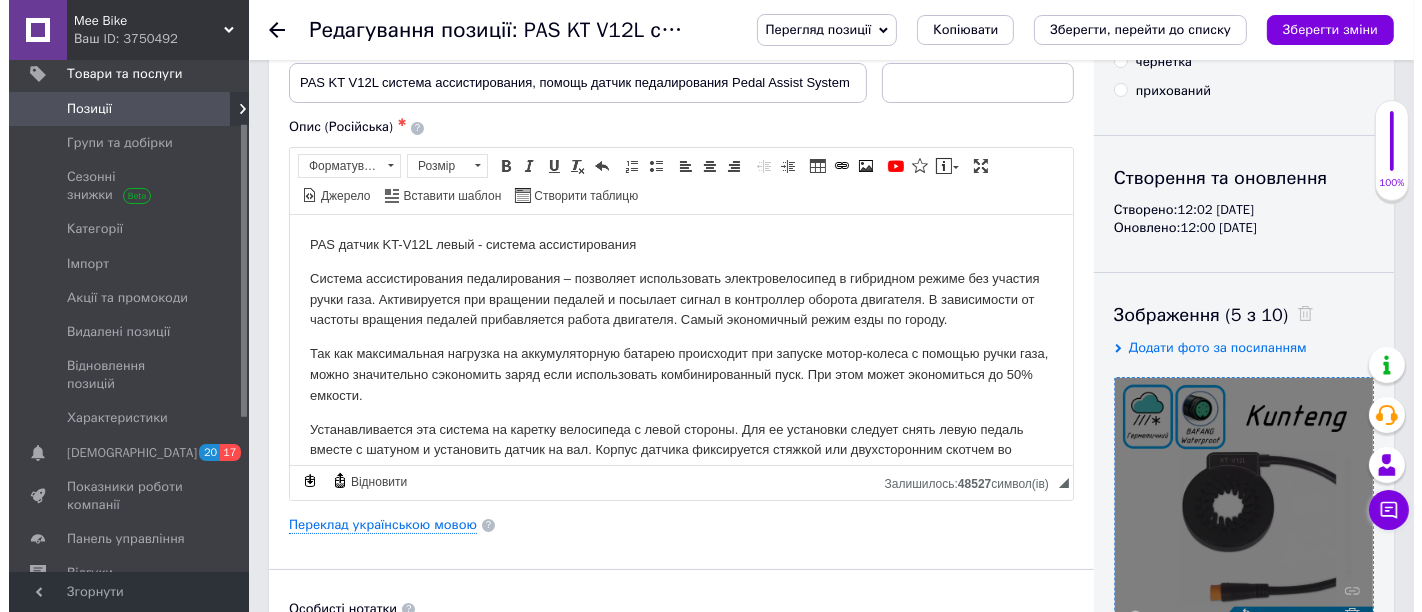 scroll, scrollTop: 111, scrollLeft: 0, axis: vertical 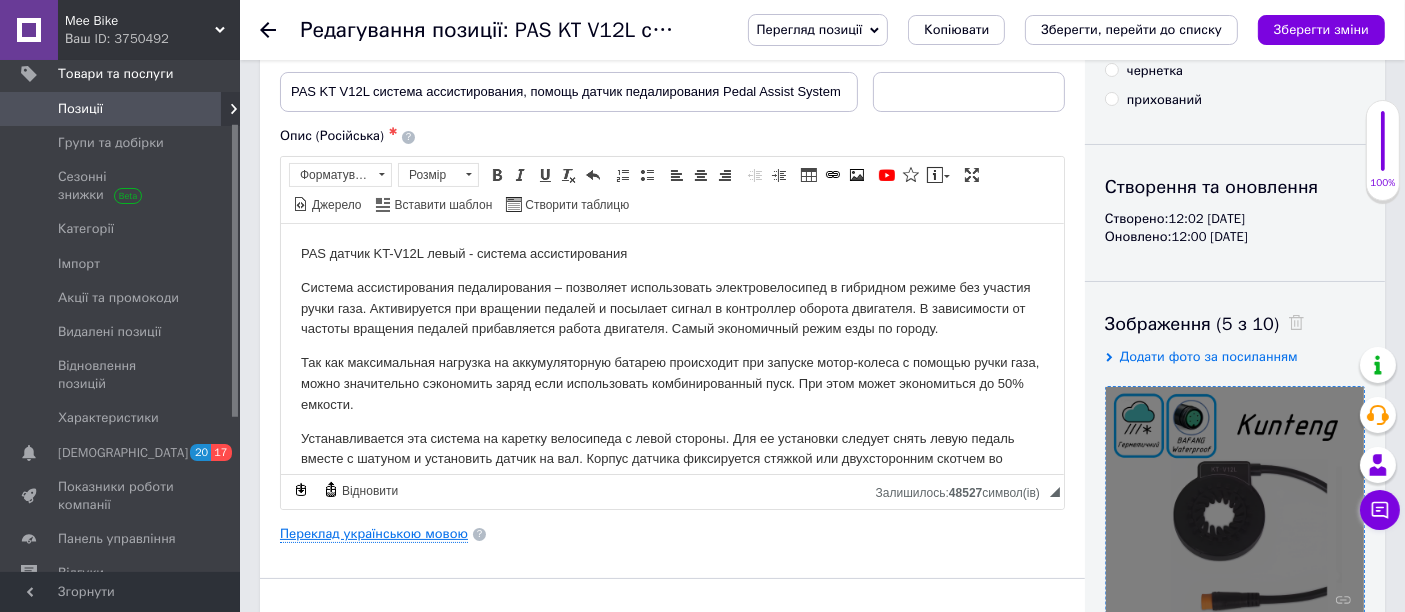 click on "Переклад українською мовою" at bounding box center [374, 534] 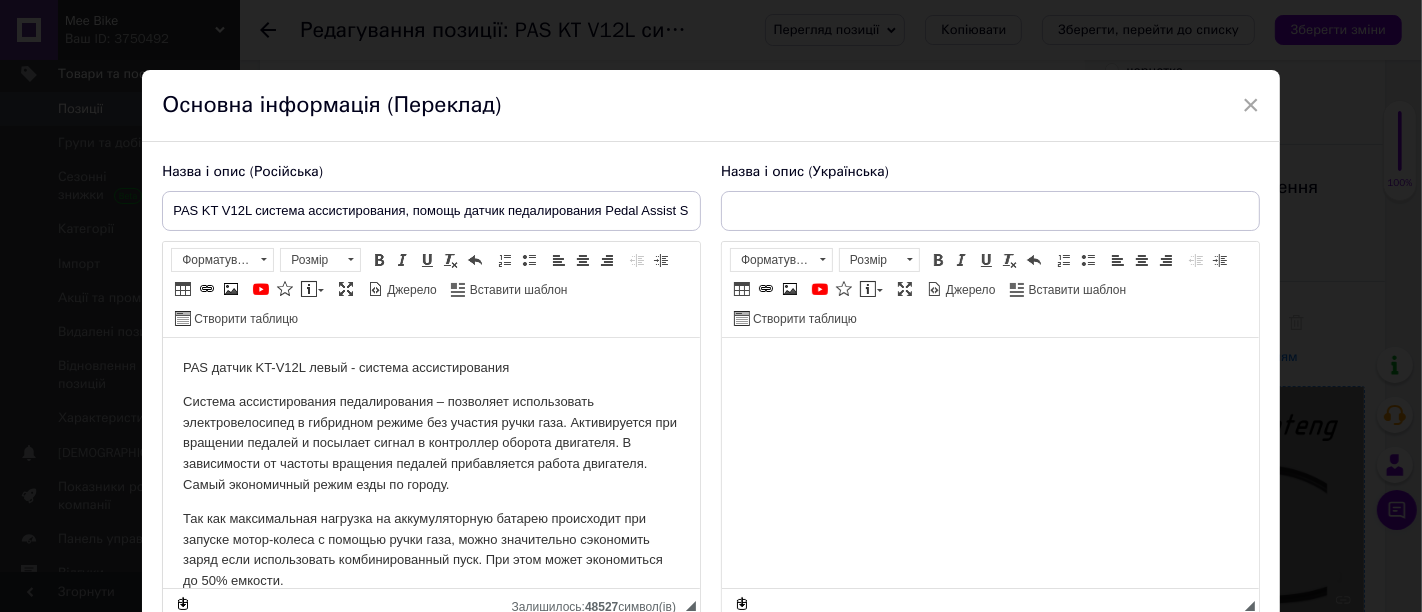 scroll, scrollTop: 0, scrollLeft: 0, axis: both 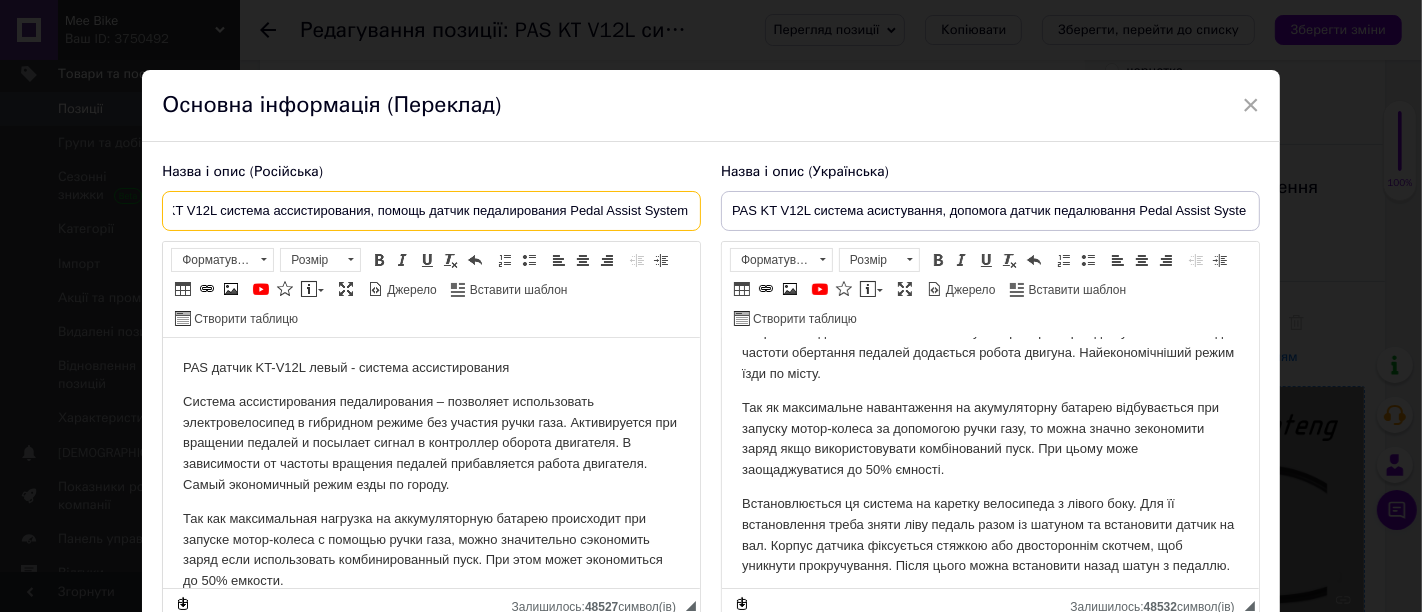 drag, startPoint x: 459, startPoint y: 207, endPoint x: 784, endPoint y: 185, distance: 325.74377 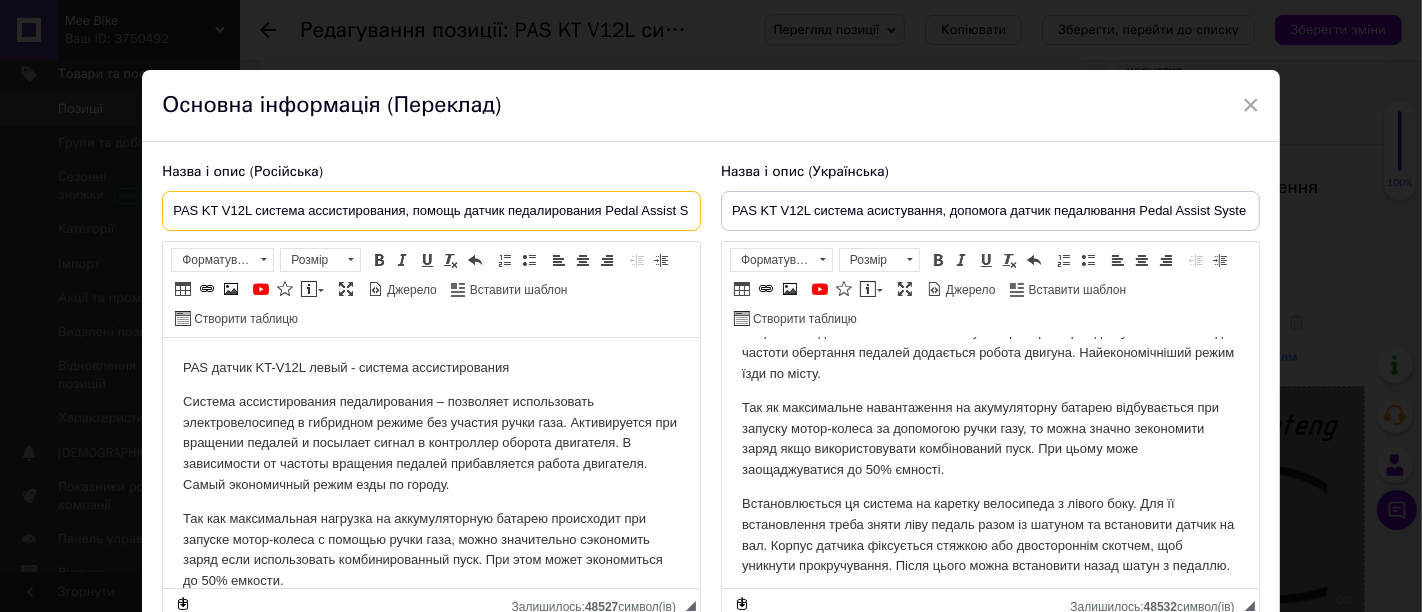 drag, startPoint x: 198, startPoint y: 219, endPoint x: 70, endPoint y: 212, distance: 128.19127 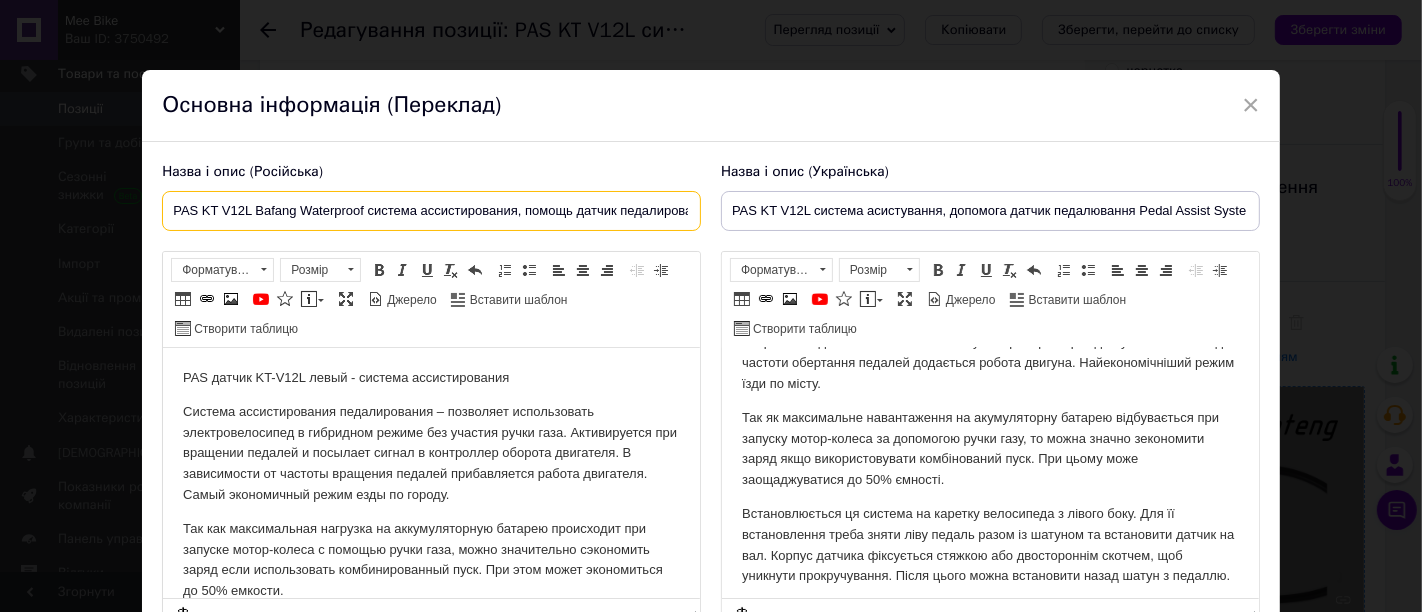 type on "PAS KT V12L Bafang Waterproof система ассистирования, помощь датчик педалирования Pedal Assist System" 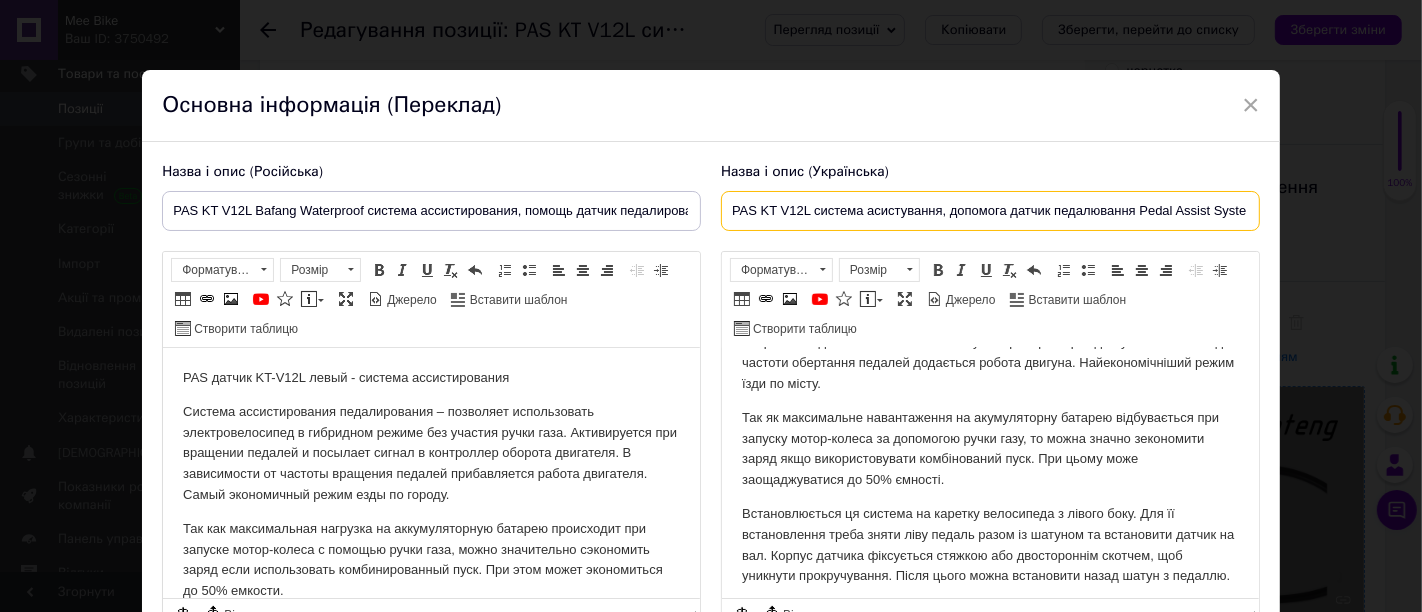 click on "PAS KT V12L система асистування, допомога датчик педалювання Pedal Assist System" at bounding box center (990, 211) 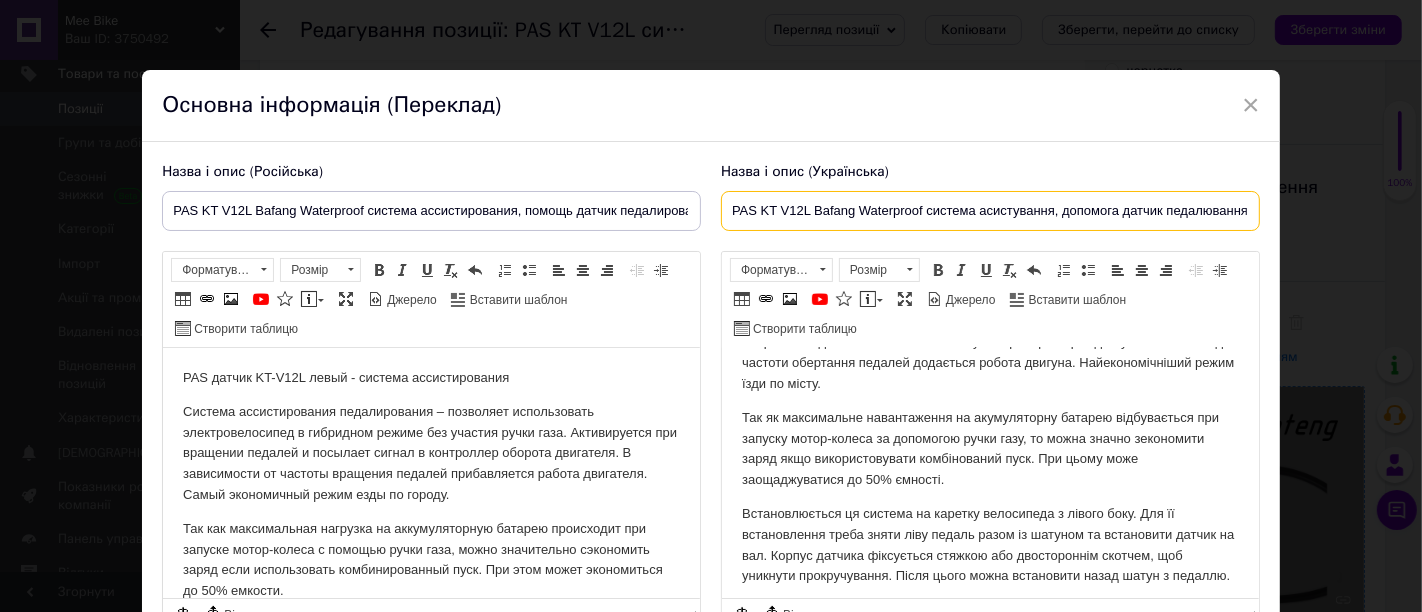 scroll, scrollTop: 0, scrollLeft: 123, axis: horizontal 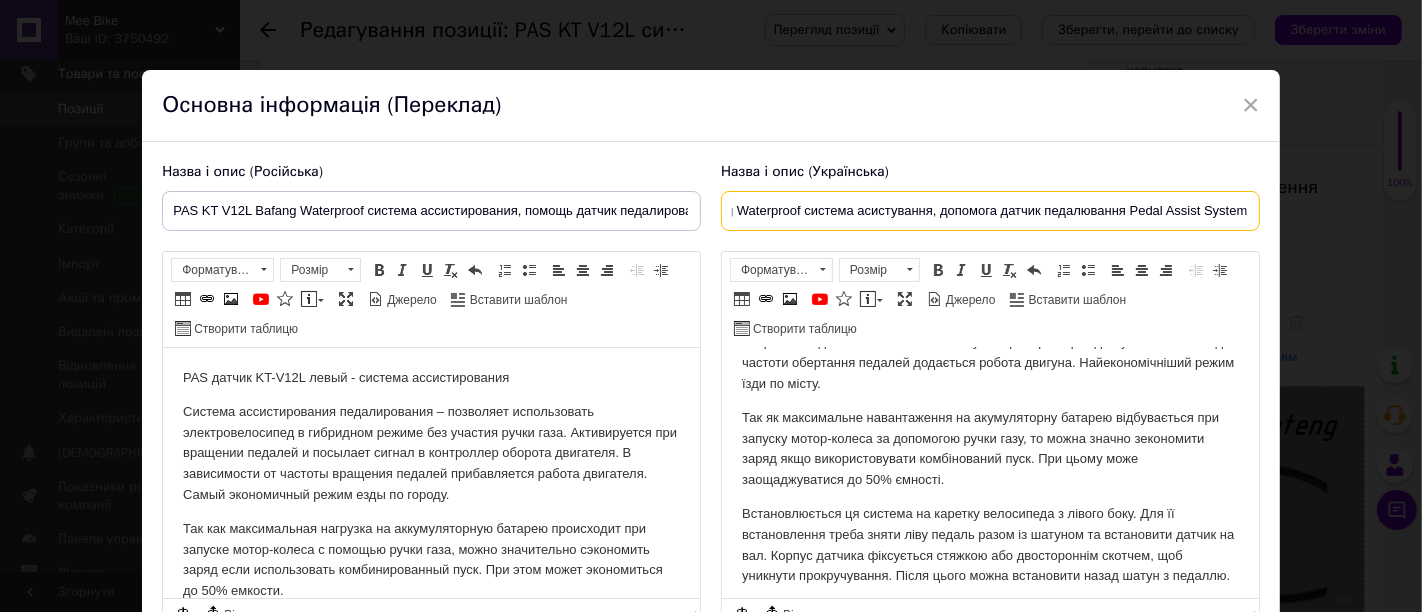 drag, startPoint x: 1135, startPoint y: 215, endPoint x: 1288, endPoint y: 195, distance: 154.30165 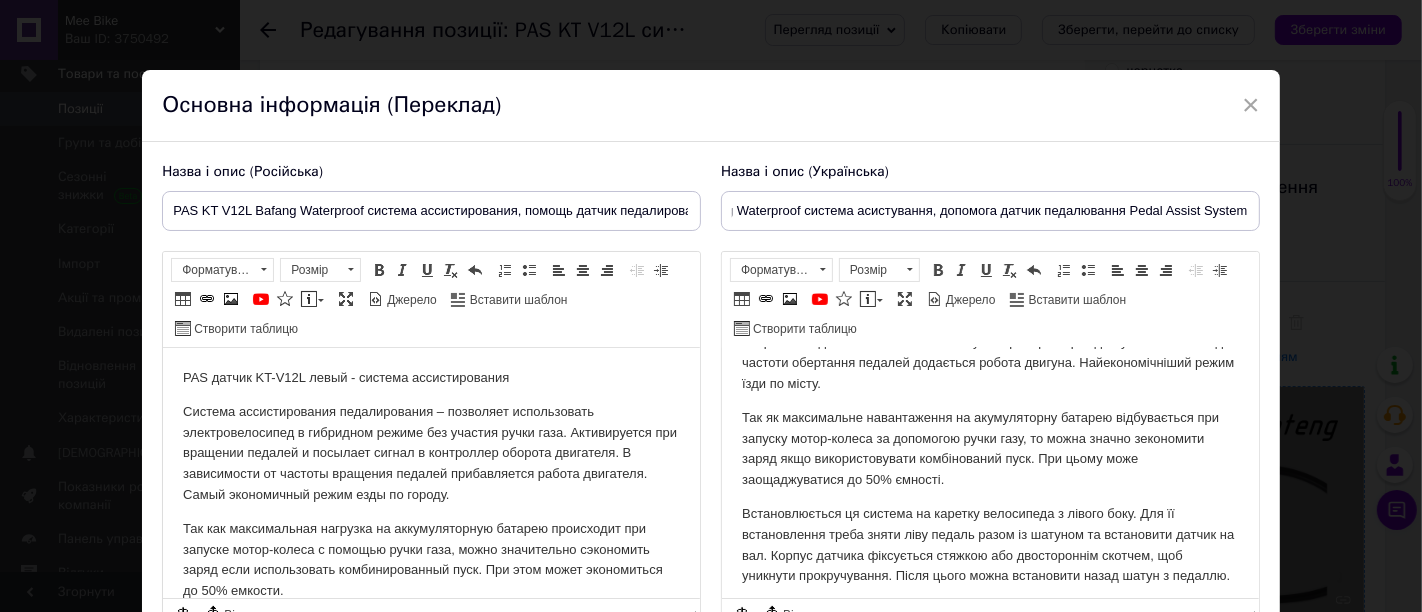 scroll, scrollTop: 0, scrollLeft: 0, axis: both 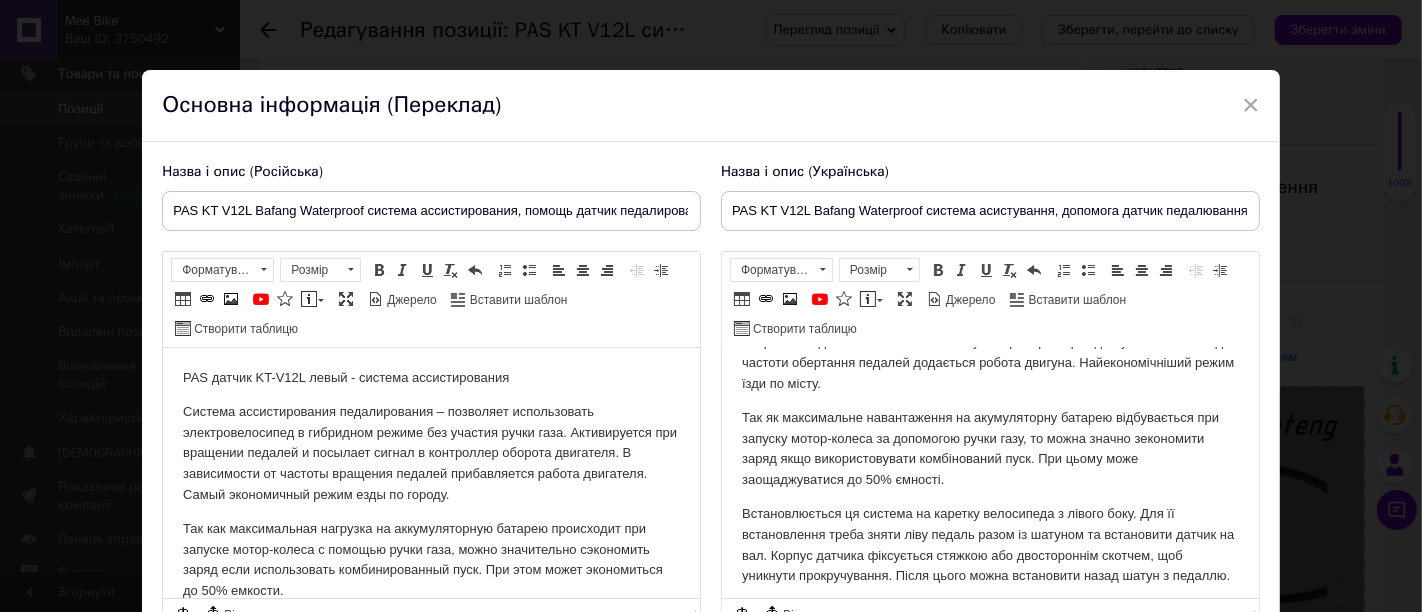 click on "Назва і опис (Російська) PAS KT V12L Bafang Waterproof система ассистирования, помощь датчик педалирования Pedal Assist System PAS датчик KT-V12L левый - система ассистирования
Система ассистирования педалирования – позволяет использовать электровелосипед в гибридном режиме без участия ручки газа. Активируется при вращении педалей и посылает сигнал в контроллер оборота двигателя. В зависимости от частоты вращения педалей прибавляется работа двигателя. Самый экономичный режим езды по городу.
На разъеме три провода:
черный - корпус
коричневый - питание +5В
Розмір" at bounding box center (711, 406) 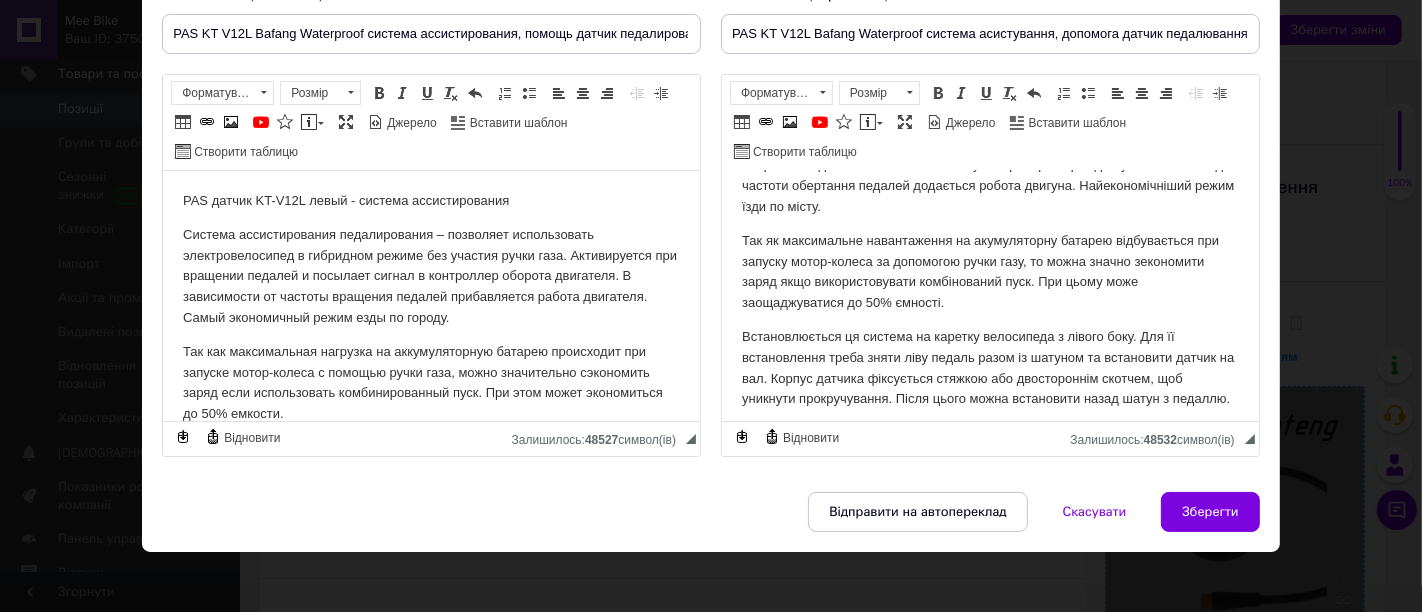 scroll, scrollTop: 182, scrollLeft: 0, axis: vertical 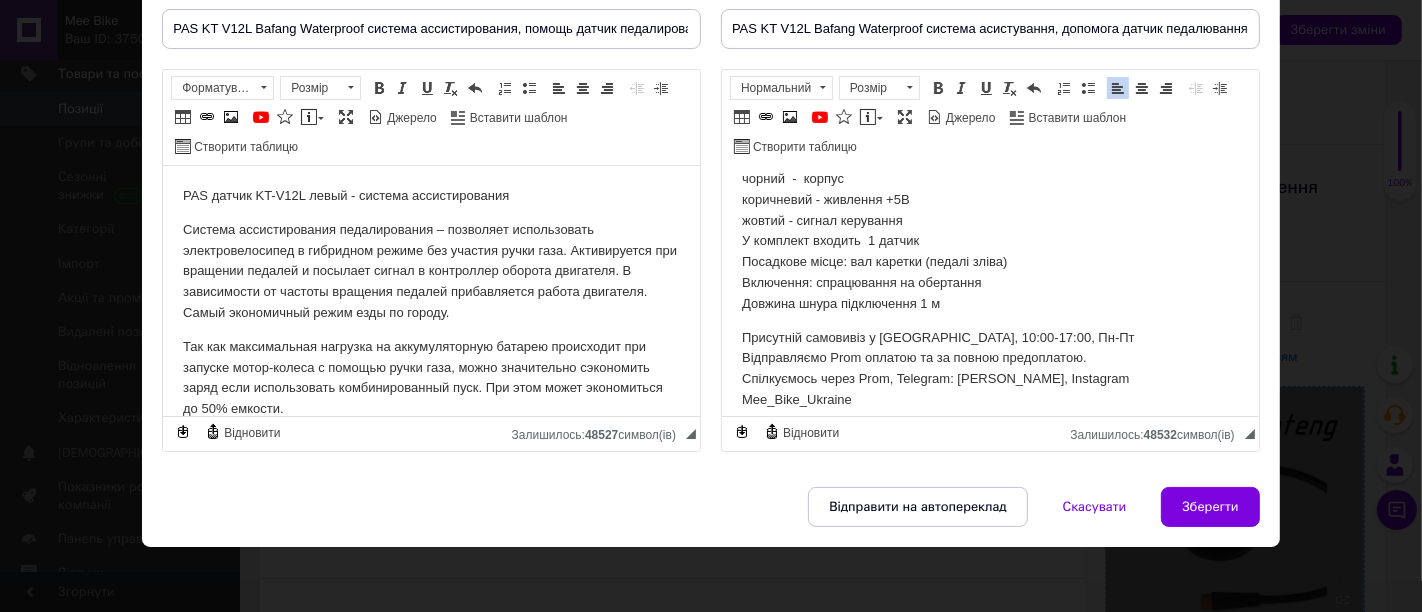 drag, startPoint x: 832, startPoint y: 326, endPoint x: 812, endPoint y: 323, distance: 20.22375 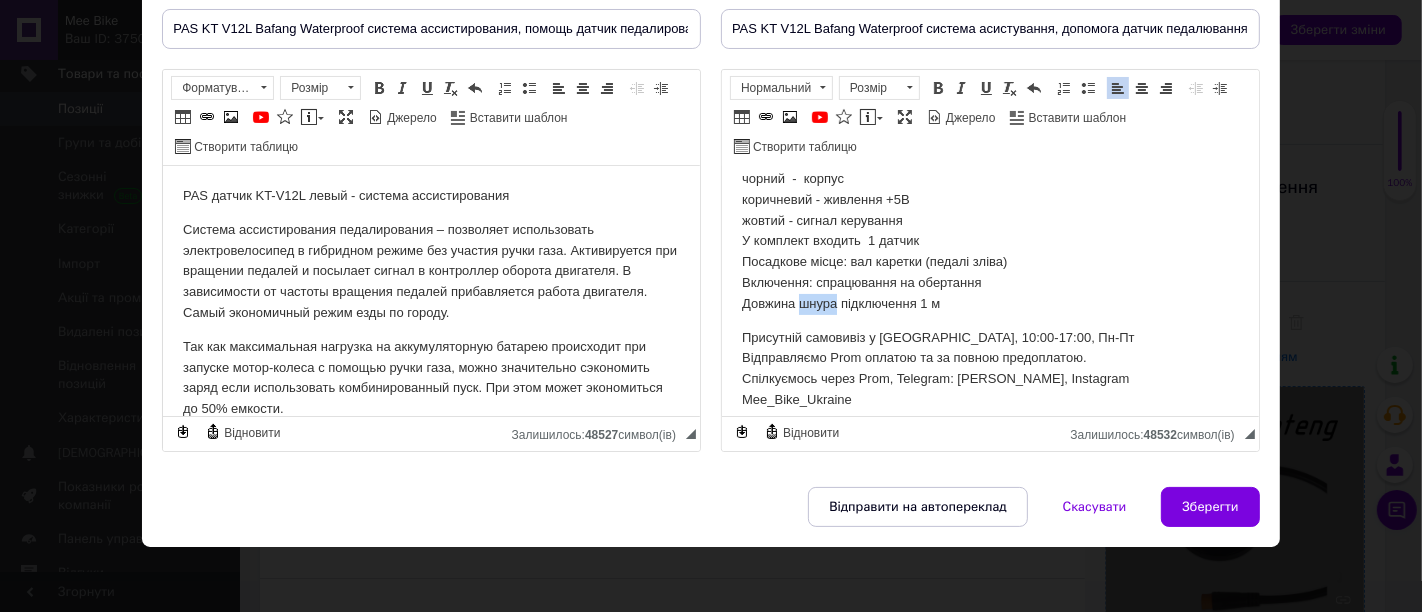 drag, startPoint x: 836, startPoint y: 321, endPoint x: 799, endPoint y: 319, distance: 37.054016 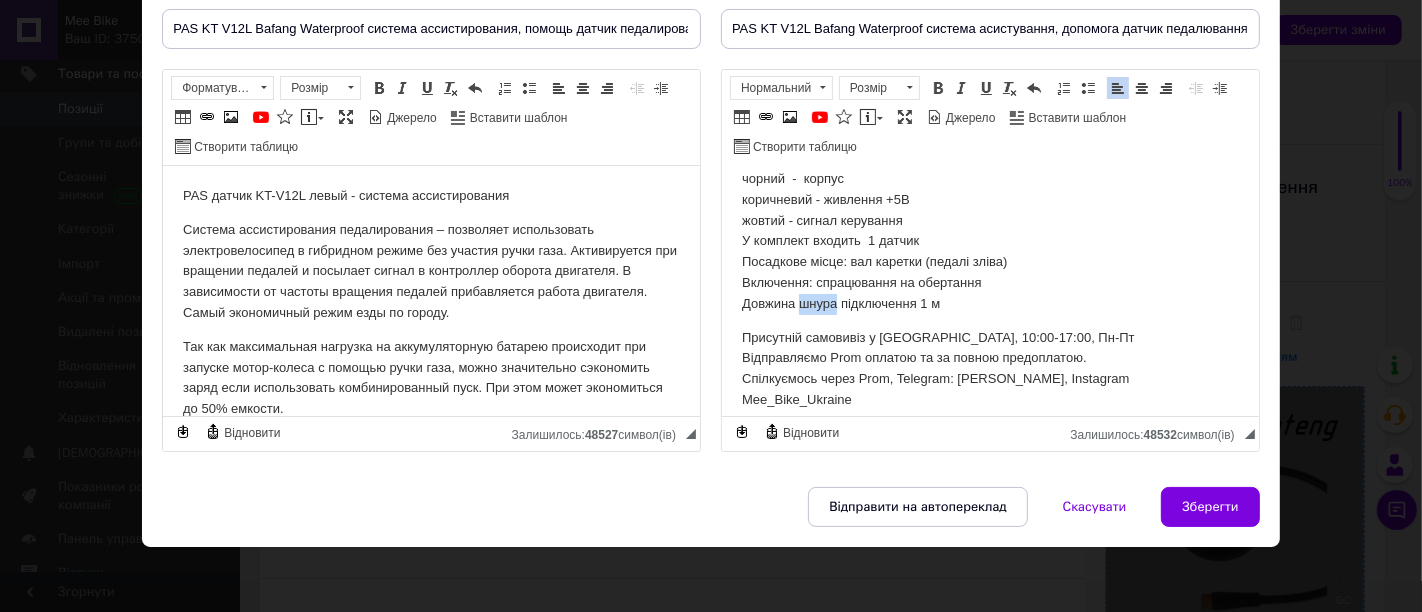 type 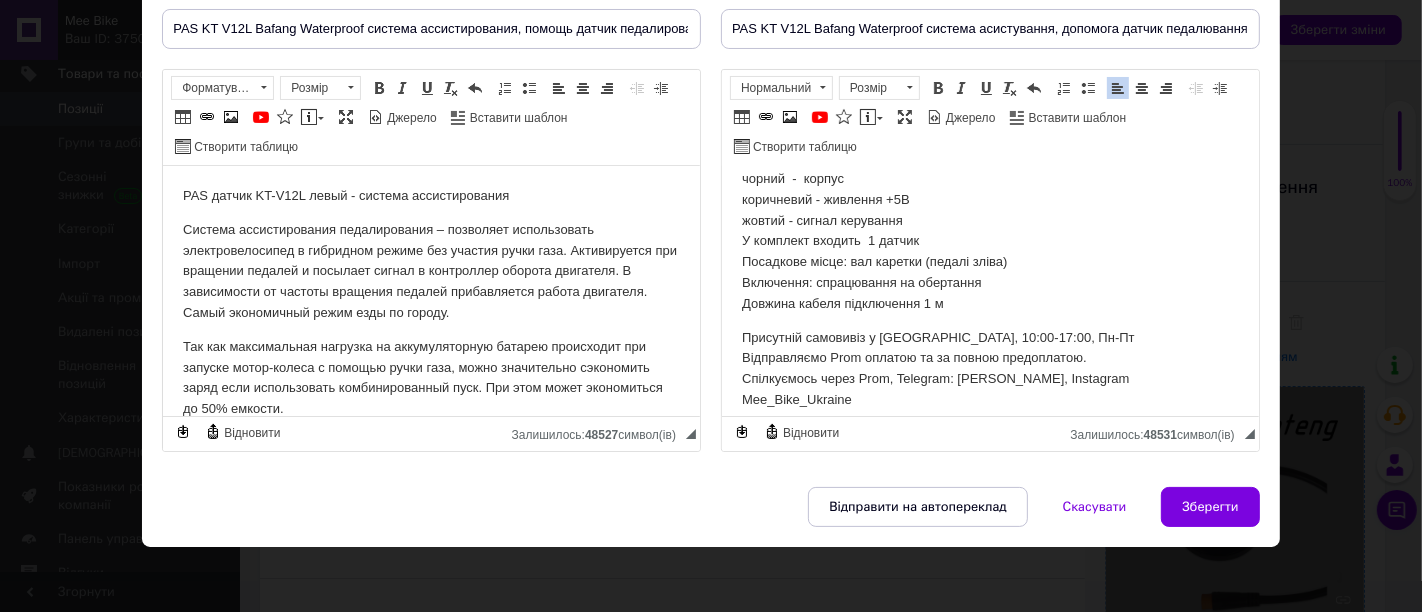 click on "На роз'ємі три дроти: чорний  -  корпус коричневий - живлення +5В жовтий - сигнал керування У комплект входить  1 датчик Посадкове місце: вал каретки (педалі зліва) Включення: спрацювання на обертання Довжина кабеля підключення 1 м" at bounding box center (989, 231) 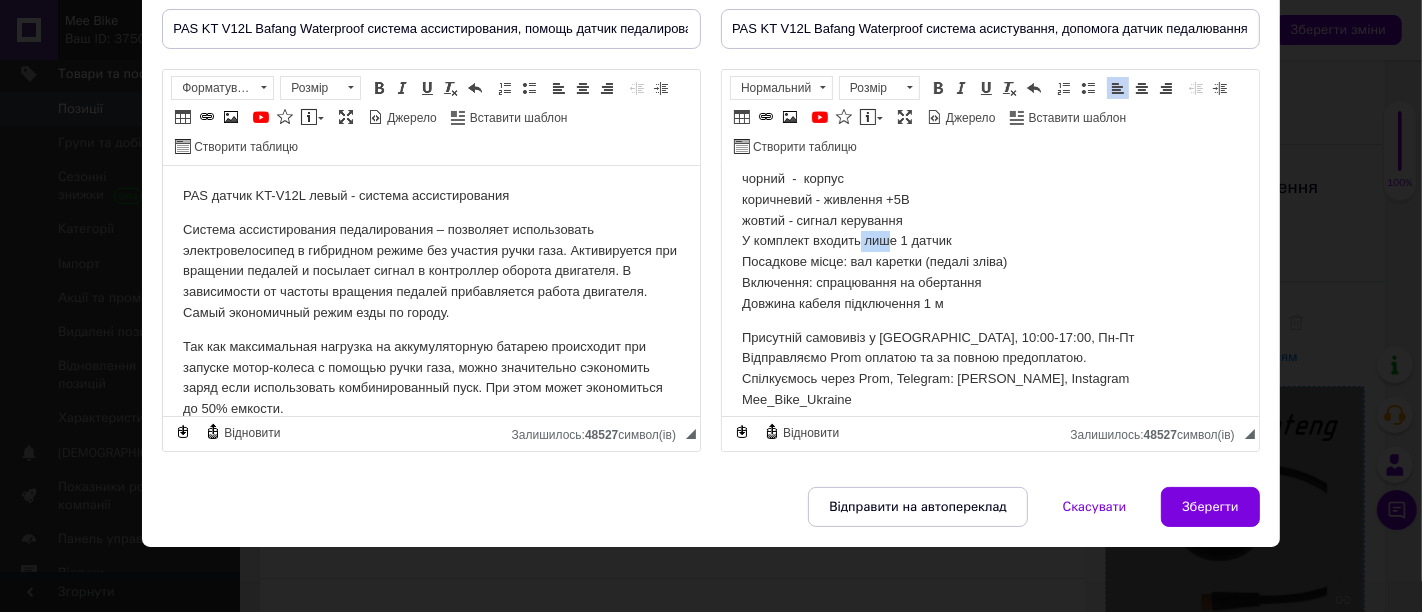 drag, startPoint x: 856, startPoint y: 268, endPoint x: 883, endPoint y: 261, distance: 27.89265 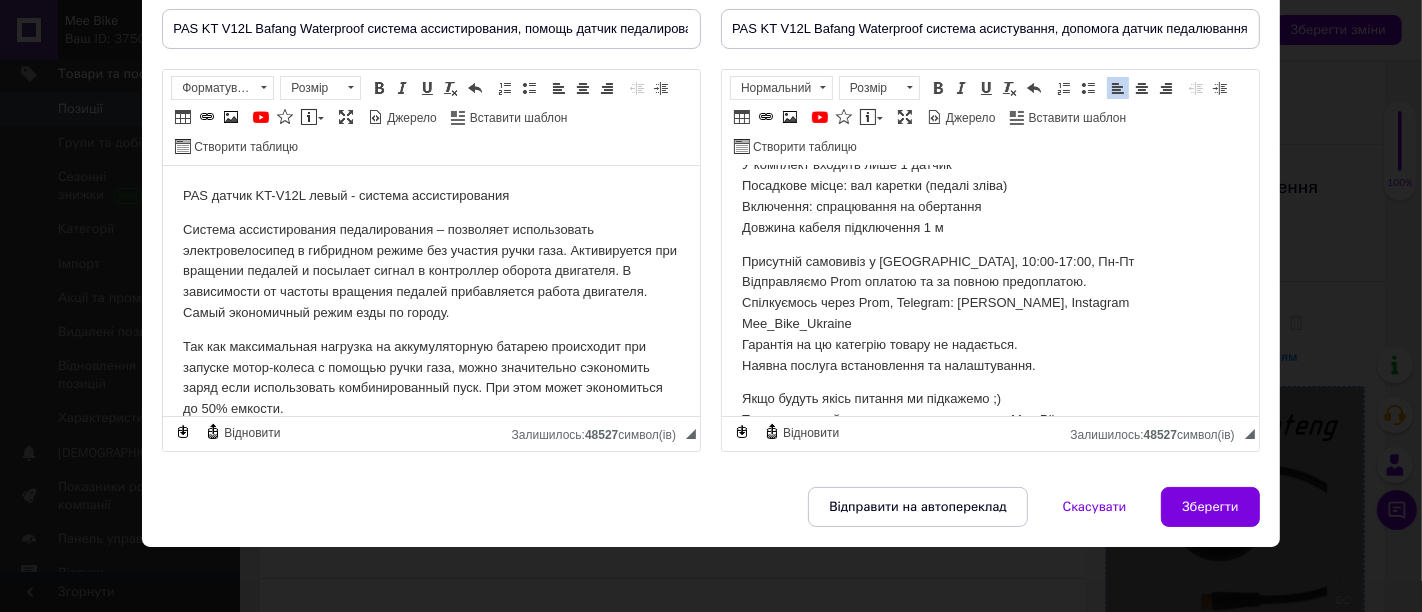 scroll, scrollTop: 492, scrollLeft: 0, axis: vertical 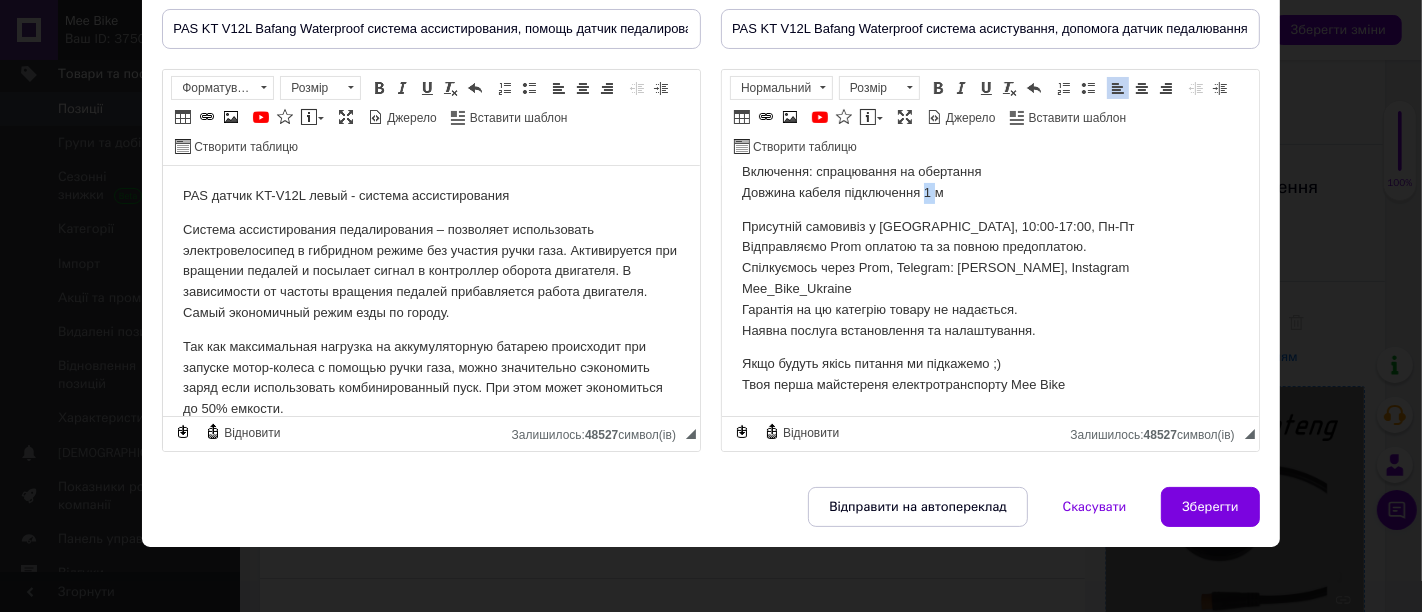 drag, startPoint x: 935, startPoint y: 210, endPoint x: 922, endPoint y: 209, distance: 13.038404 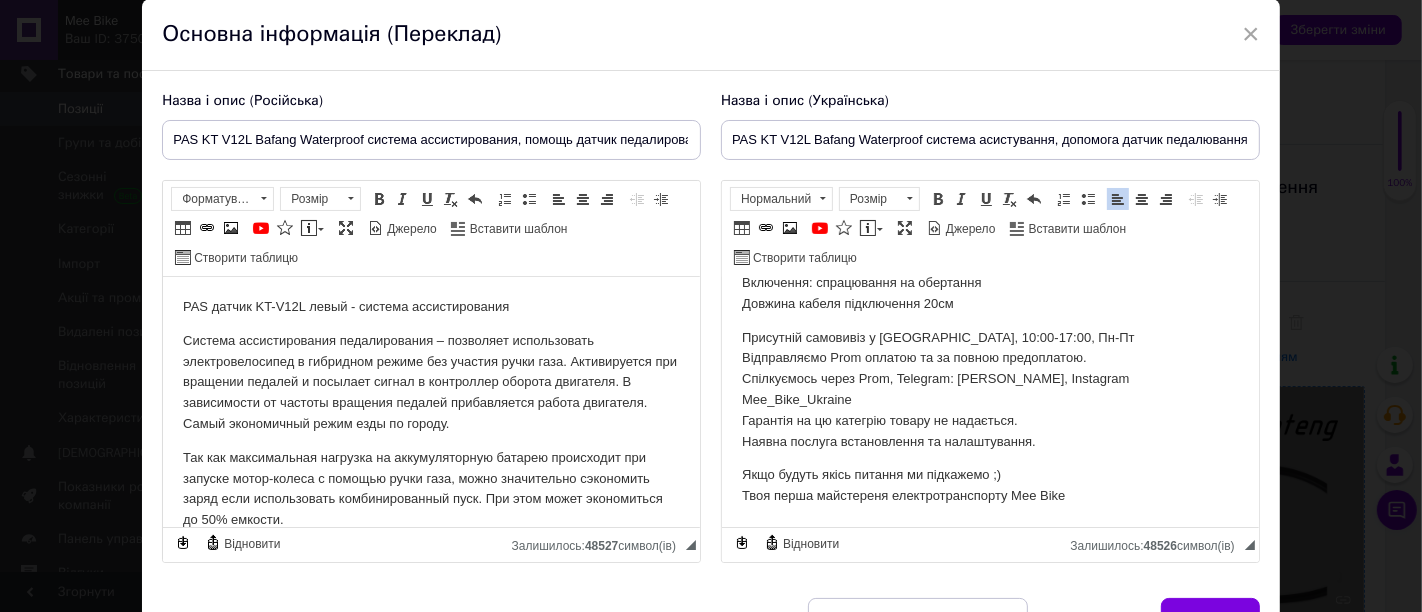 scroll, scrollTop: 0, scrollLeft: 0, axis: both 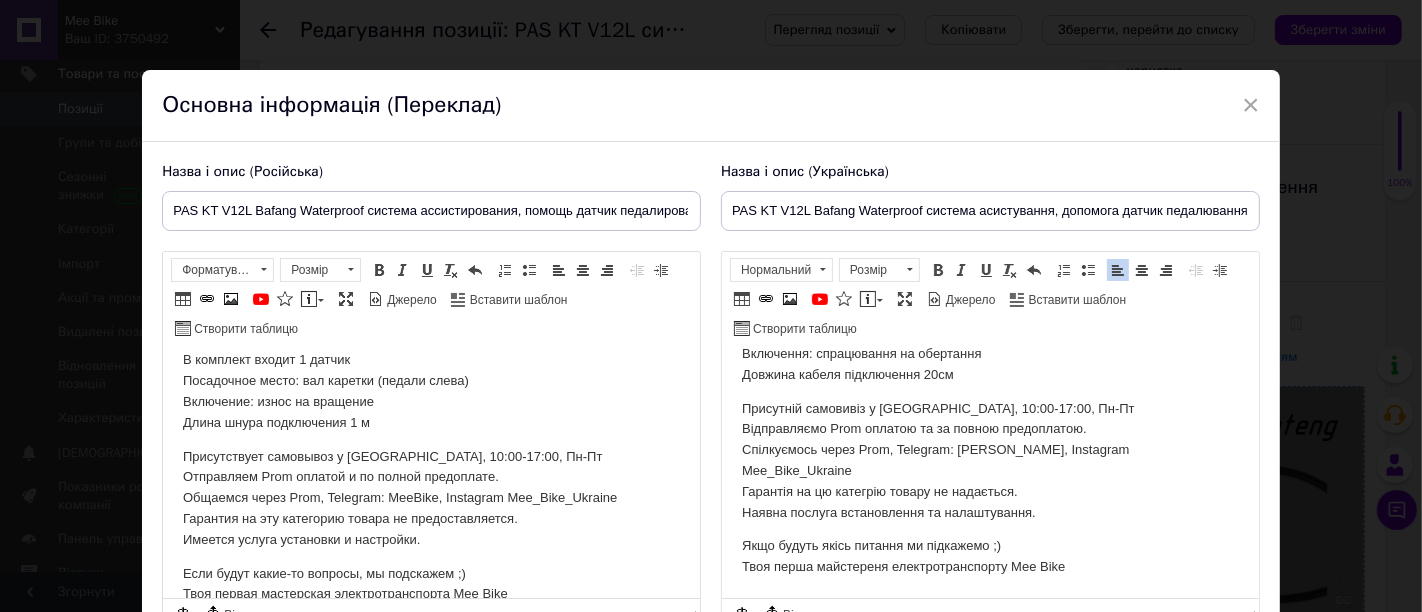 click on "На разъеме три провода: черный - корпус коричневый - питание +5В желтый – сигнал управления В комплект входит 1 датчик Посадочное место: вал каретки (педали слева) Включение: износ на вращение Длина шнура подключения 1 м" at bounding box center (431, 350) 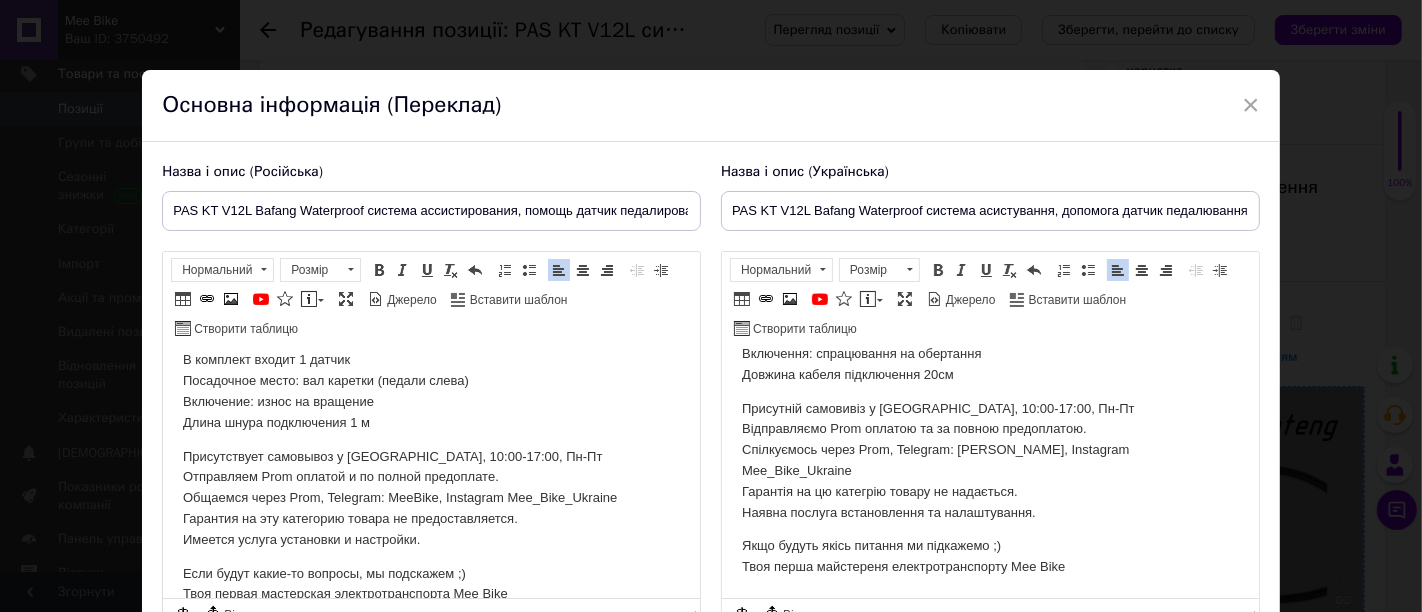 type 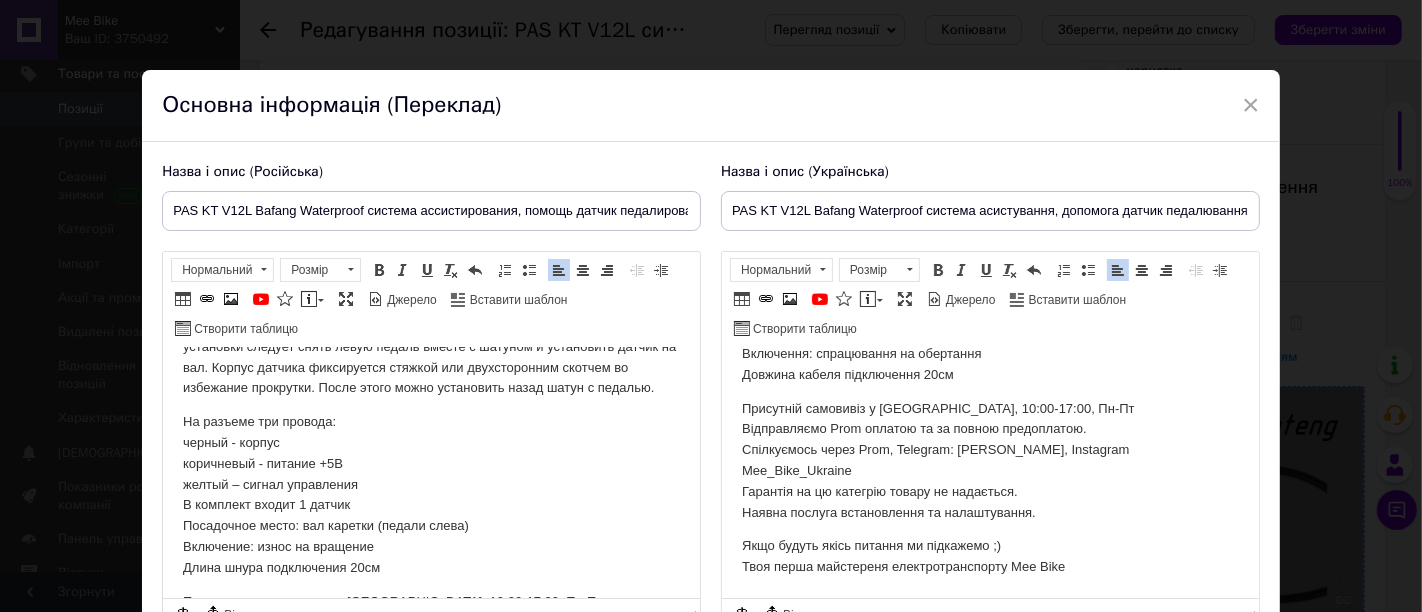 scroll, scrollTop: 333, scrollLeft: 0, axis: vertical 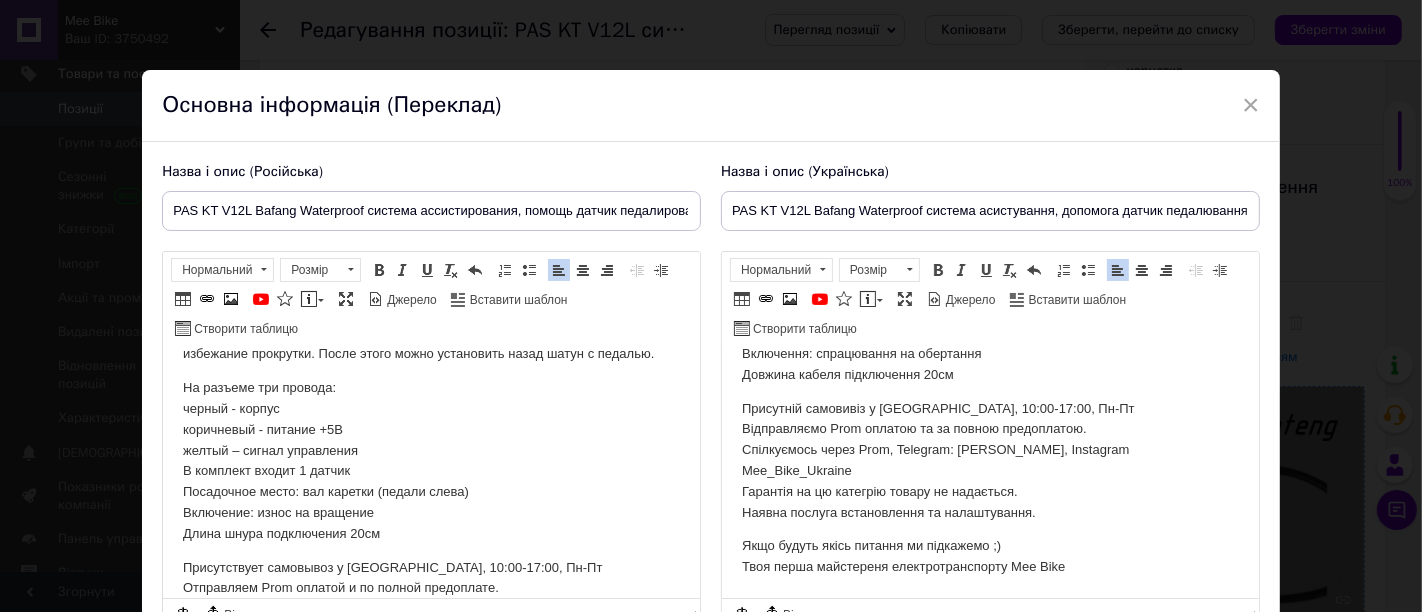 click on "На разъеме три провода: черный - корпус коричневый - питание +5В желтый – сигнал управления В комплект входит 1 датчик Посадочное место: вал каретки (педали слева) Включение: износ на вращение Длина шнура подключения 20см" at bounding box center [431, 461] 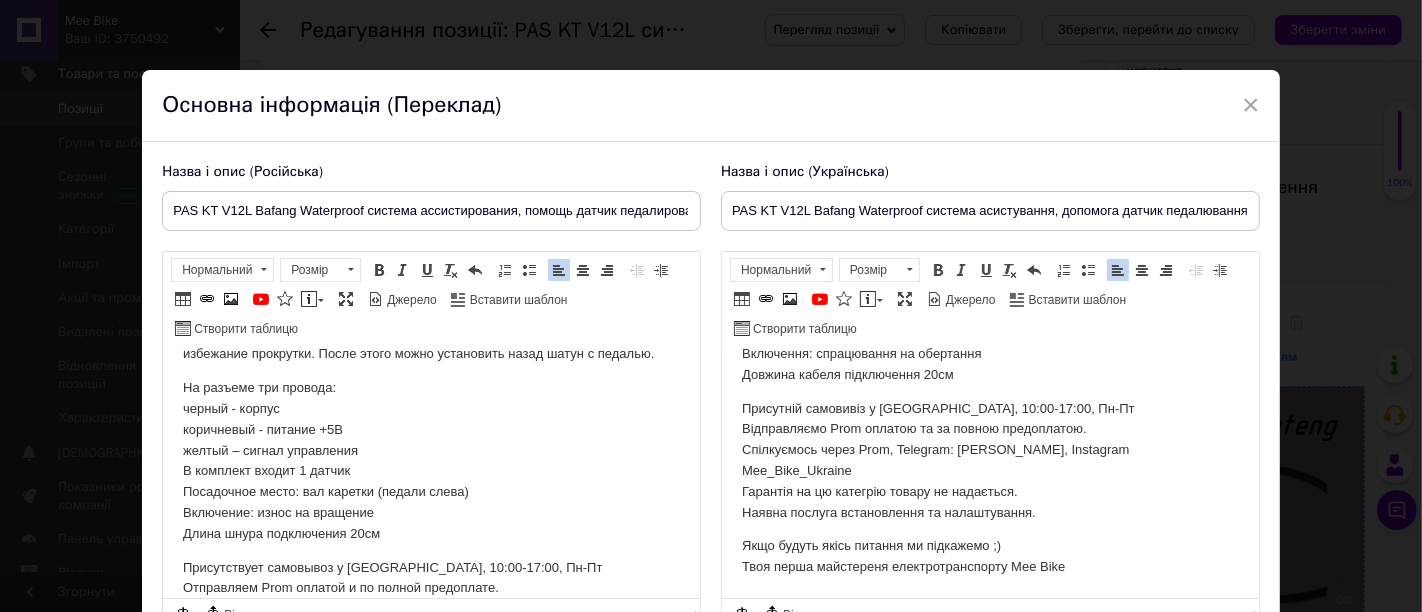 click on "На разъеме три провода: черный - корпус коричневый - питание +5В желтый – сигнал управления В комплект входит 1 датчик Посадочное место: вал каретки (педали слева) Включение: износ на вращение Длина шнура подключения 20см" at bounding box center [431, 461] 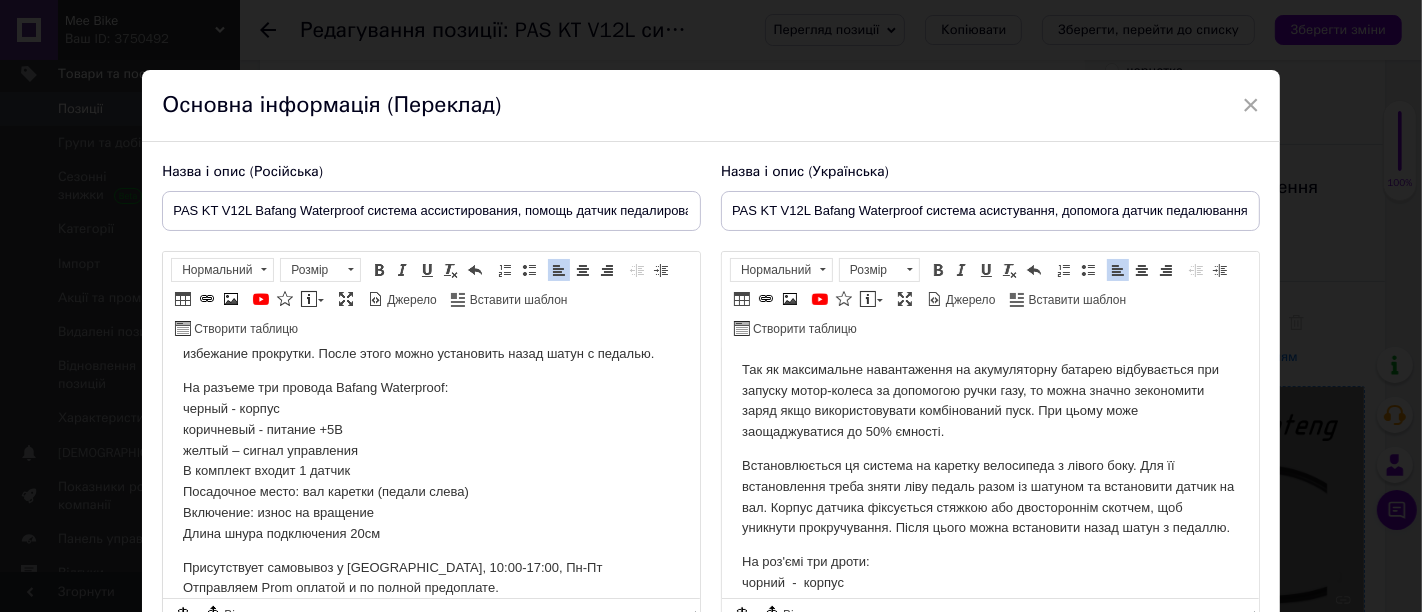 scroll, scrollTop: 270, scrollLeft: 0, axis: vertical 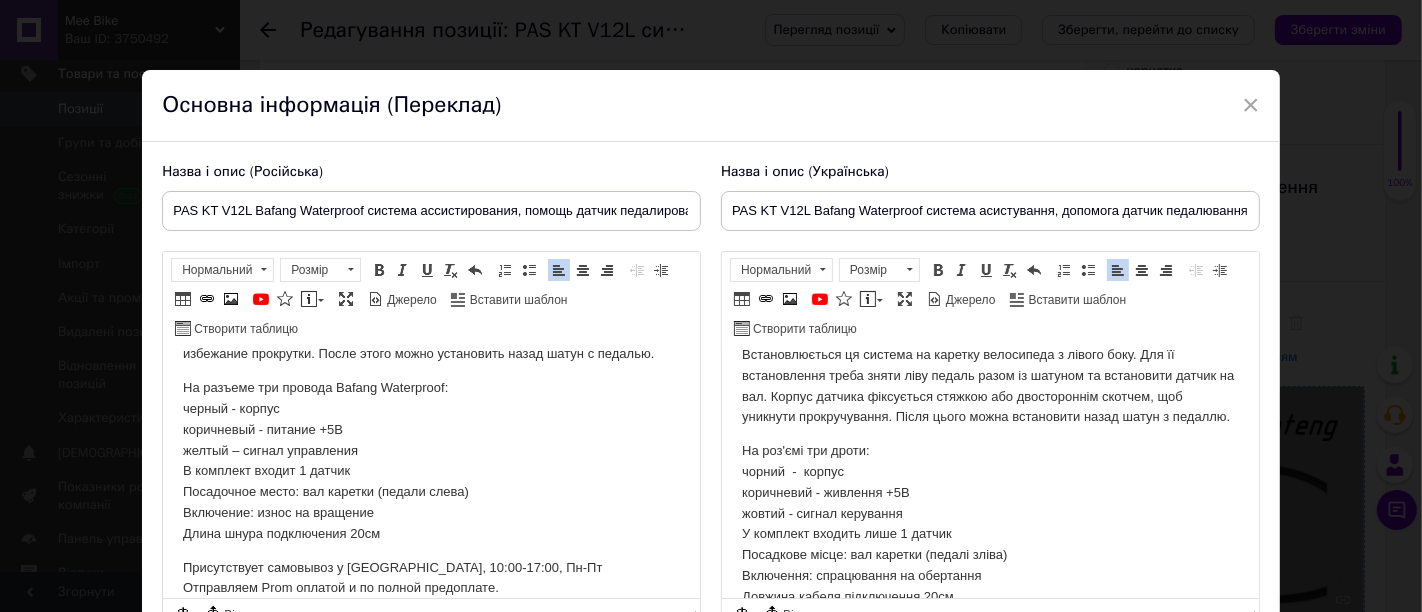 click on "На роз'ємі три дроти: чорний  -  корпус коричневий - живлення +5В жовтий - сигнал керування У комплект входить лише 1 датчик Посадкове місце: вал каретки (педалі зліва) Включення: спрацювання на обертання Довжина кабеля підключення 20см" at bounding box center [989, 524] 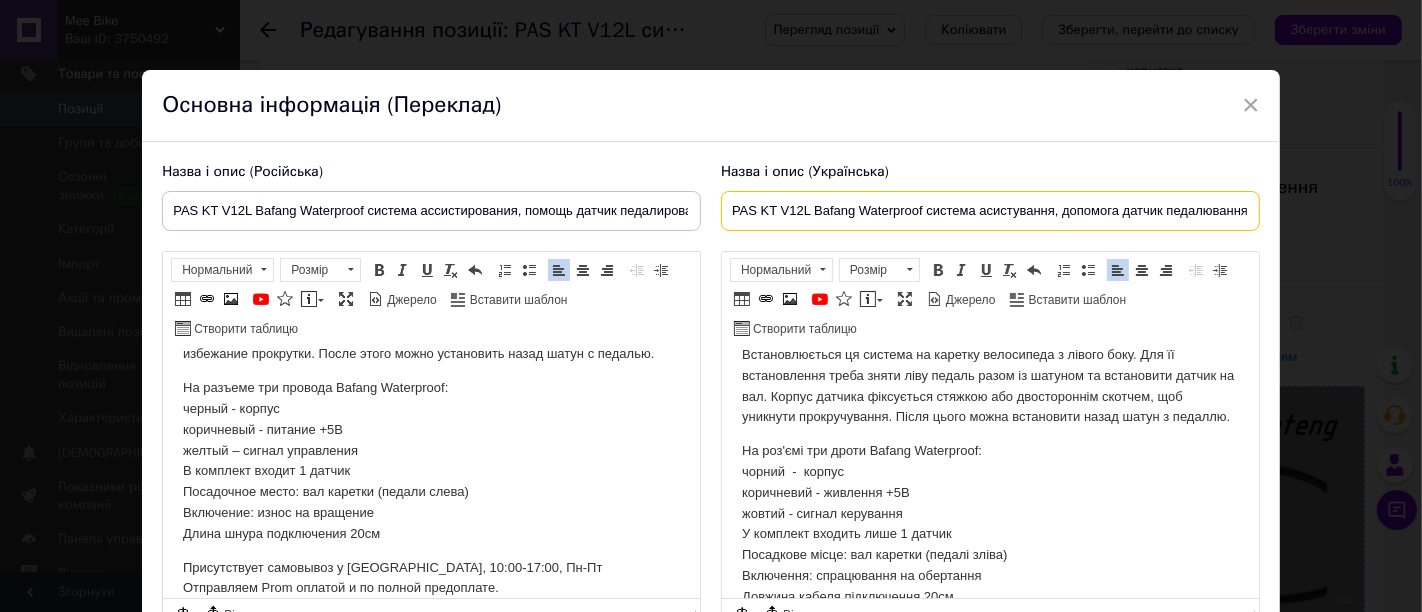 scroll, scrollTop: 0, scrollLeft: 123, axis: horizontal 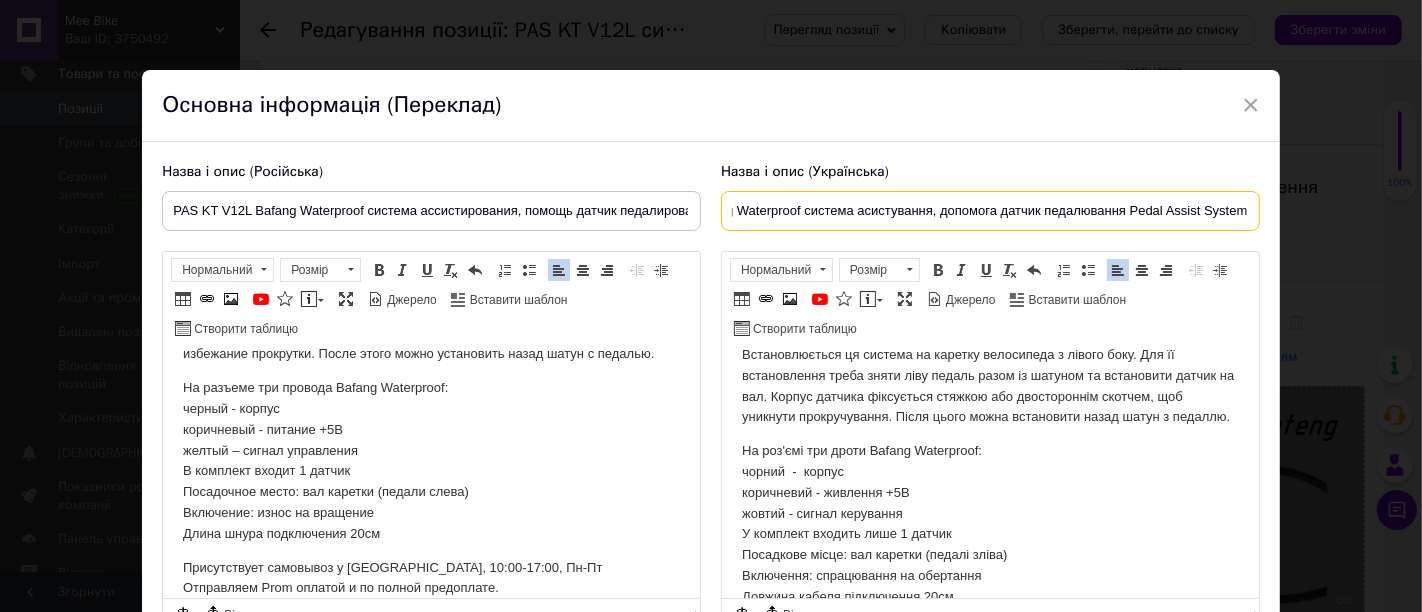 drag, startPoint x: 1000, startPoint y: 214, endPoint x: 1401, endPoint y: 246, distance: 402.27478 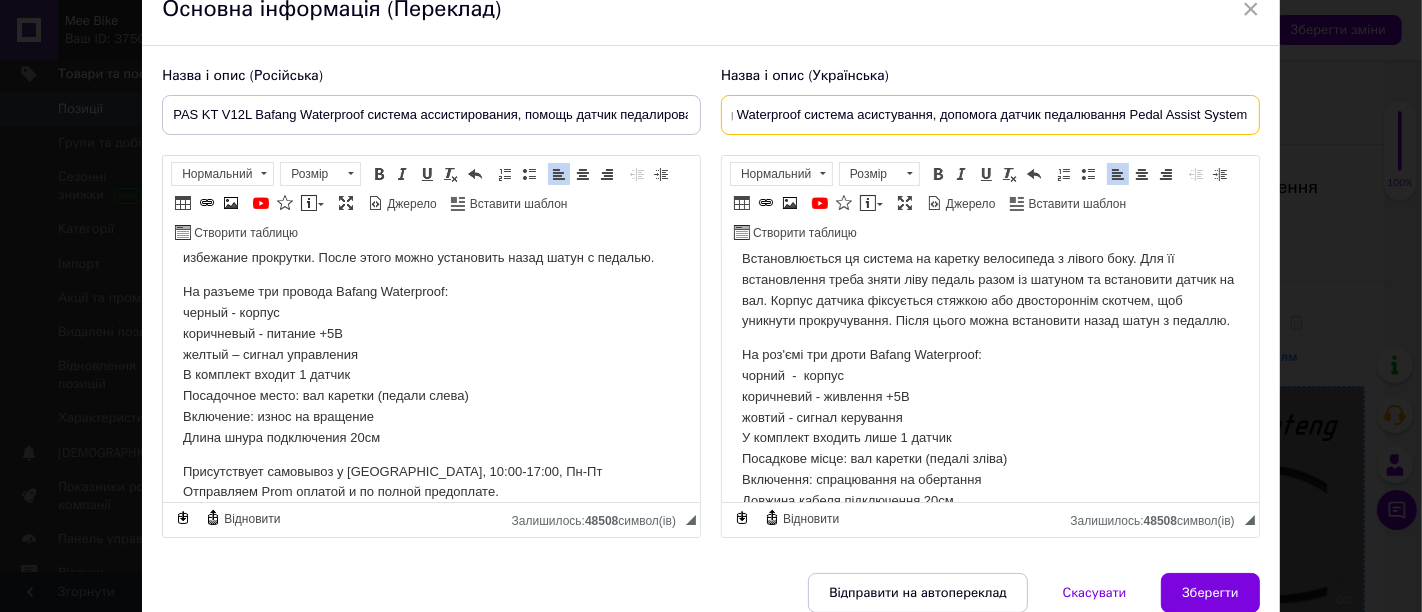 scroll, scrollTop: 182, scrollLeft: 0, axis: vertical 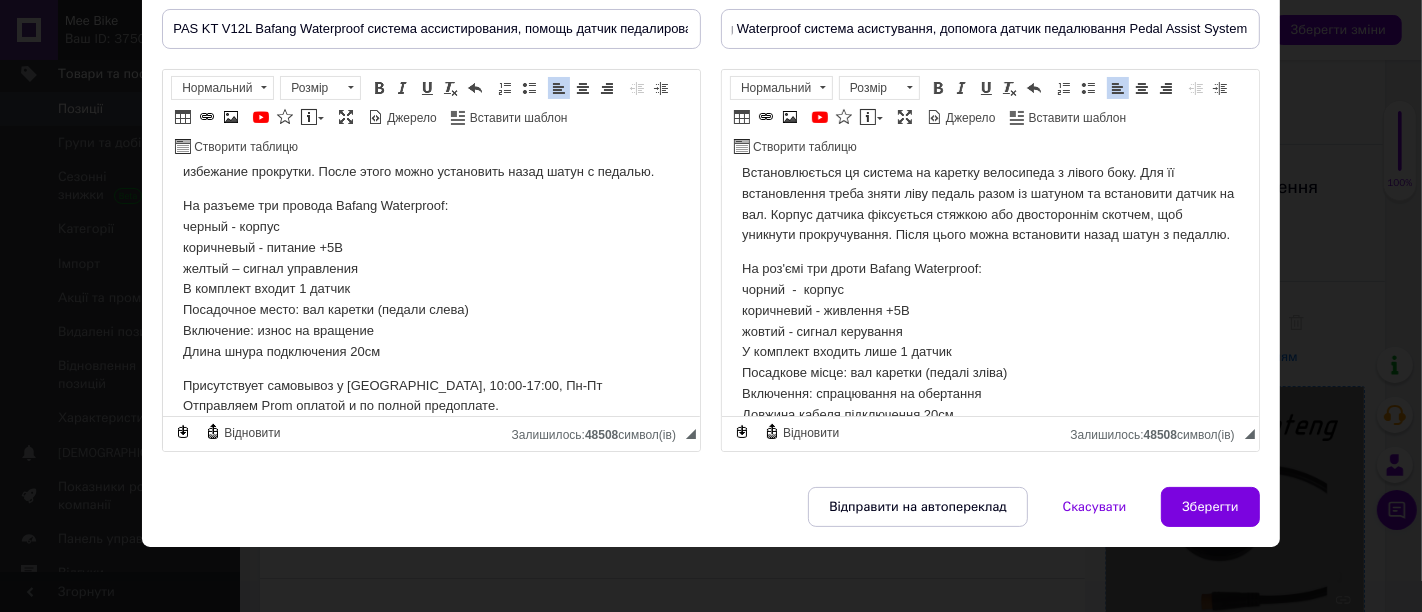 click on "Назва і опис (Російська) PAS KT V12L Bafang Waterproof система ассистирования, помощь датчик педалирования Pedal Assist System PAS датчик KT-V12L левый - система ассистирования
Система ассистирования педалирования – позволяет использовать электровелосипед в гибридном режиме без участия ручки газа. Активируется при вращении педалей и посылает сигнал в контроллер оборота двигателя. В зависимости от частоты вращения педалей прибавляется работа двигателя. Самый экономичный режим езды по городу.
На разъеме три провода Bafang Waterproof:
черный - корпус
коричневый - питание +5В" at bounding box center [711, 224] 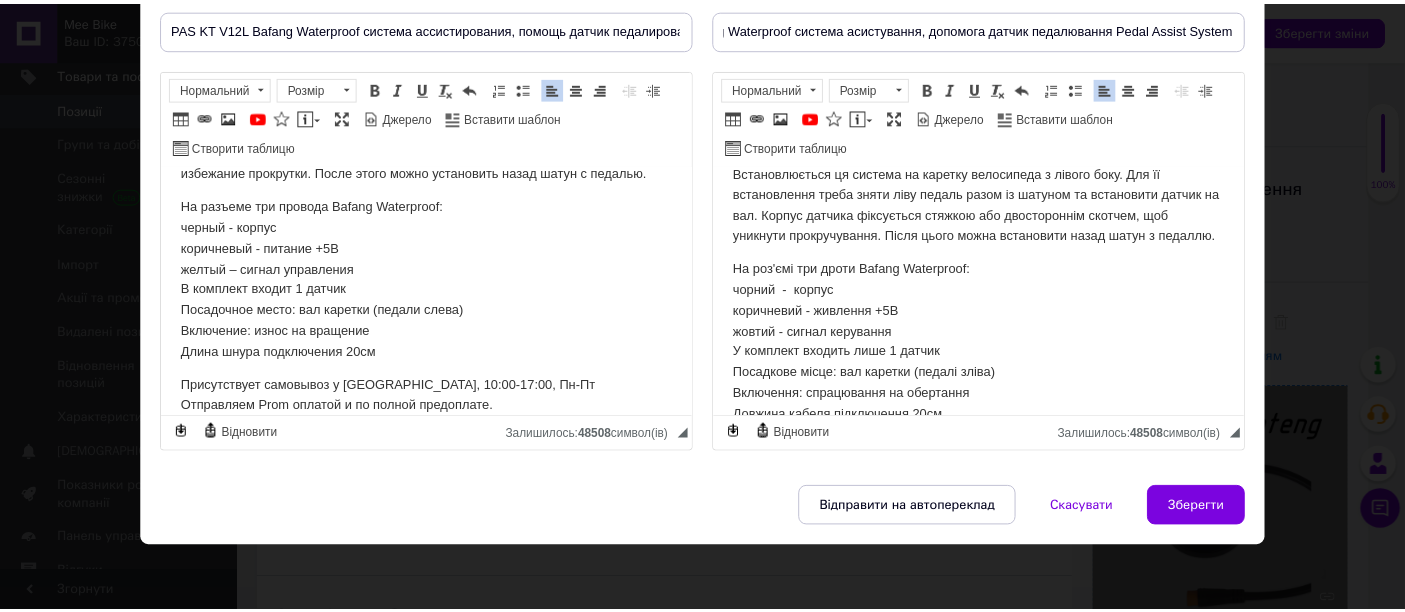scroll, scrollTop: 0, scrollLeft: 0, axis: both 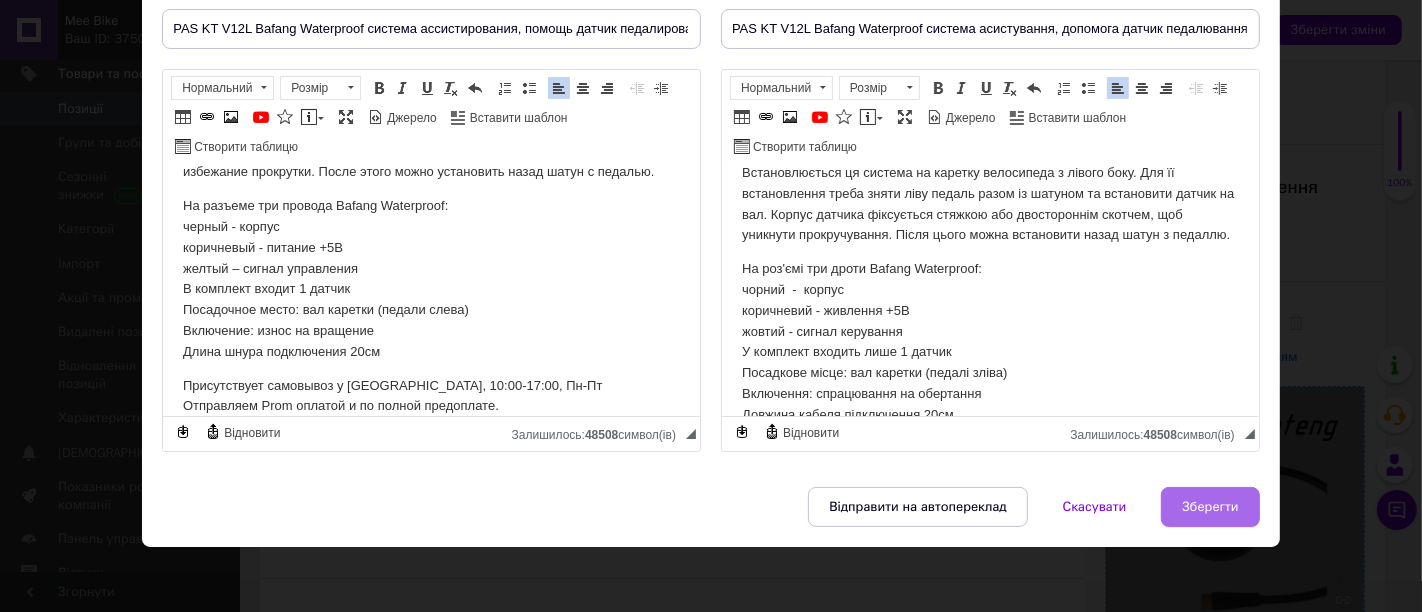 click on "Зберегти" at bounding box center (1210, 507) 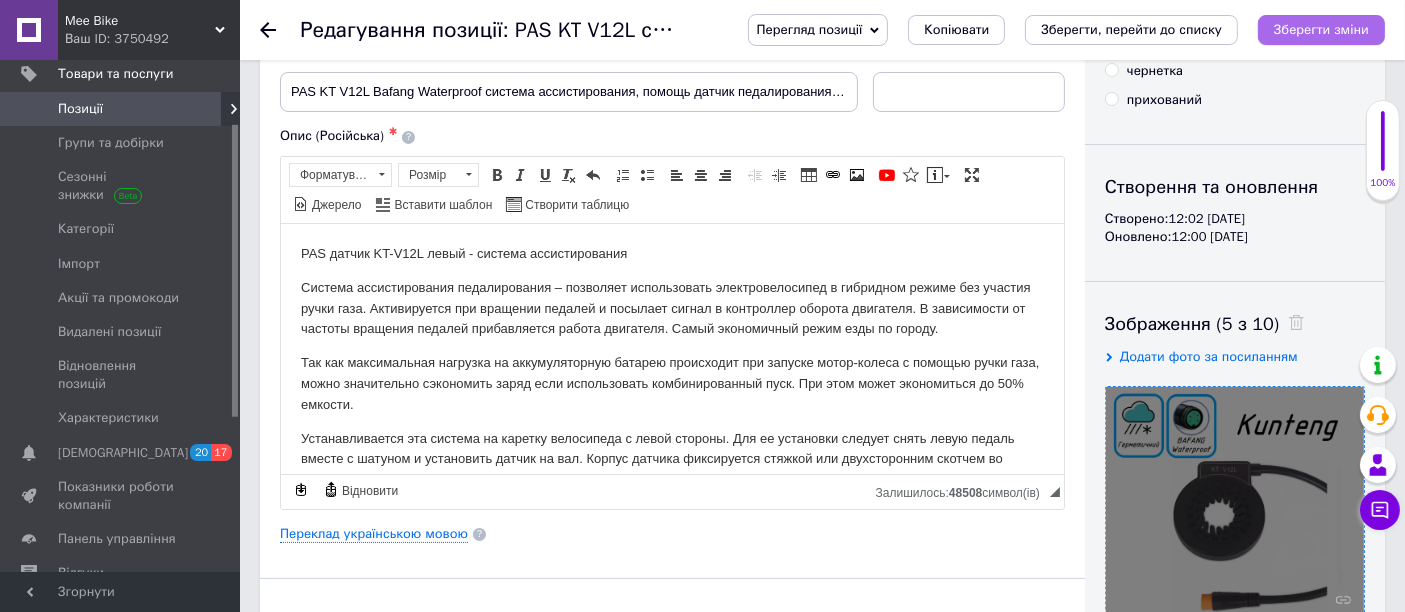 click on "Зберегти зміни" at bounding box center (1321, 30) 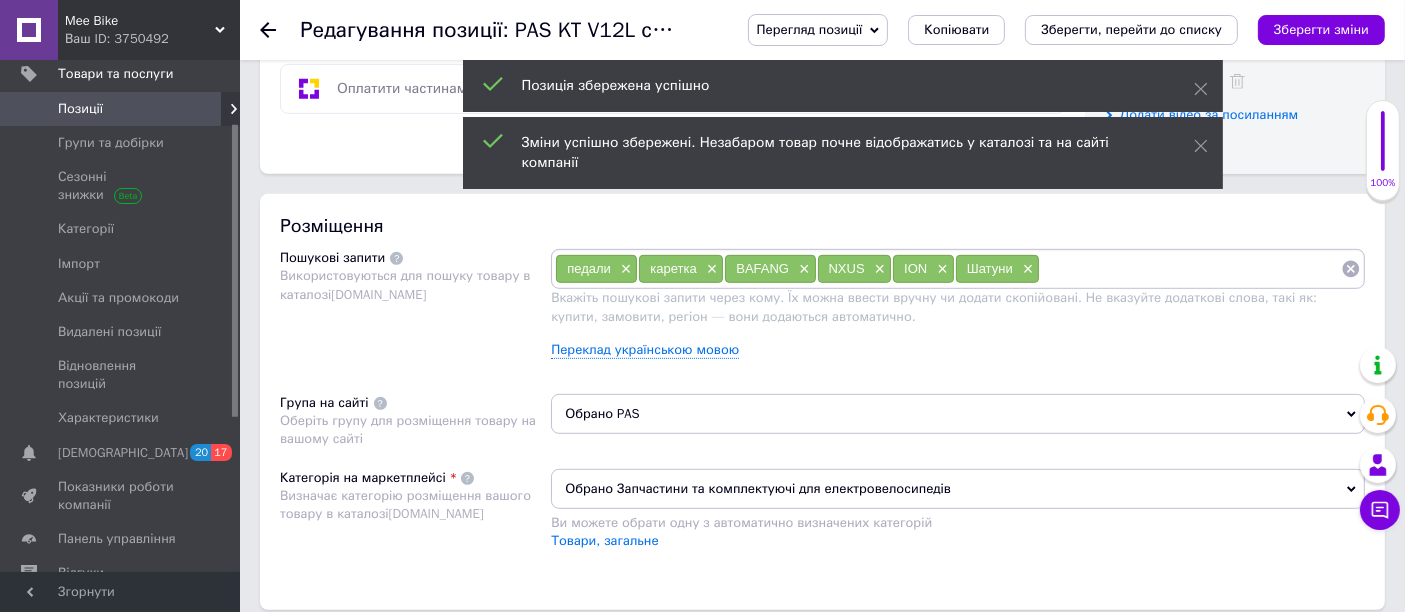 scroll, scrollTop: 777, scrollLeft: 0, axis: vertical 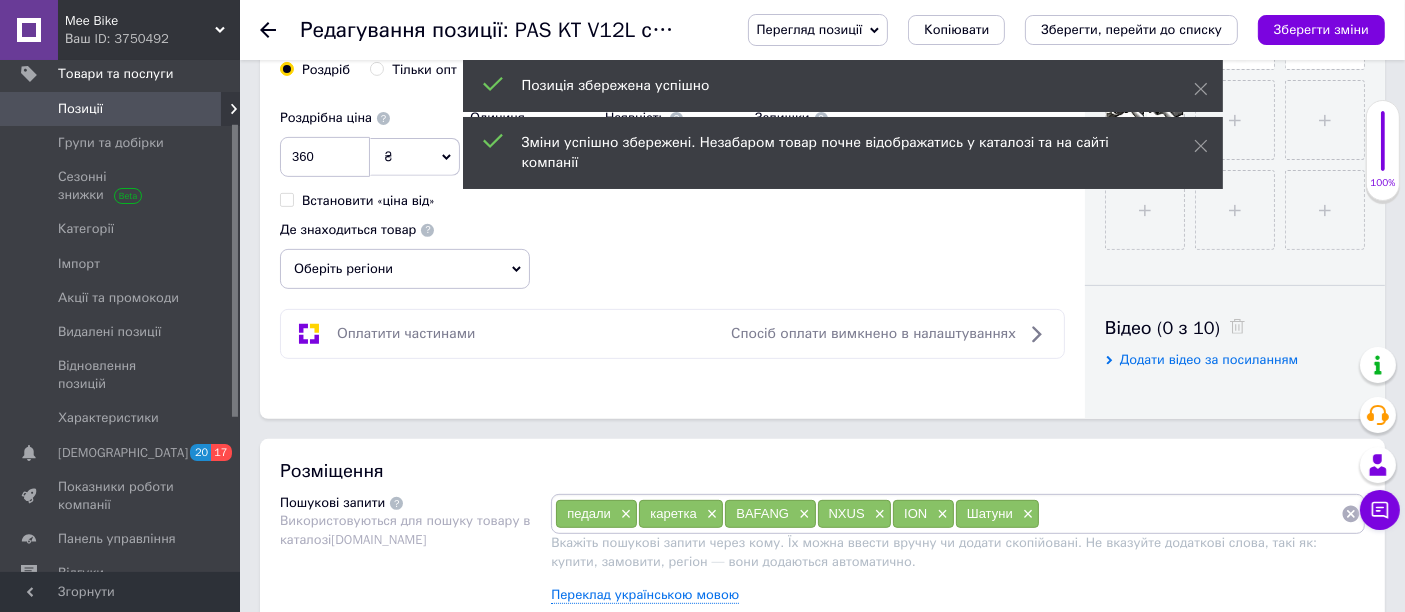 click on "Оберіть регіони" at bounding box center [405, 269] 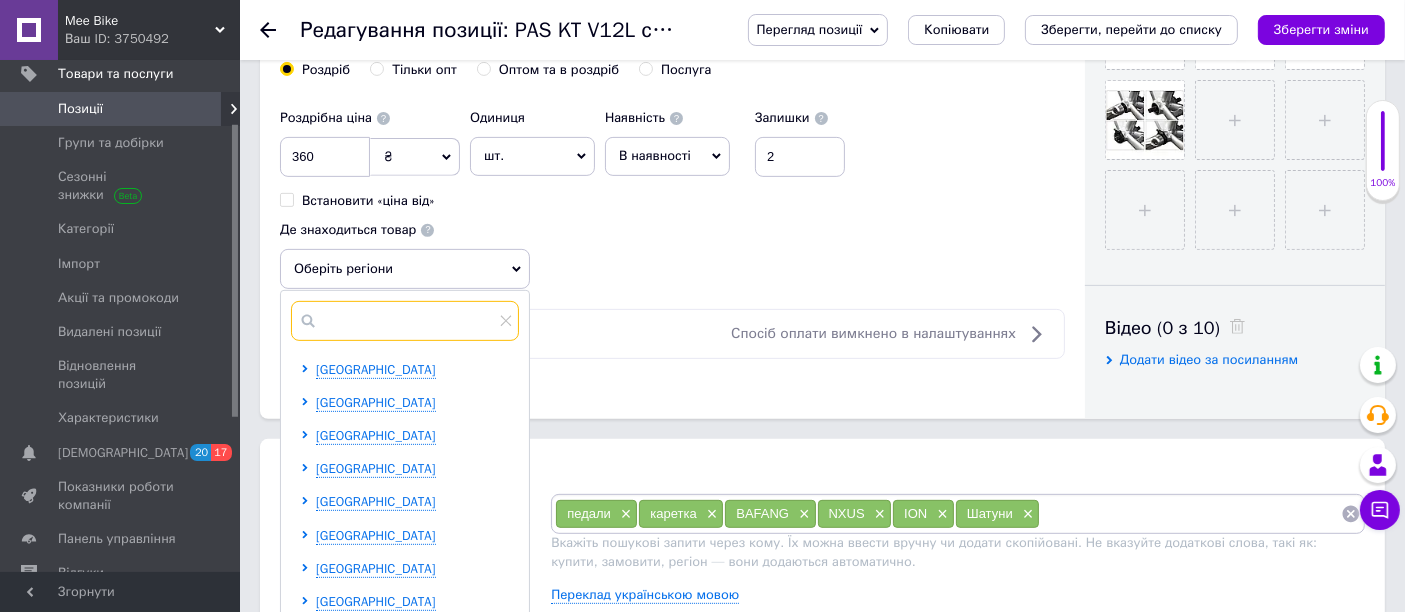 click at bounding box center [405, 321] 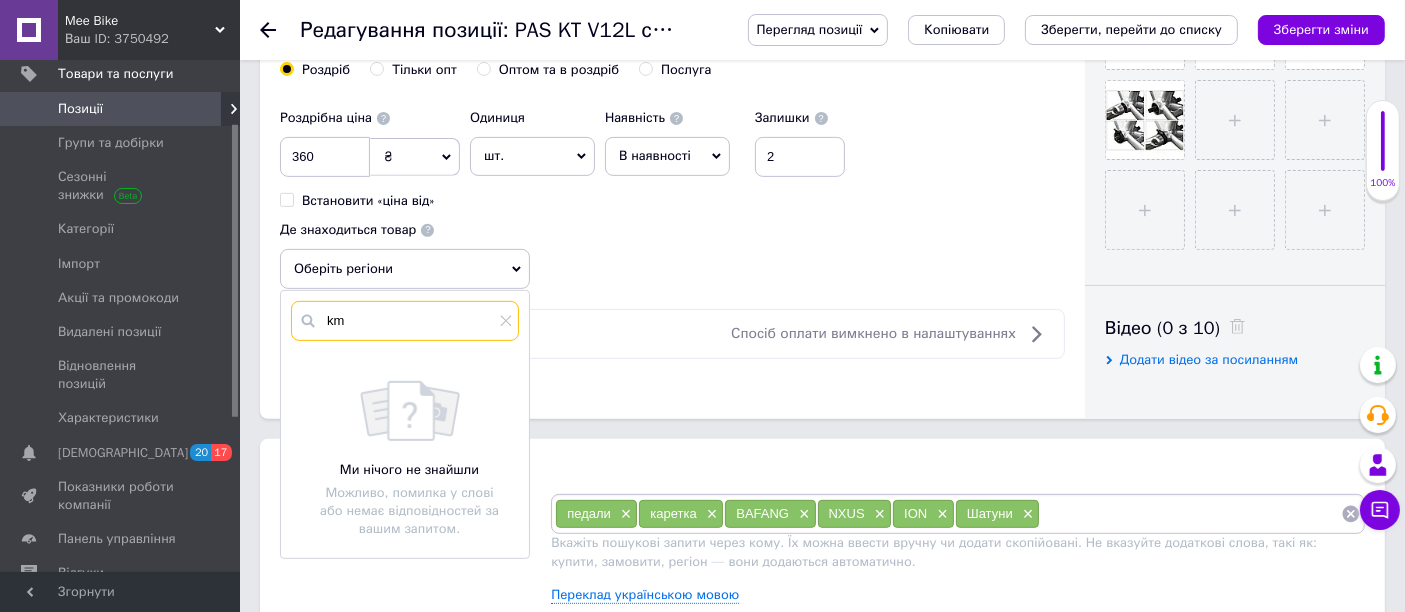 type on "k" 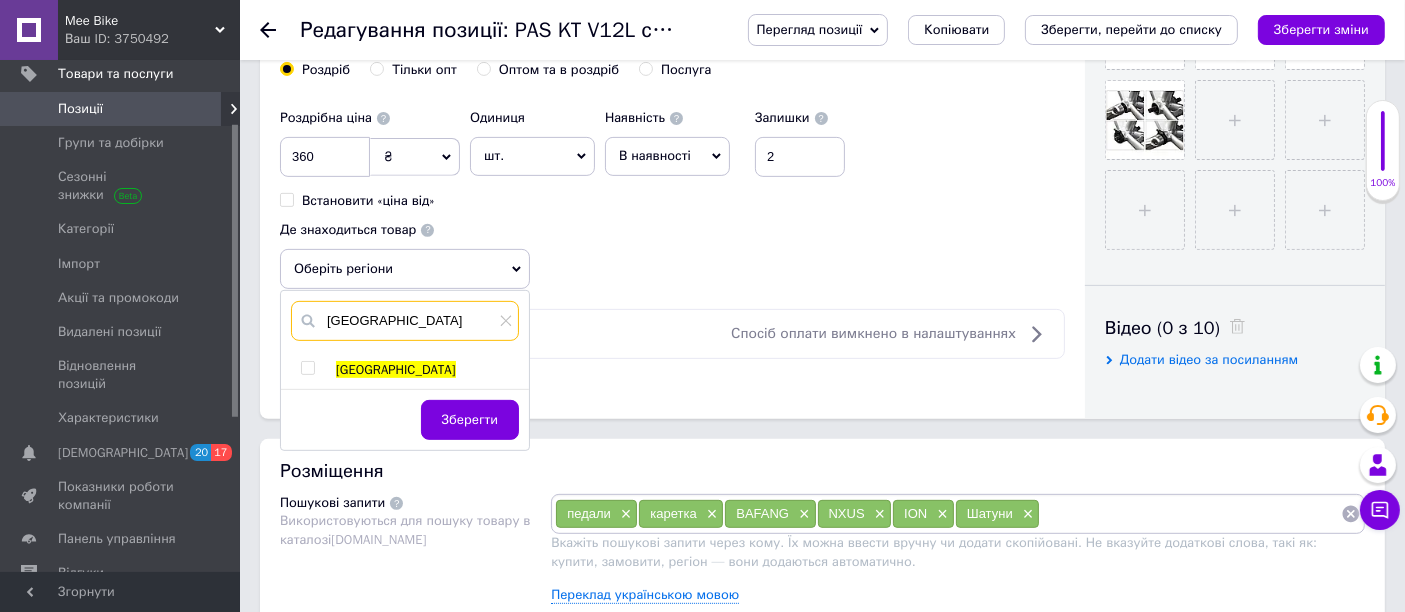 type on "[GEOGRAPHIC_DATA]" 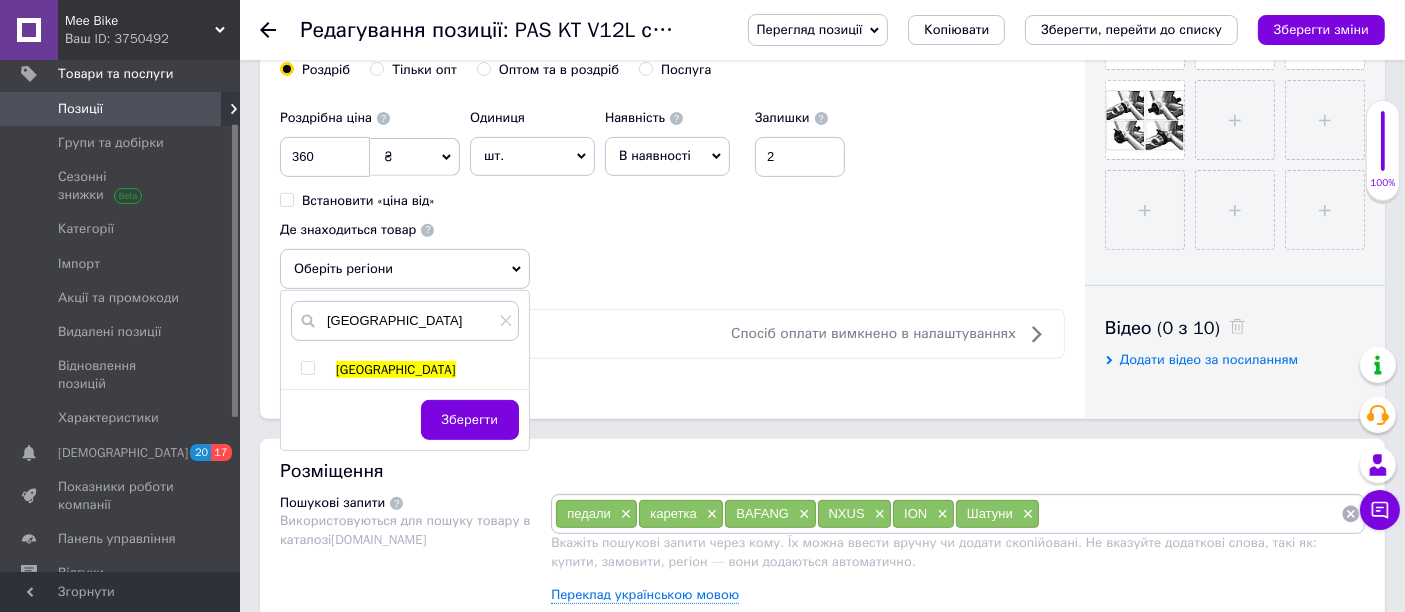 click at bounding box center (328, 370) 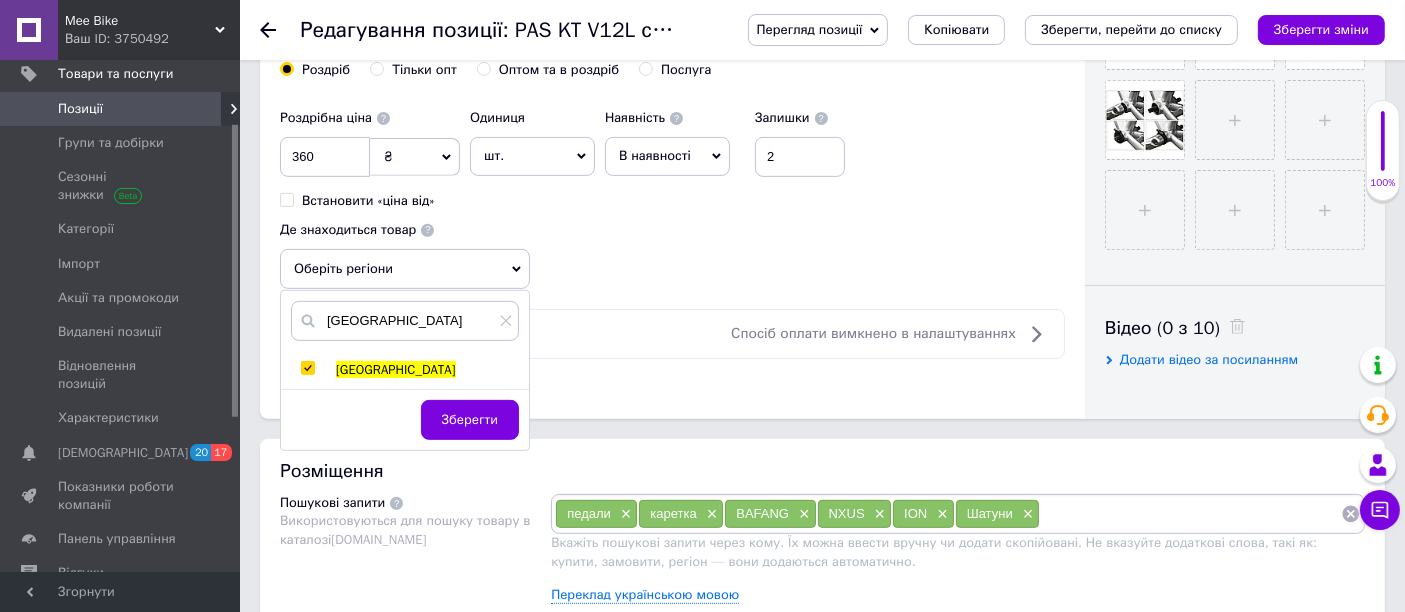 checkbox on "true" 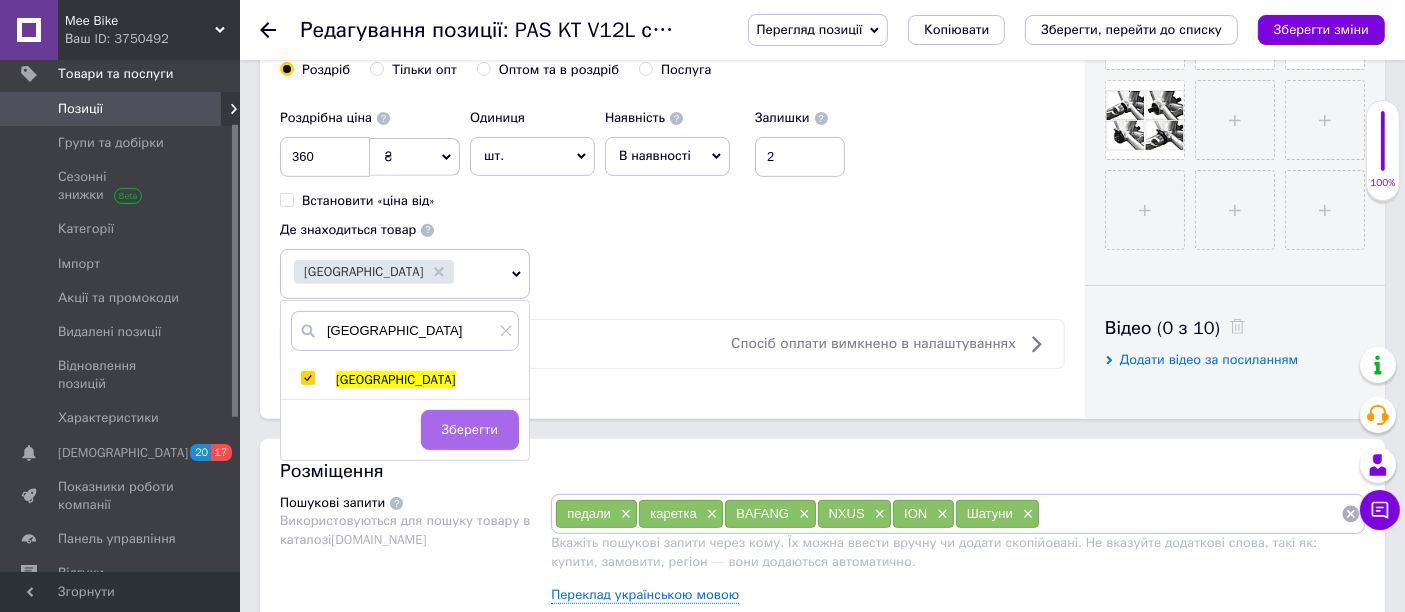click on "Зберегти" at bounding box center (470, 430) 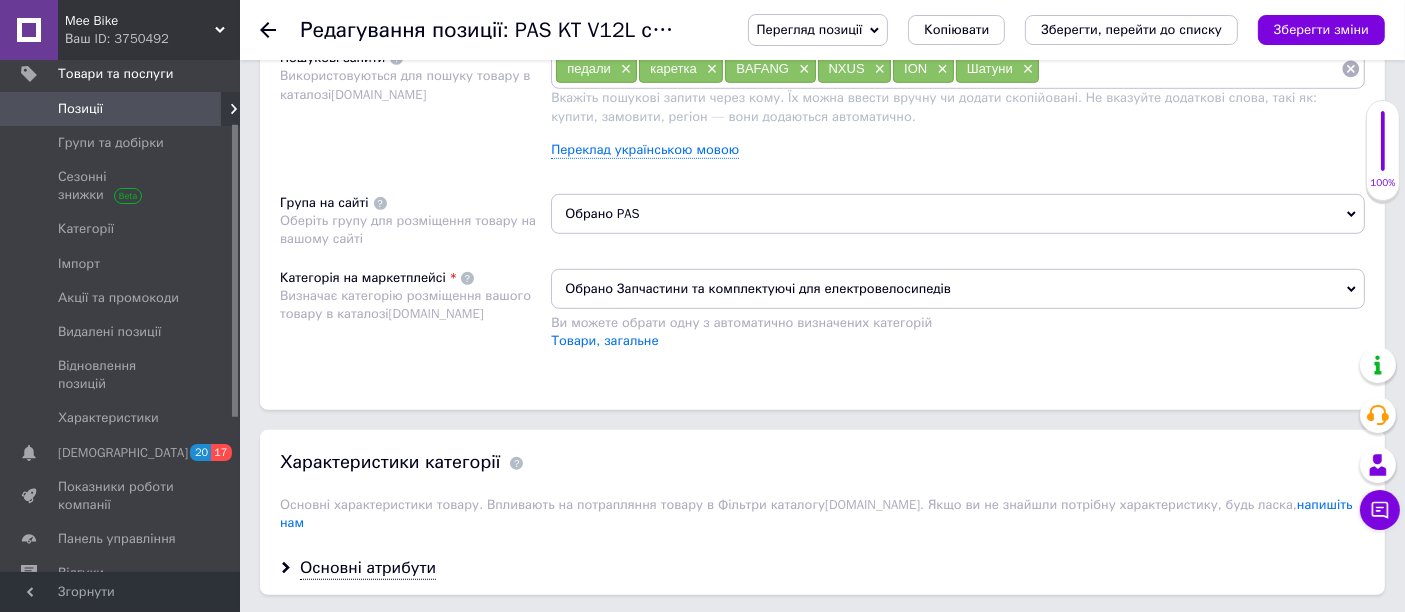 scroll, scrollTop: 1111, scrollLeft: 0, axis: vertical 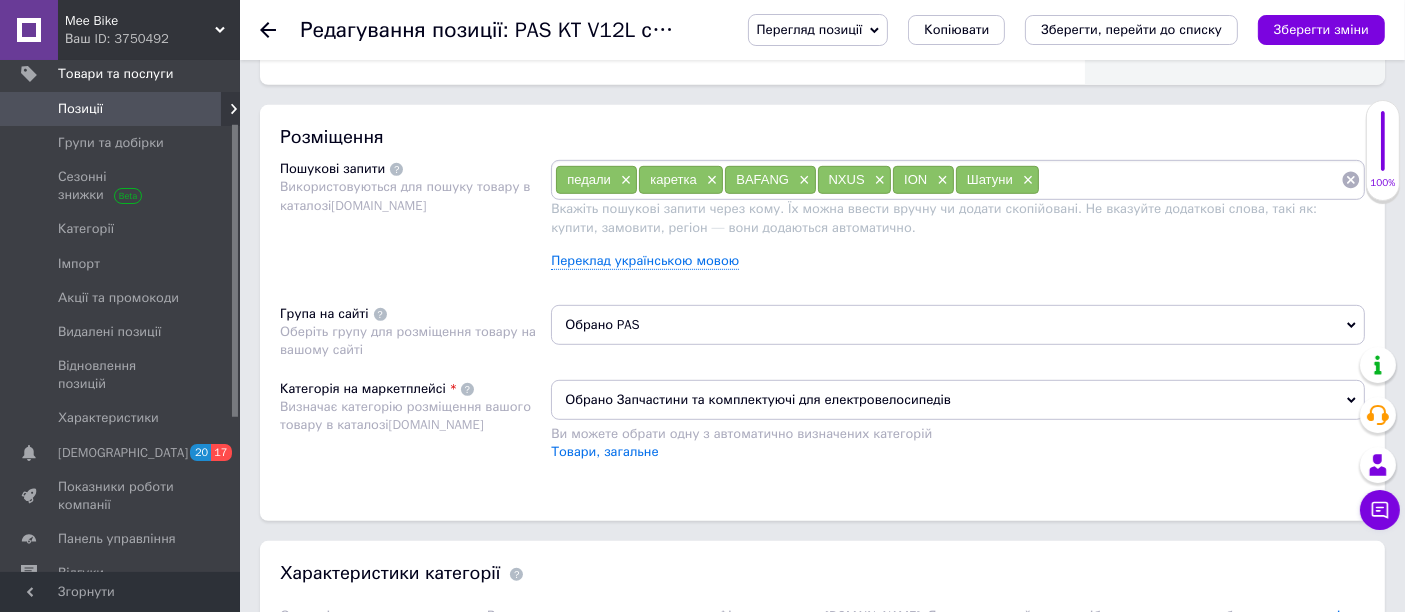 click on "Оберіть групу для розміщення товару на вашому сайті" at bounding box center [410, 341] 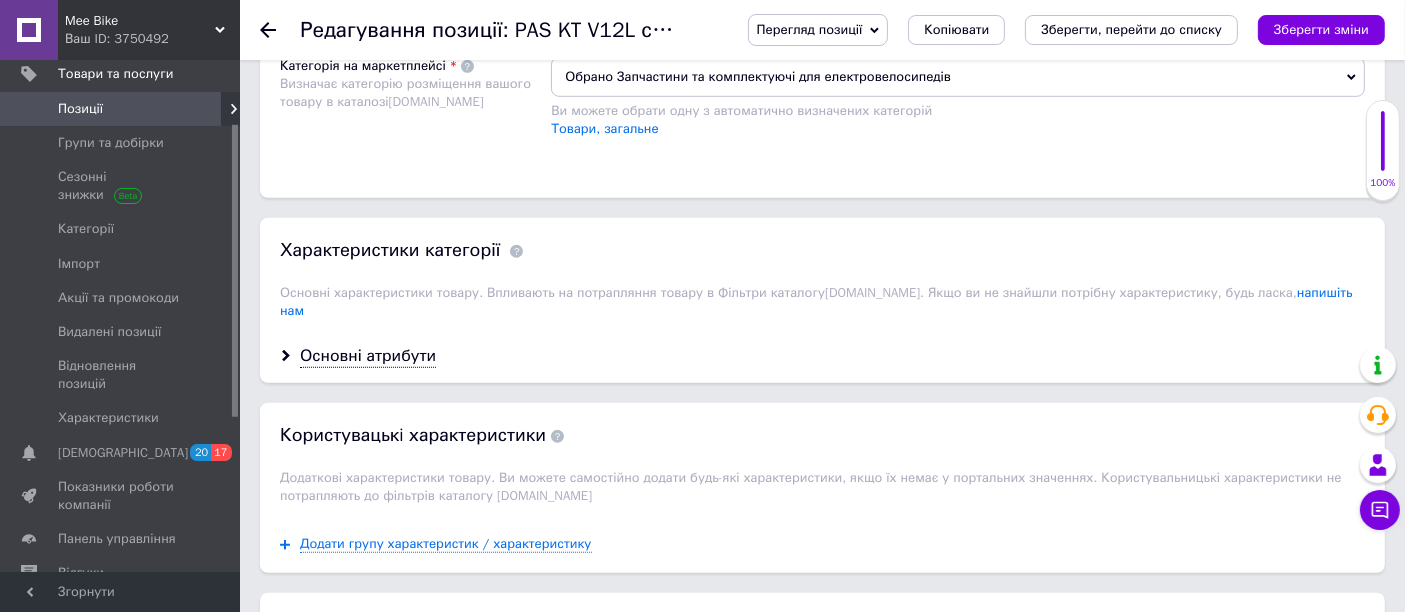 scroll, scrollTop: 1444, scrollLeft: 0, axis: vertical 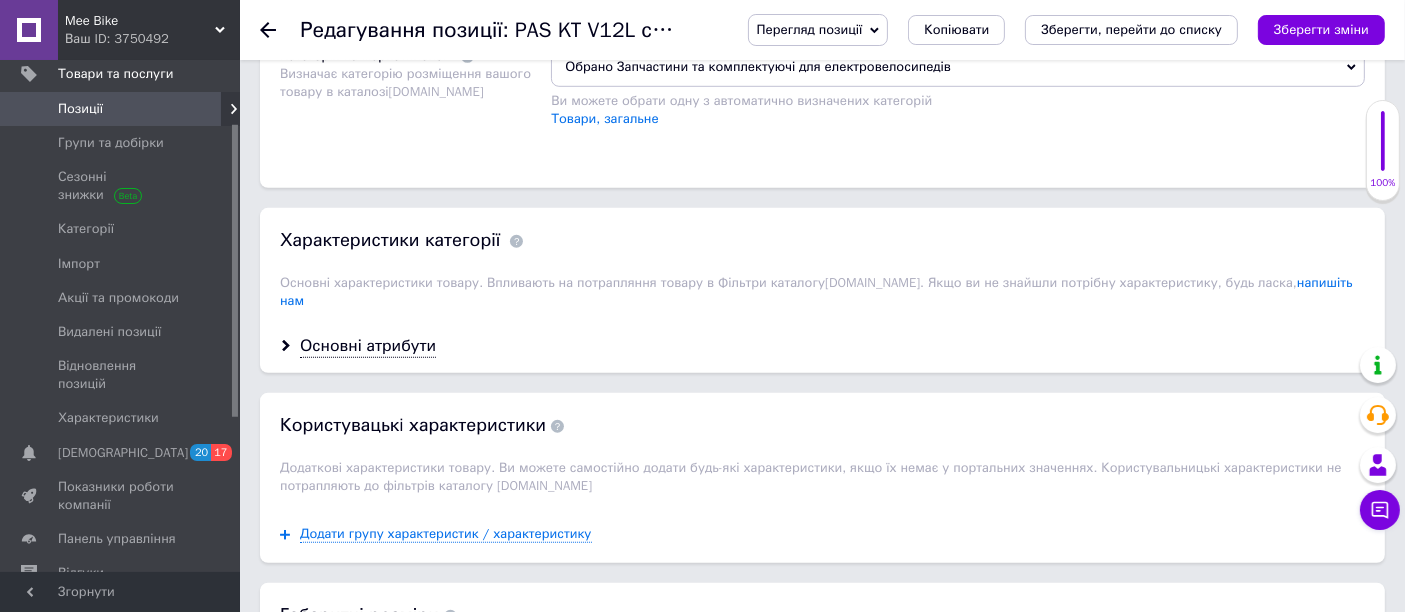 click on "Основні атрибути" at bounding box center (822, 346) 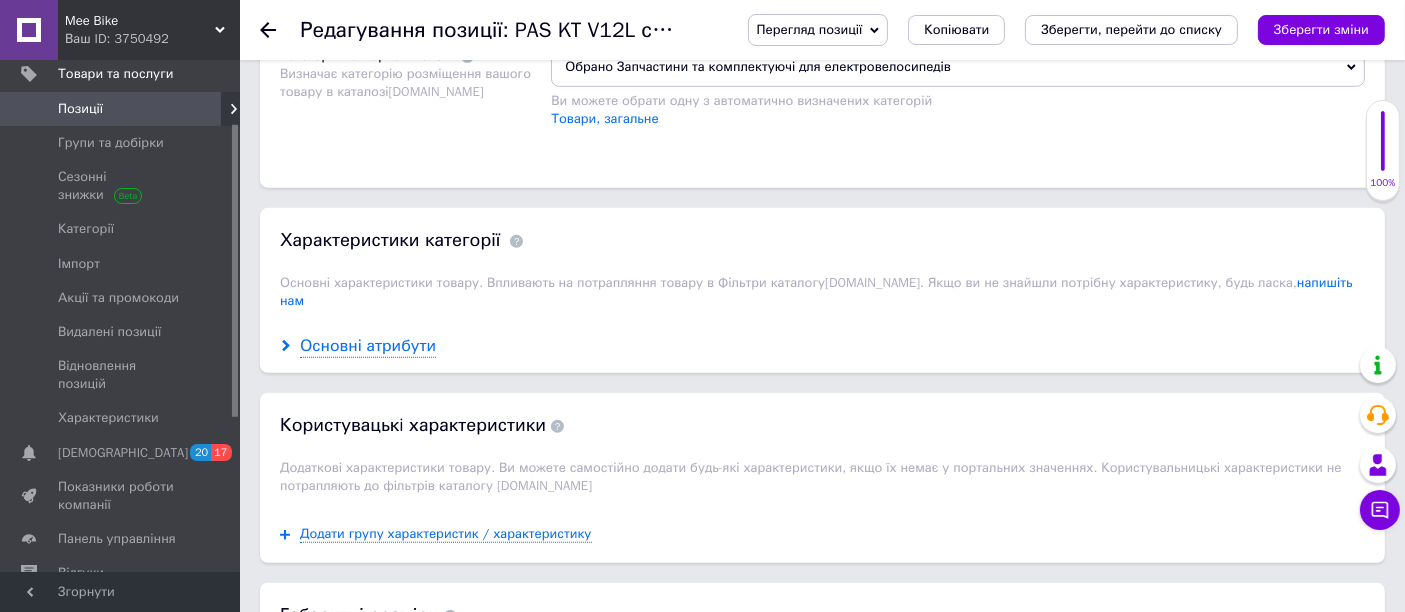 click on "Основні атрибути" at bounding box center (368, 346) 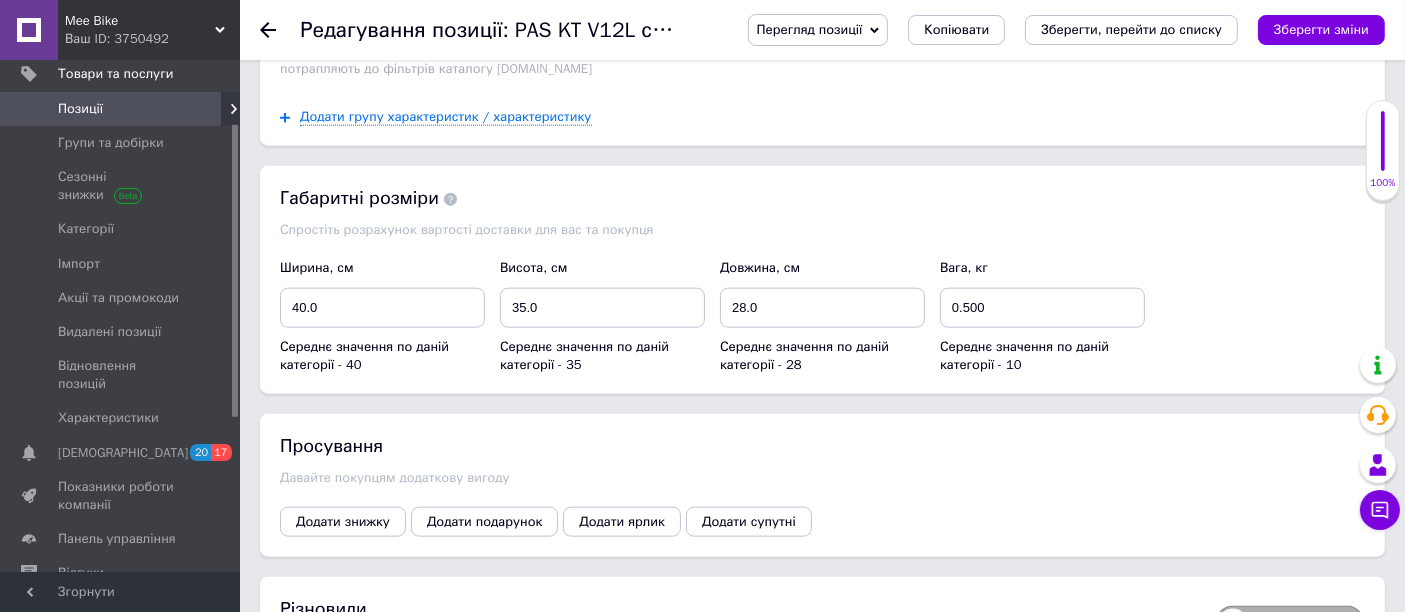 scroll, scrollTop: 2259, scrollLeft: 0, axis: vertical 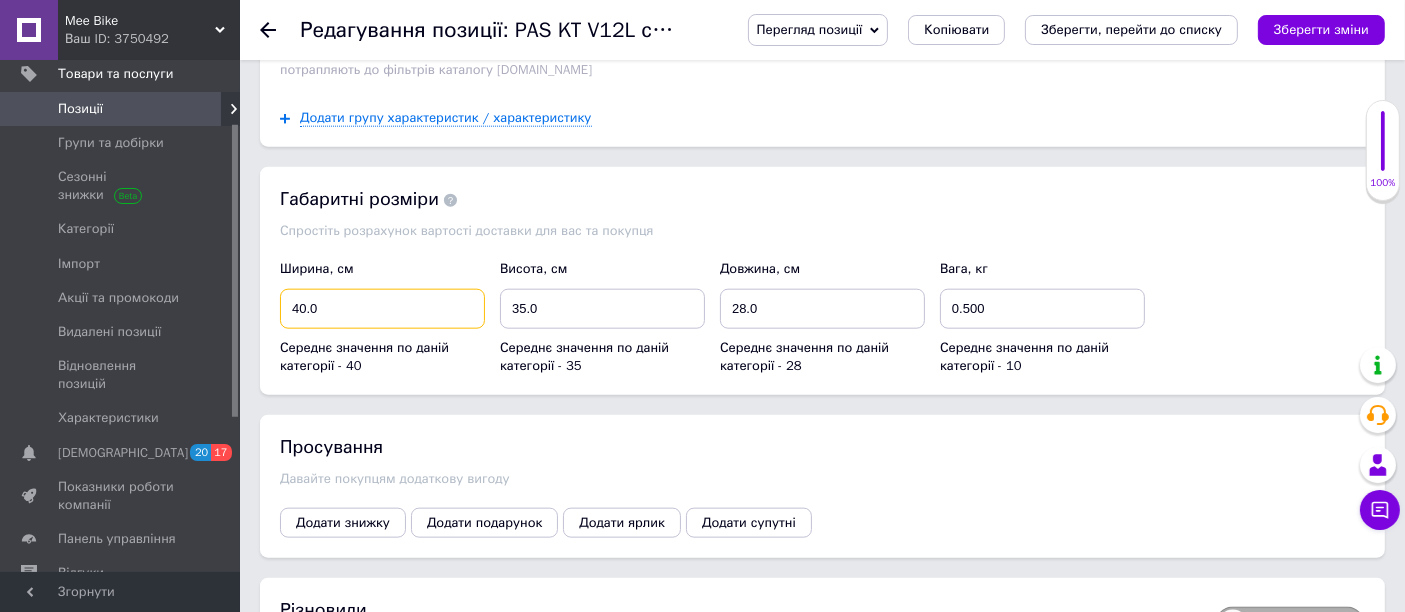 click on "40.0" at bounding box center (382, 309) 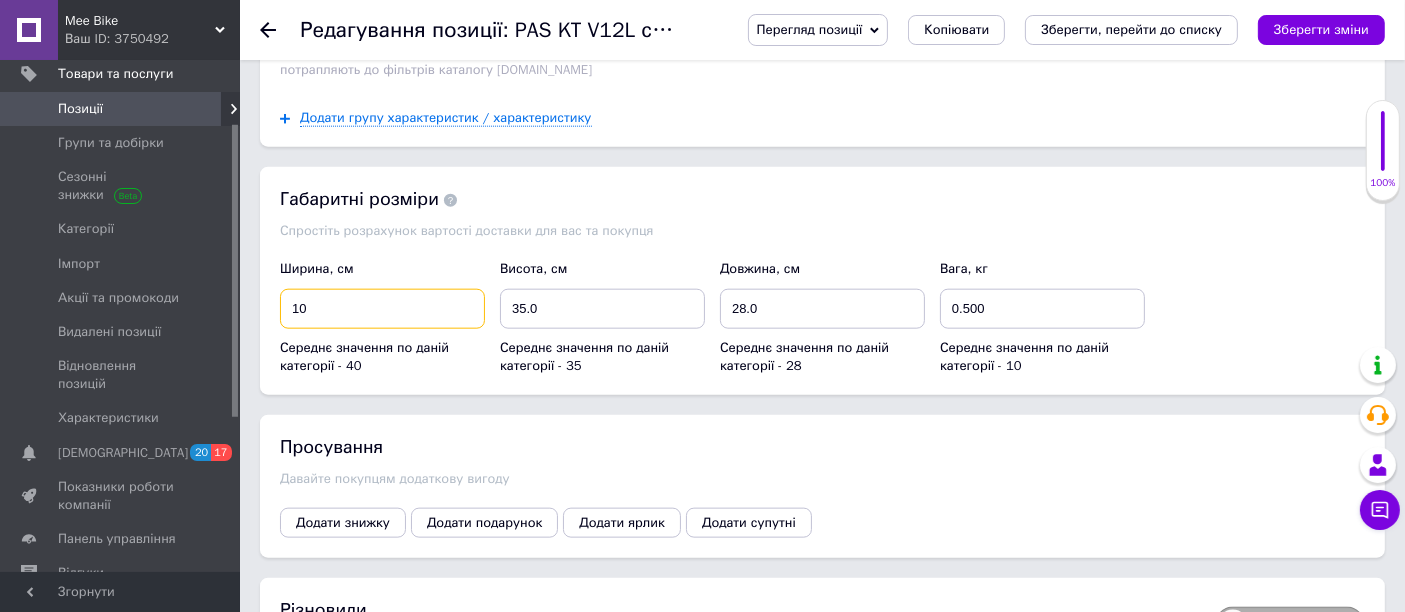 type on "10" 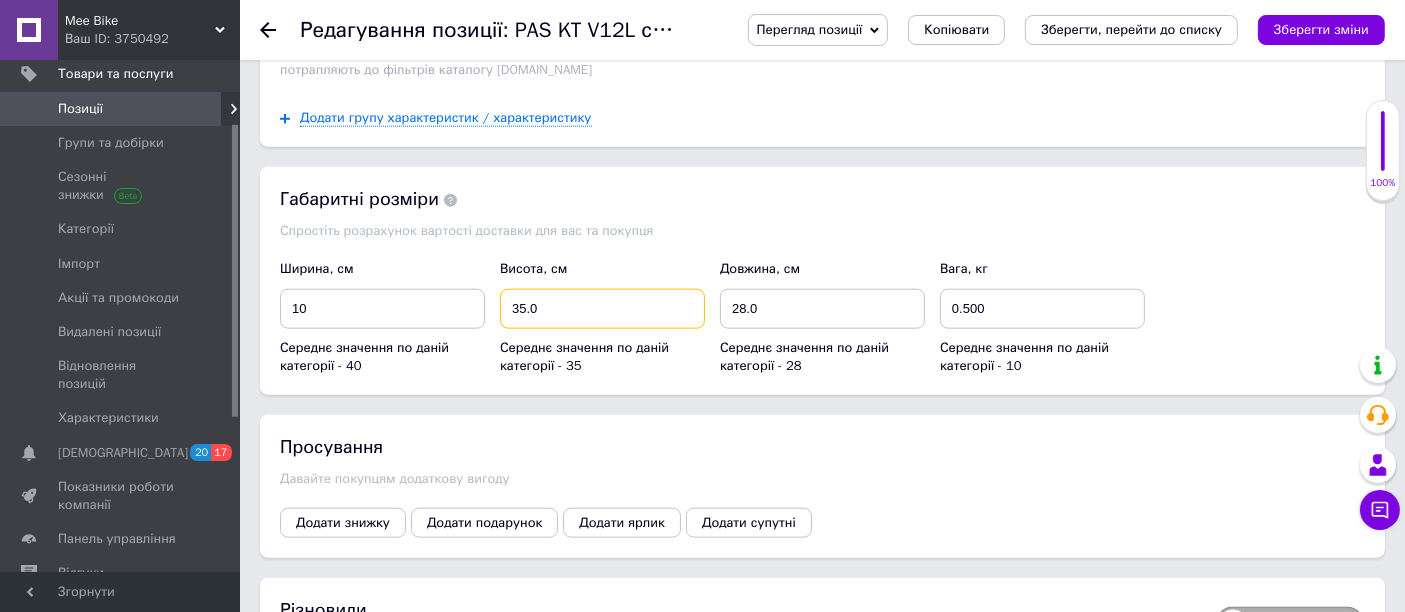 drag, startPoint x: 562, startPoint y: 274, endPoint x: 365, endPoint y: 277, distance: 197.02284 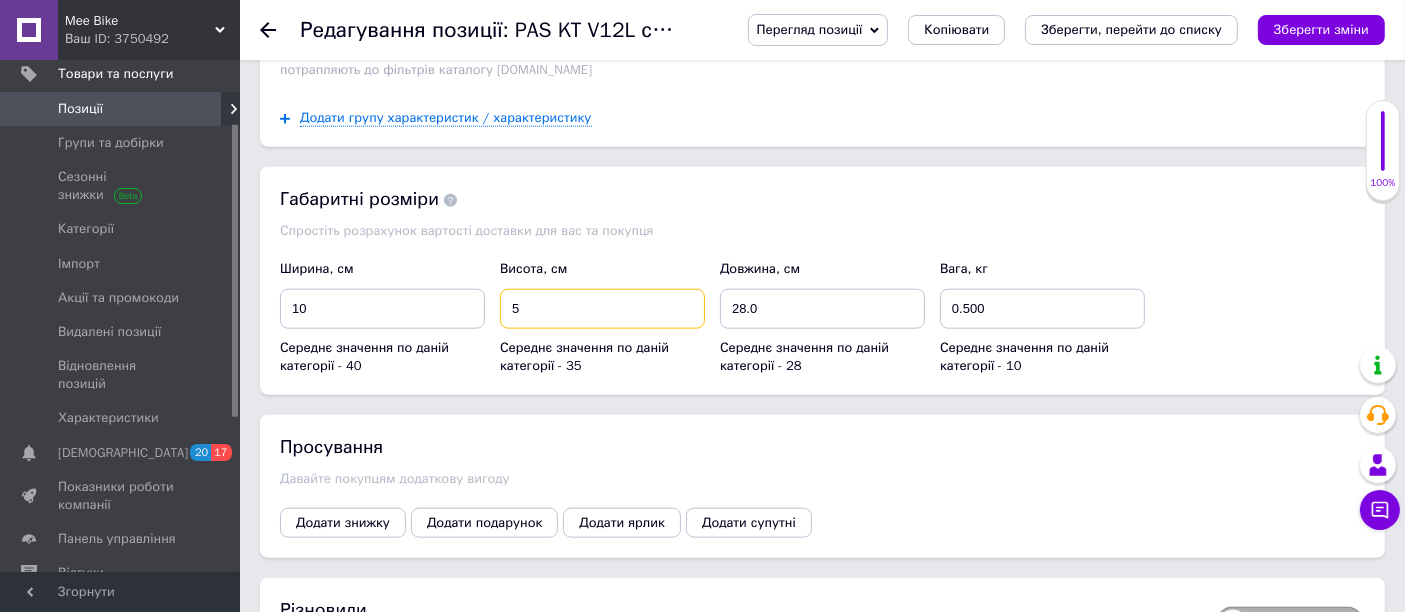 type on "5" 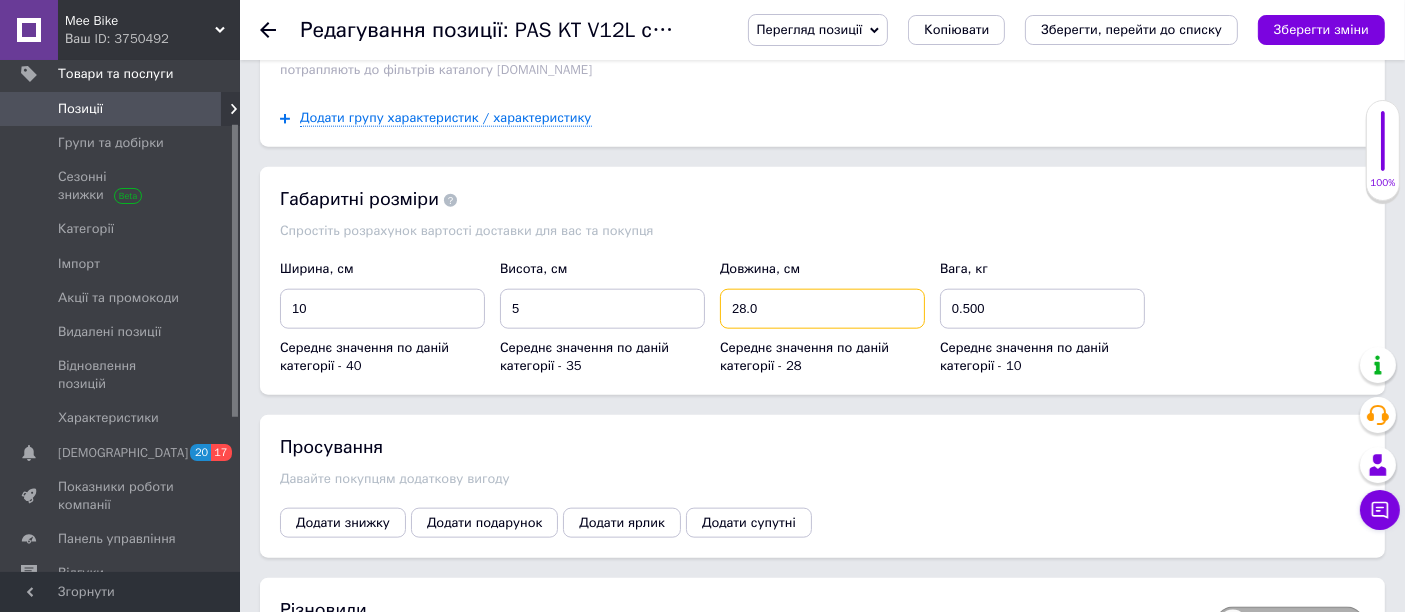 drag, startPoint x: 698, startPoint y: 272, endPoint x: 619, endPoint y: 268, distance: 79.101204 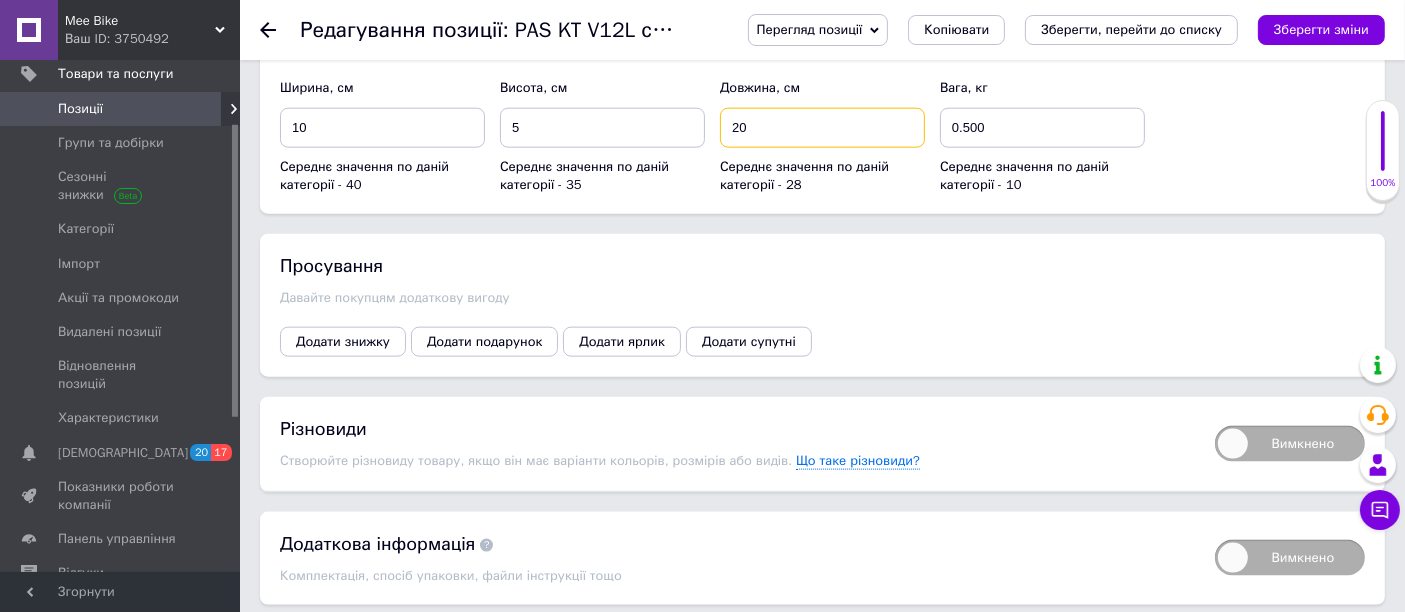 scroll, scrollTop: 2481, scrollLeft: 0, axis: vertical 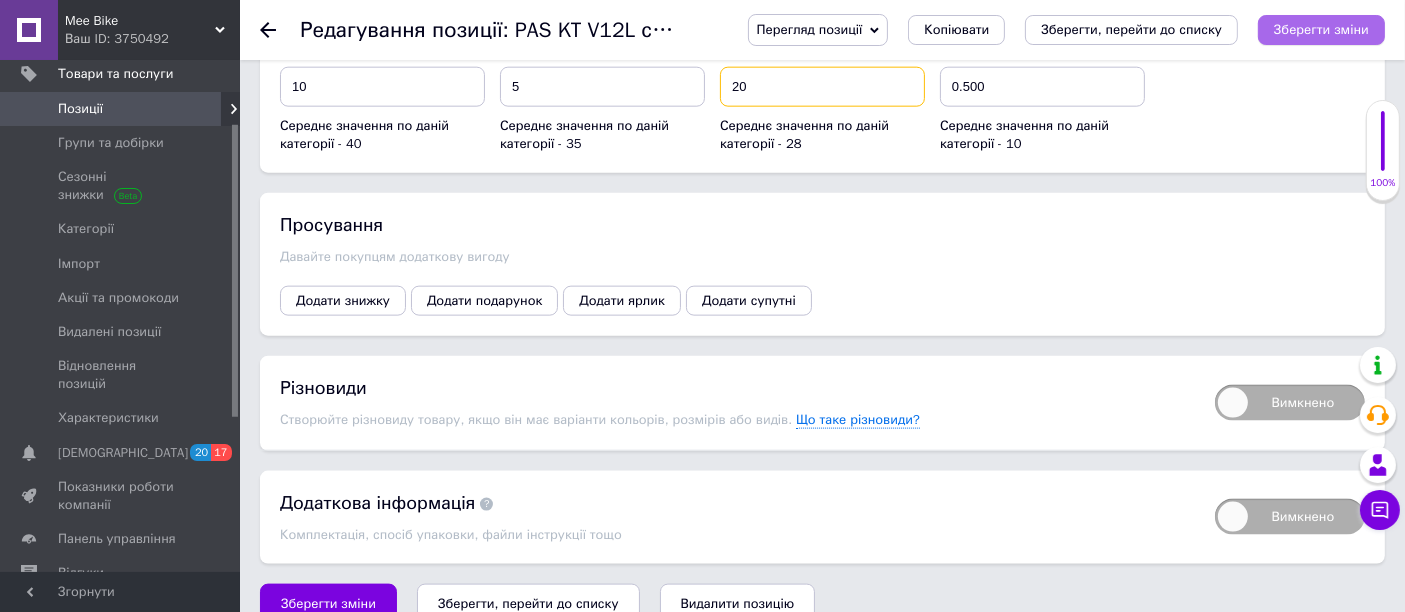 type on "20" 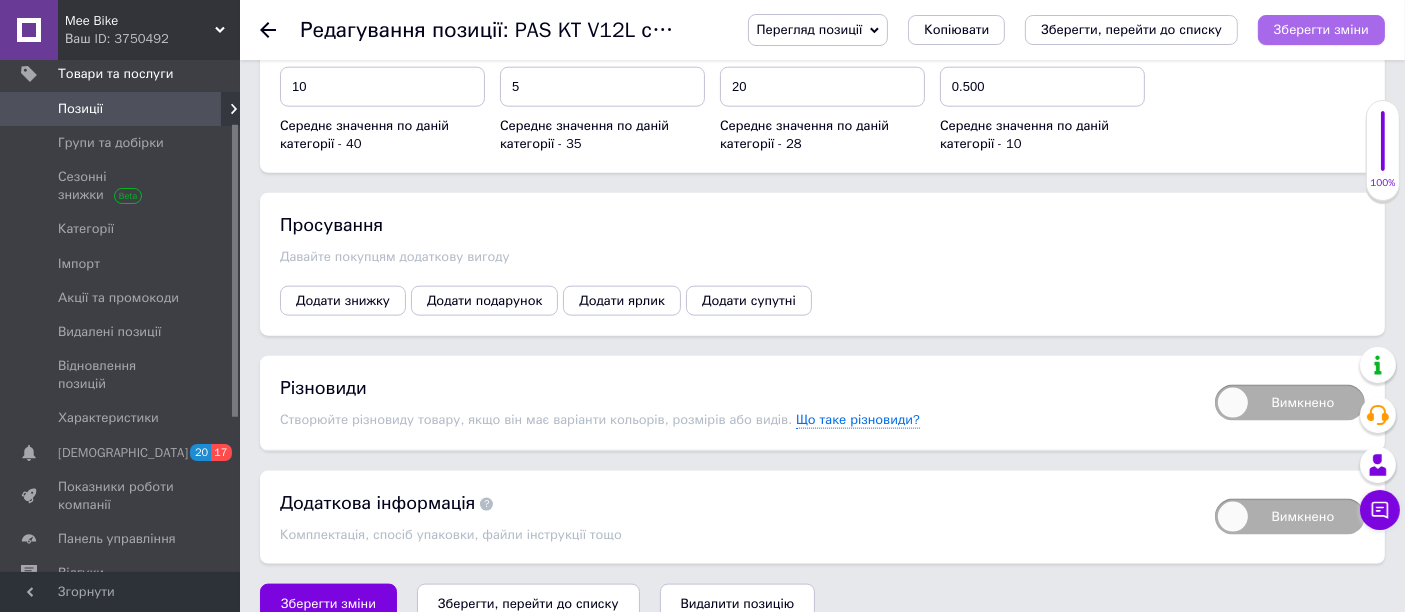 click on "Зберегти зміни" at bounding box center (1321, 29) 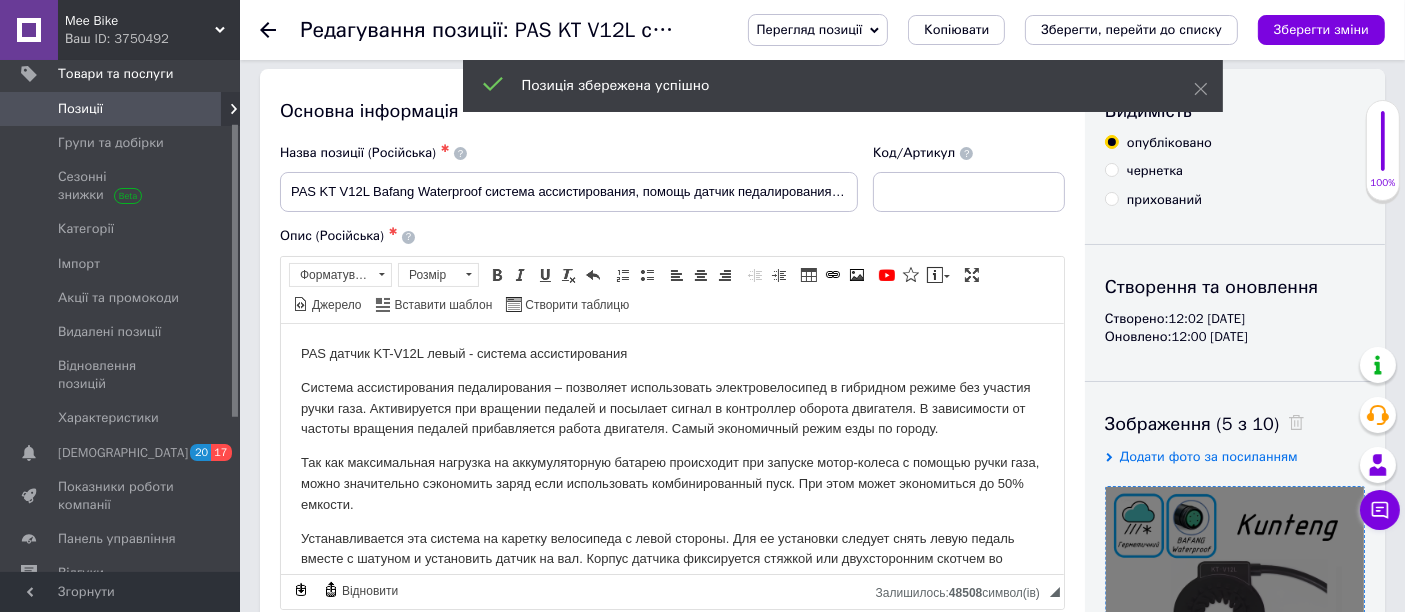 scroll, scrollTop: 0, scrollLeft: 0, axis: both 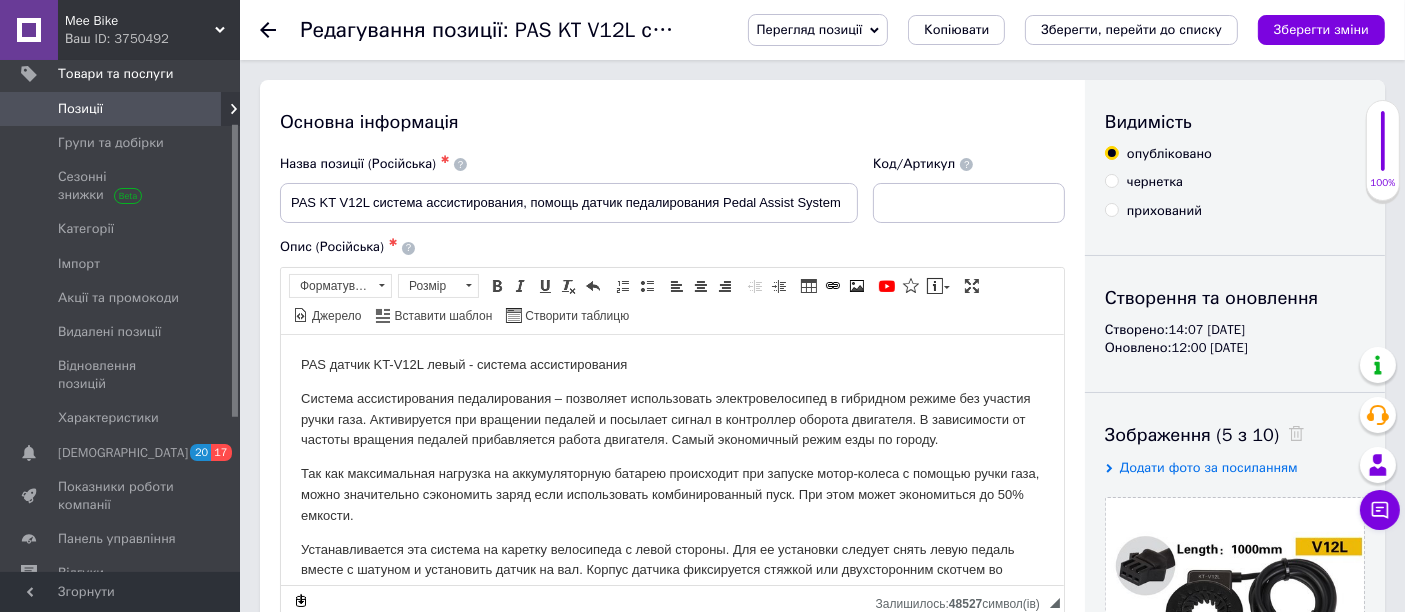 click 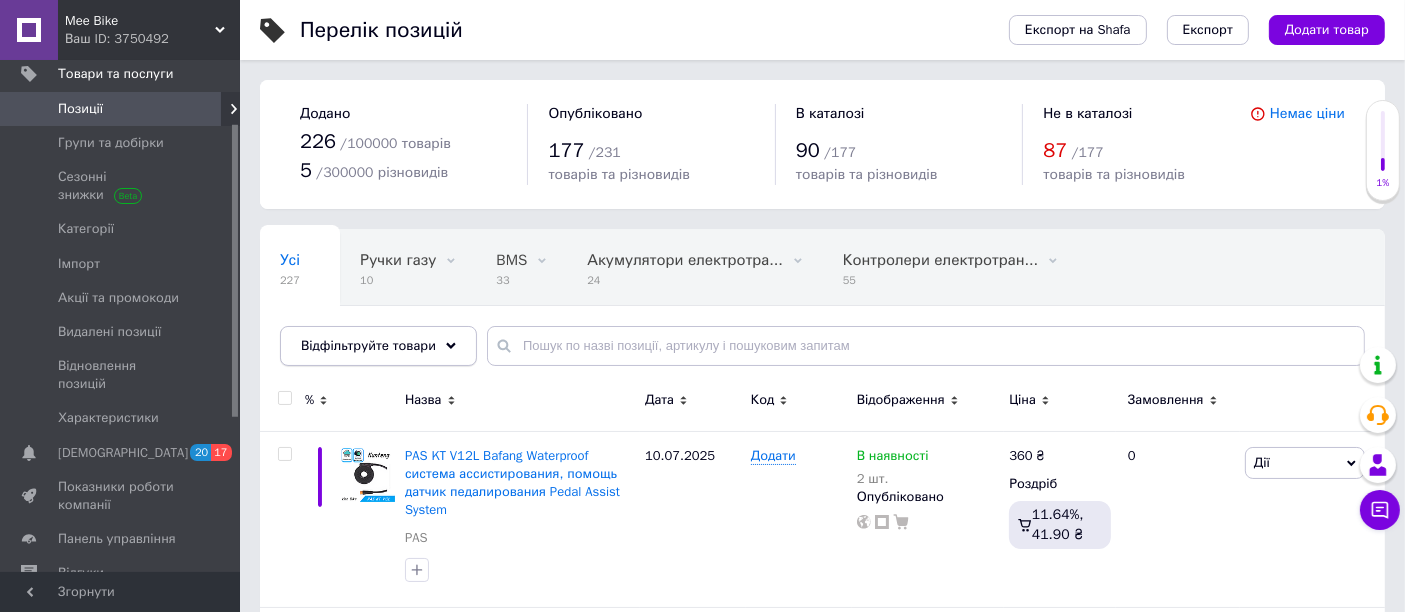 click on "Відфільтруйте товари" at bounding box center (368, 345) 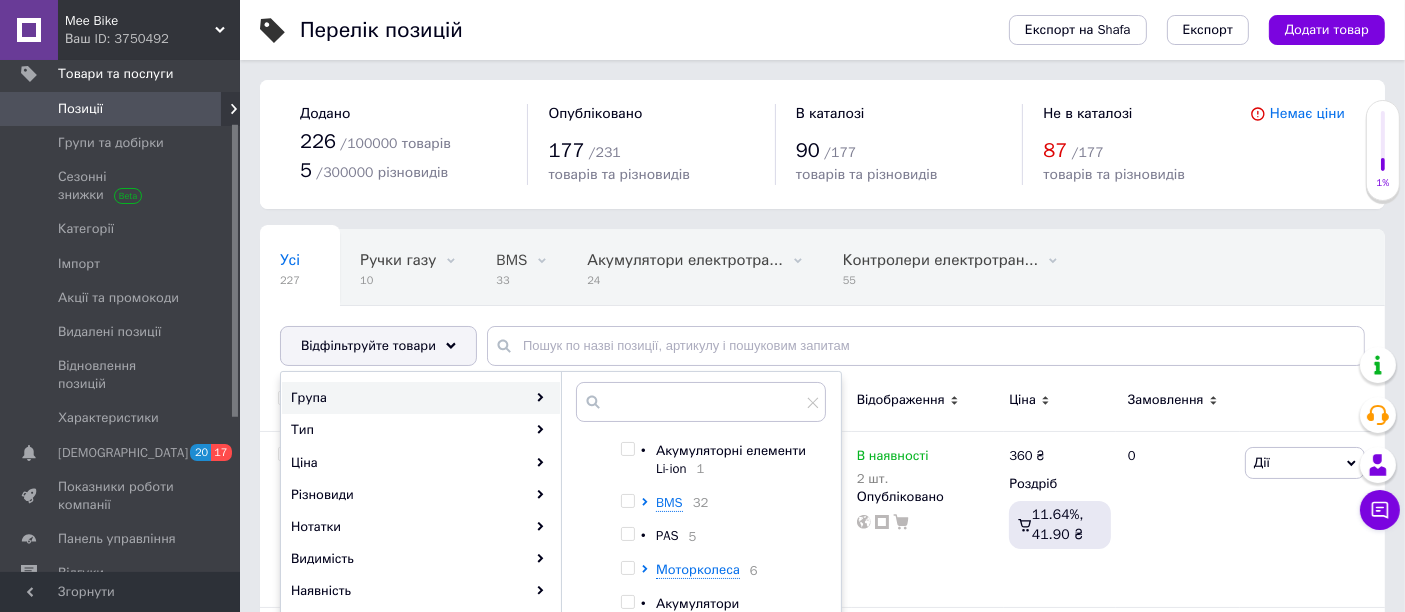 scroll, scrollTop: 156, scrollLeft: 0, axis: vertical 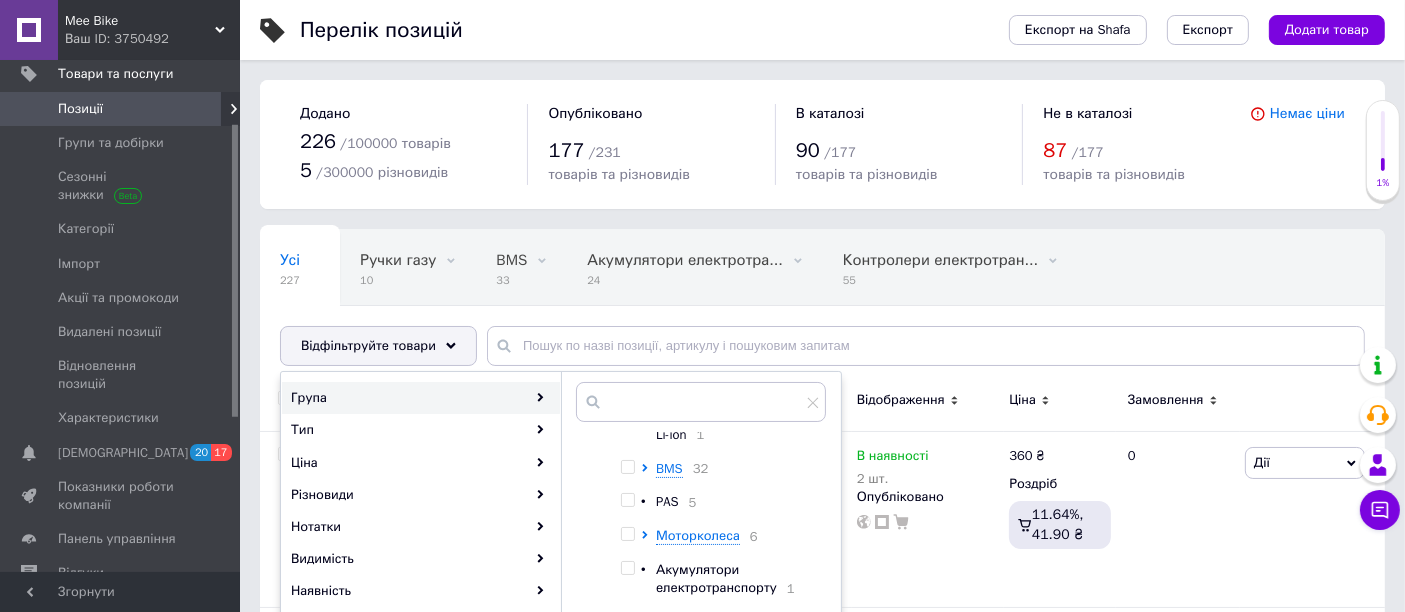 click at bounding box center [627, 500] 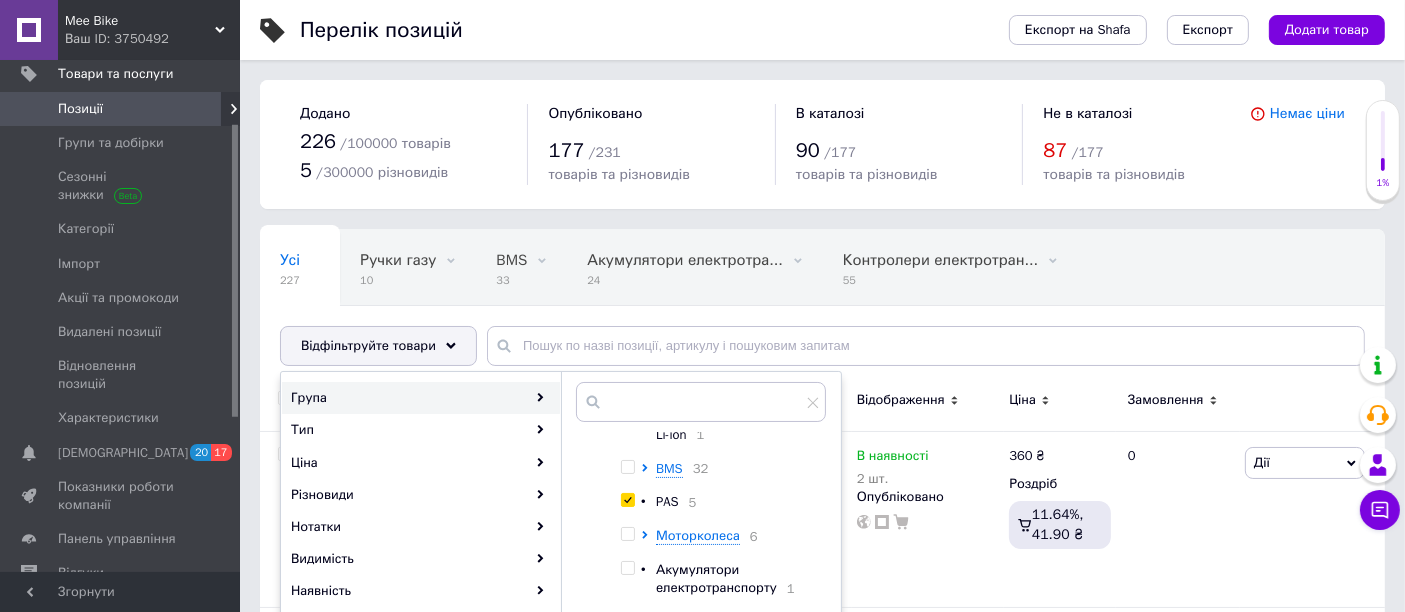 checkbox on "true" 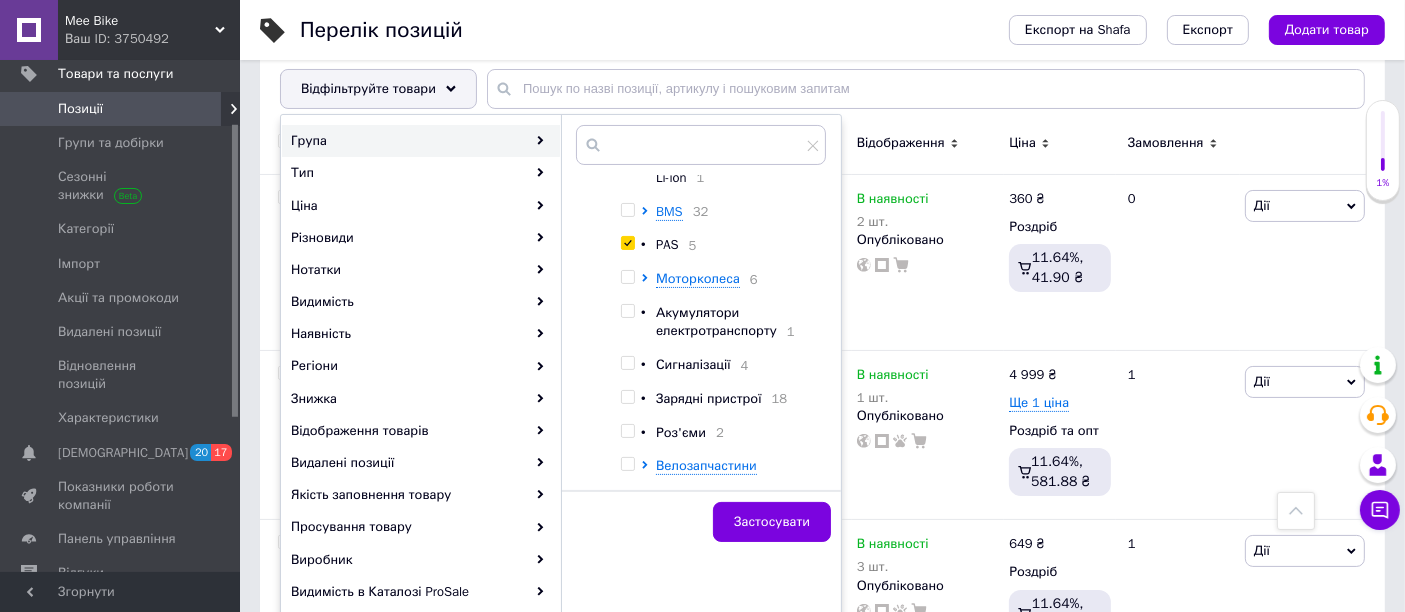 scroll, scrollTop: 333, scrollLeft: 0, axis: vertical 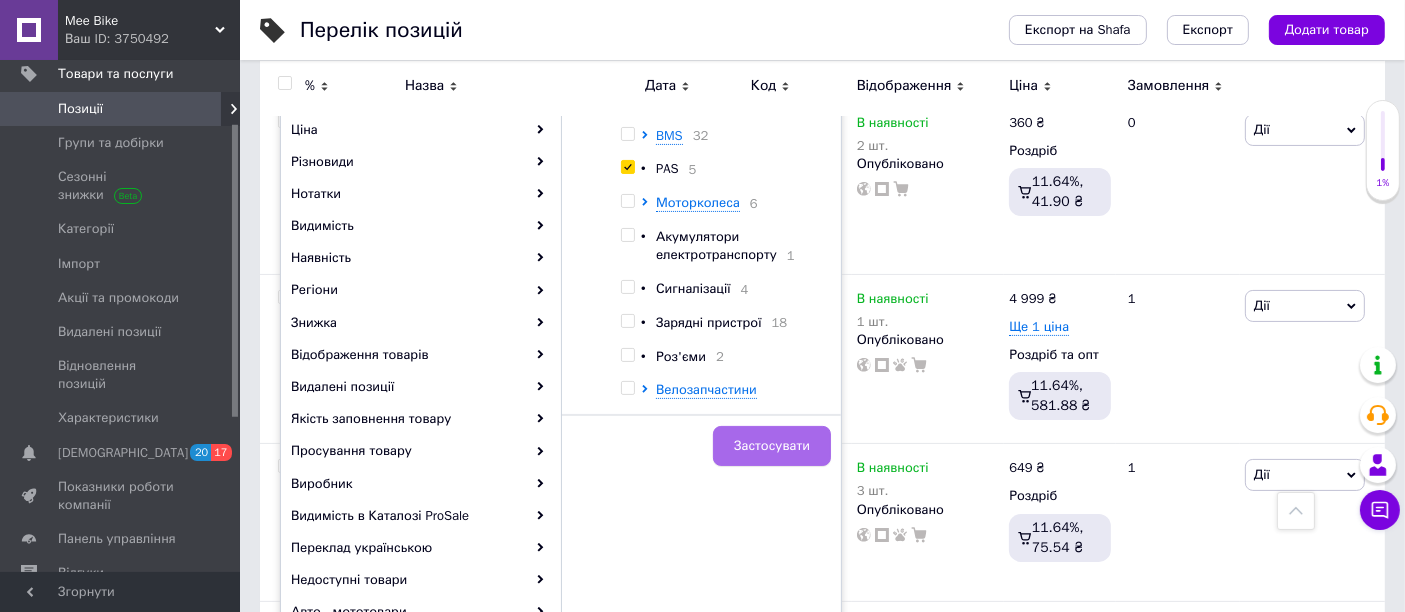 click on "Застосувати" at bounding box center (772, 446) 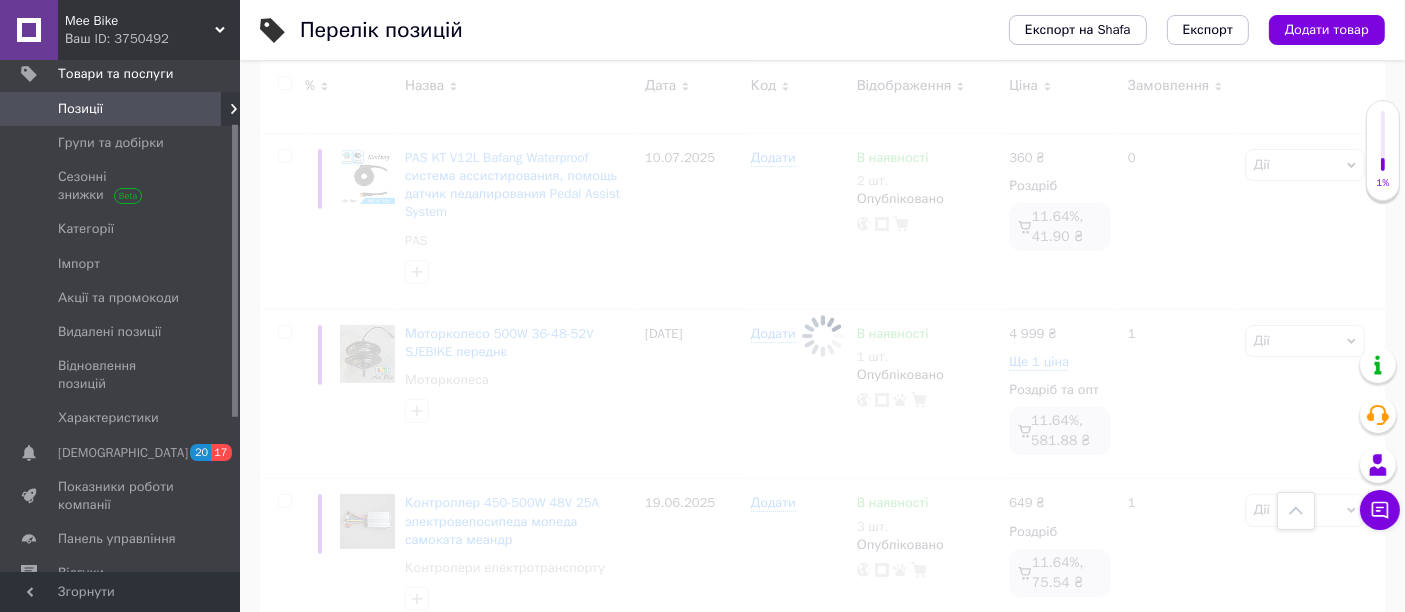 scroll, scrollTop: 0, scrollLeft: 278, axis: horizontal 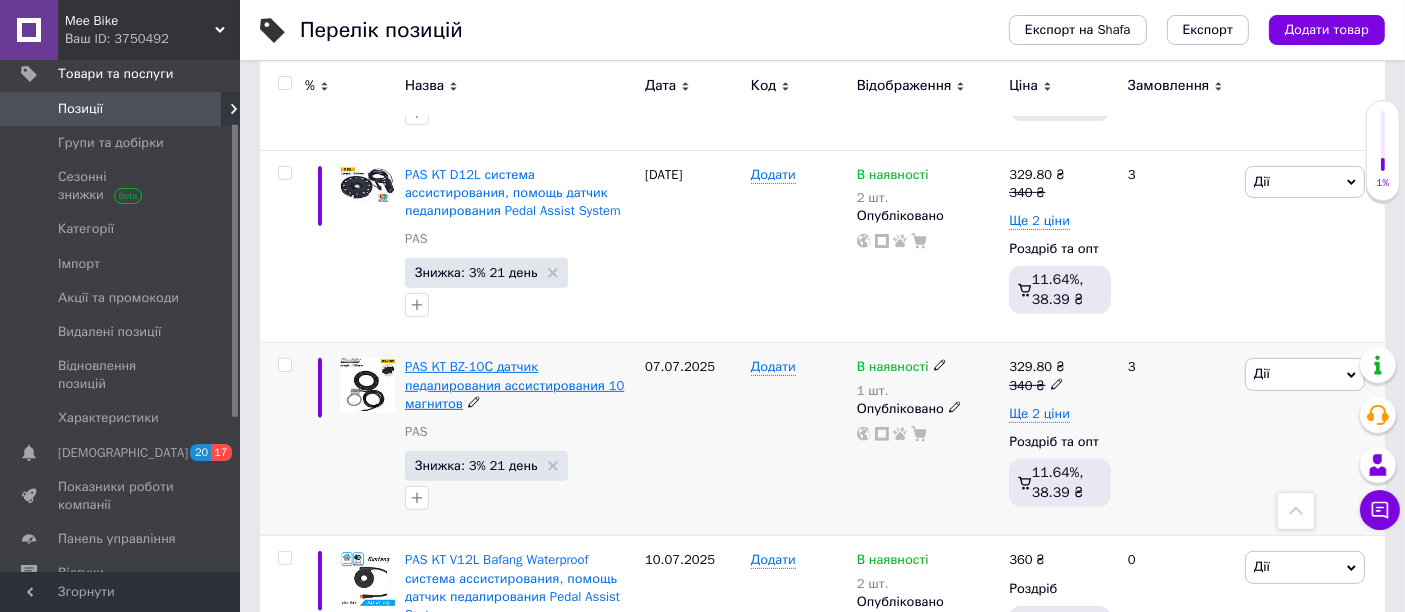 click on "PAS KT BZ-10С датчик педалирования ассистирования 10 магнитов" at bounding box center [514, 384] 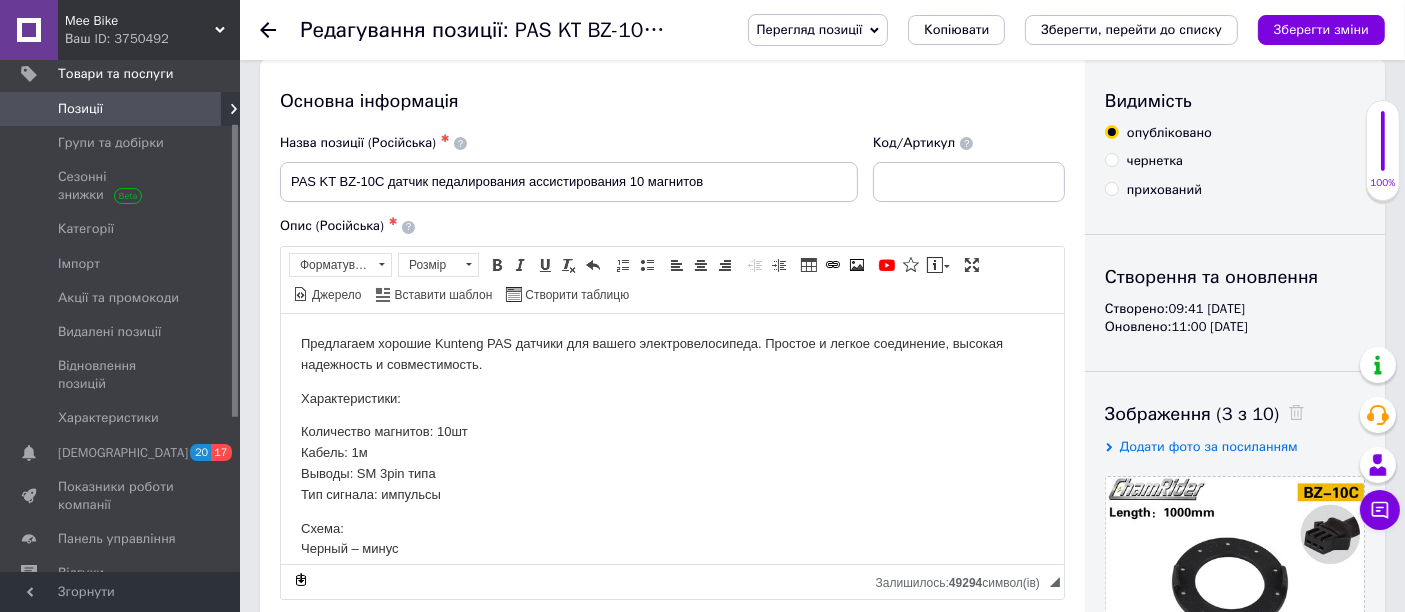 scroll, scrollTop: 0, scrollLeft: 0, axis: both 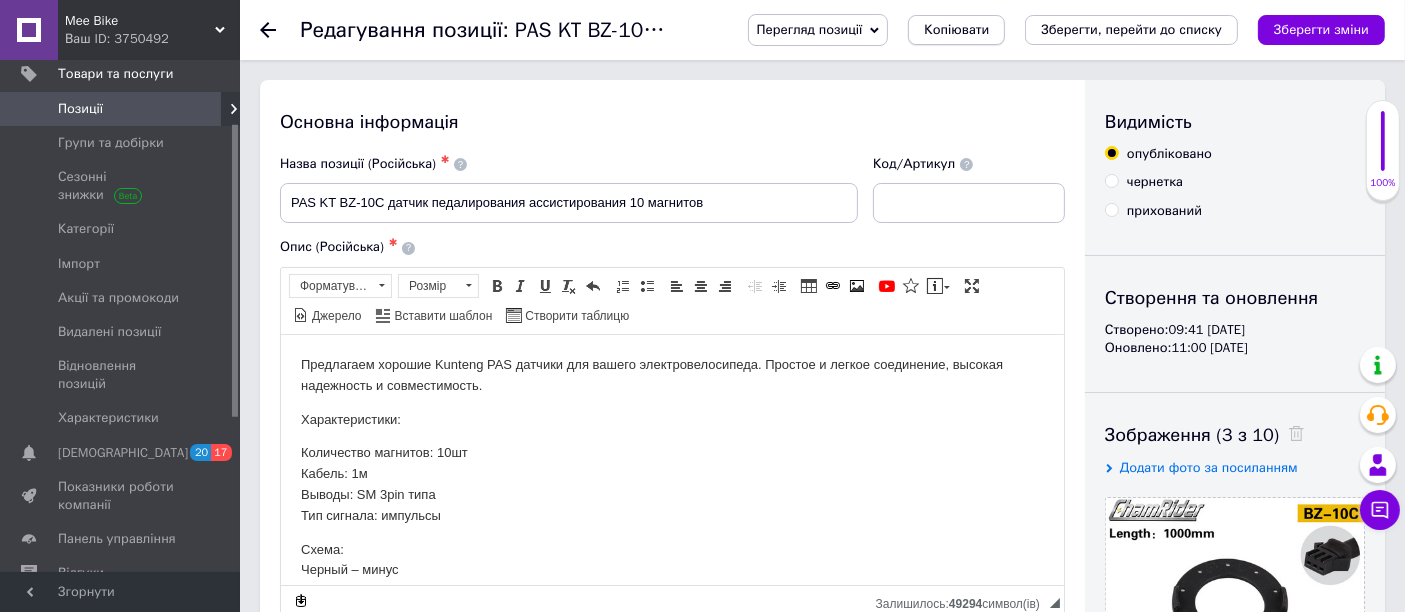 click on "Копіювати" at bounding box center [956, 30] 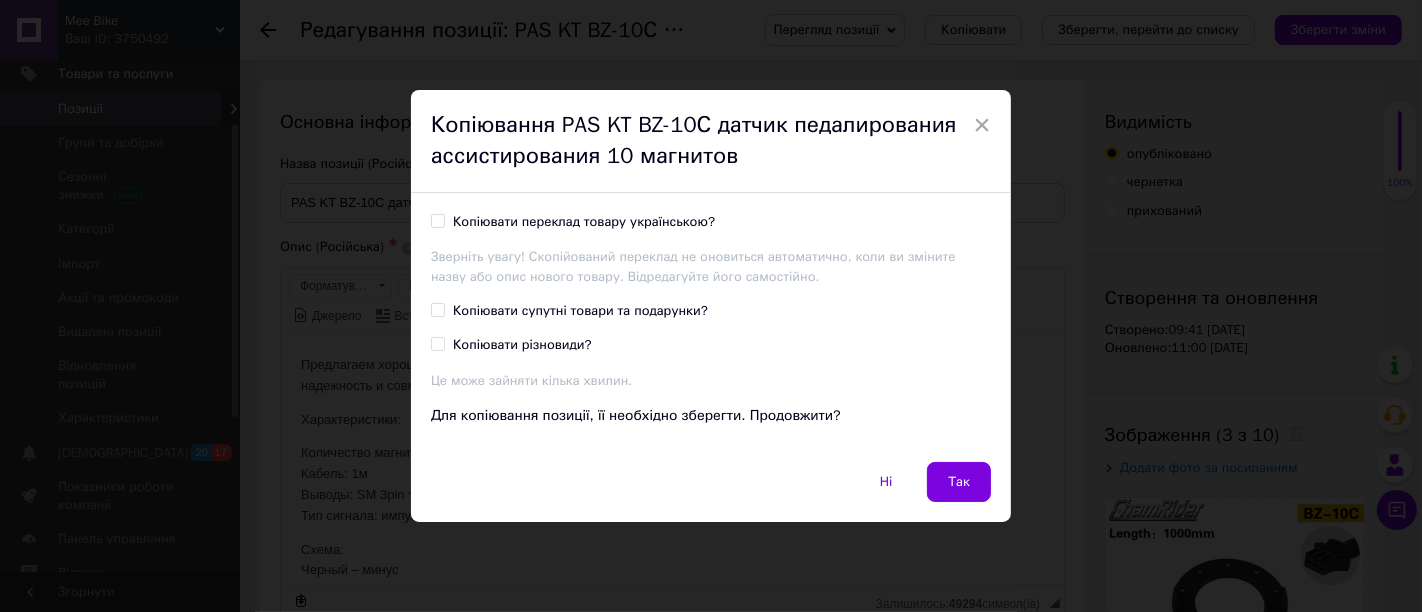 click on "Копіювати супутні товари та подарунки?" at bounding box center [580, 311] 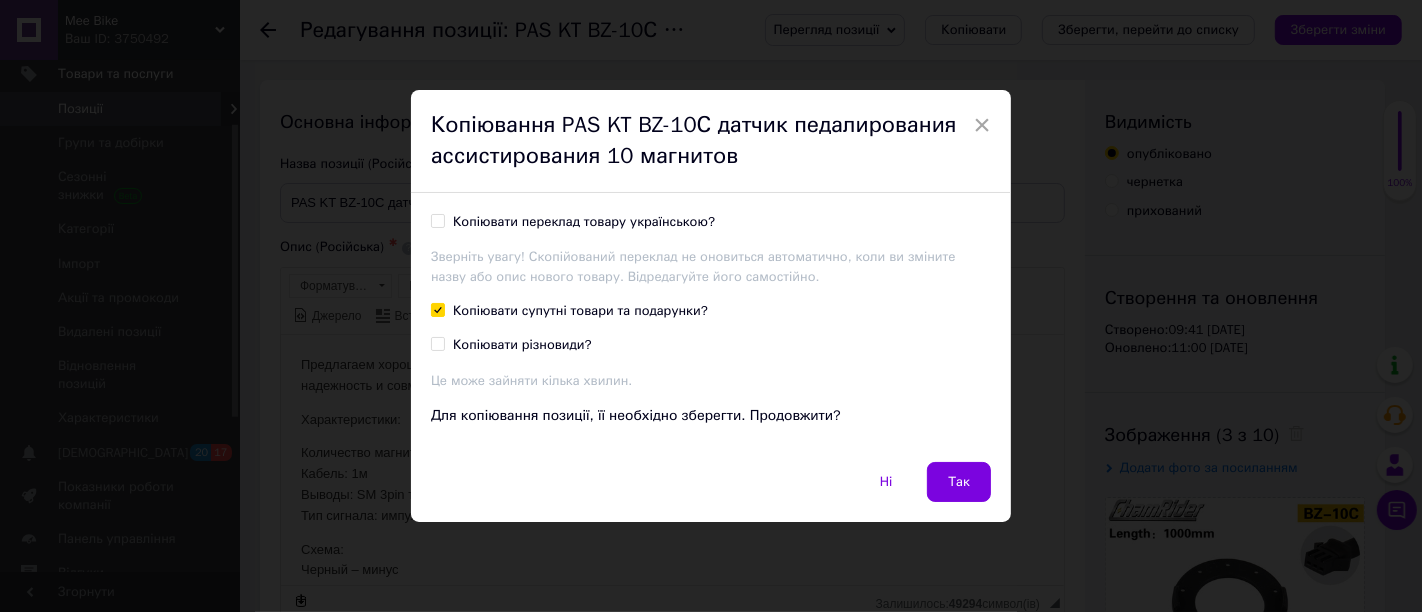 checkbox on "true" 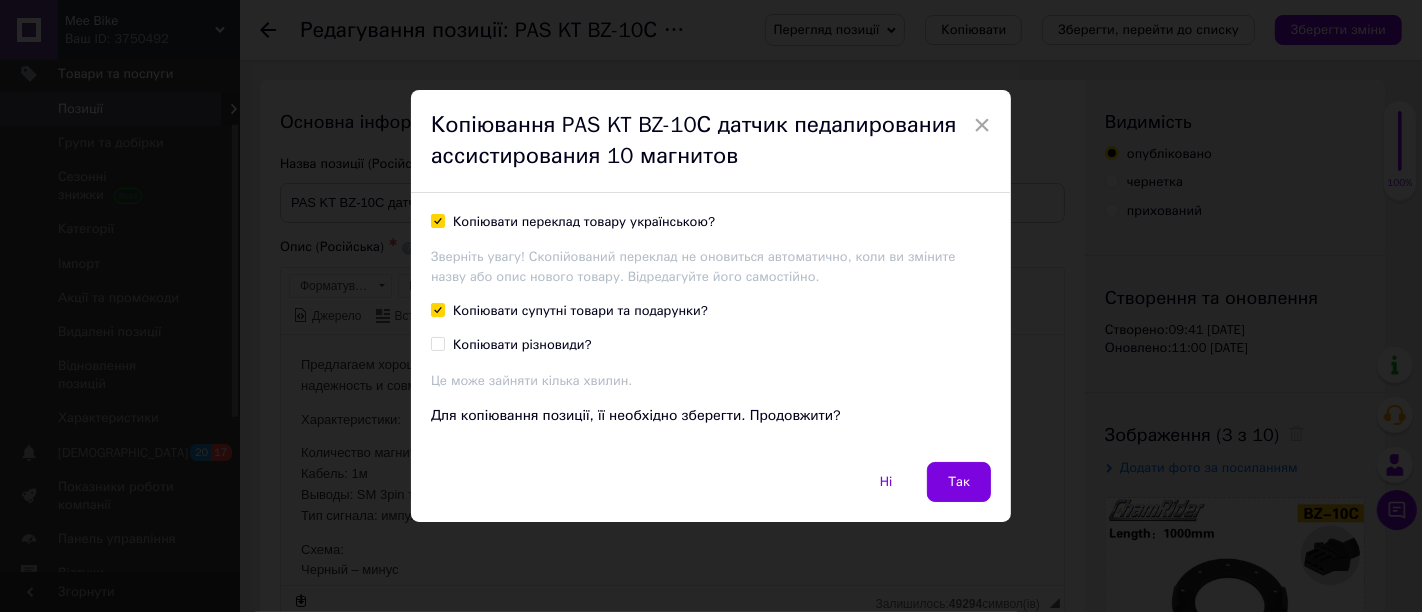 checkbox on "true" 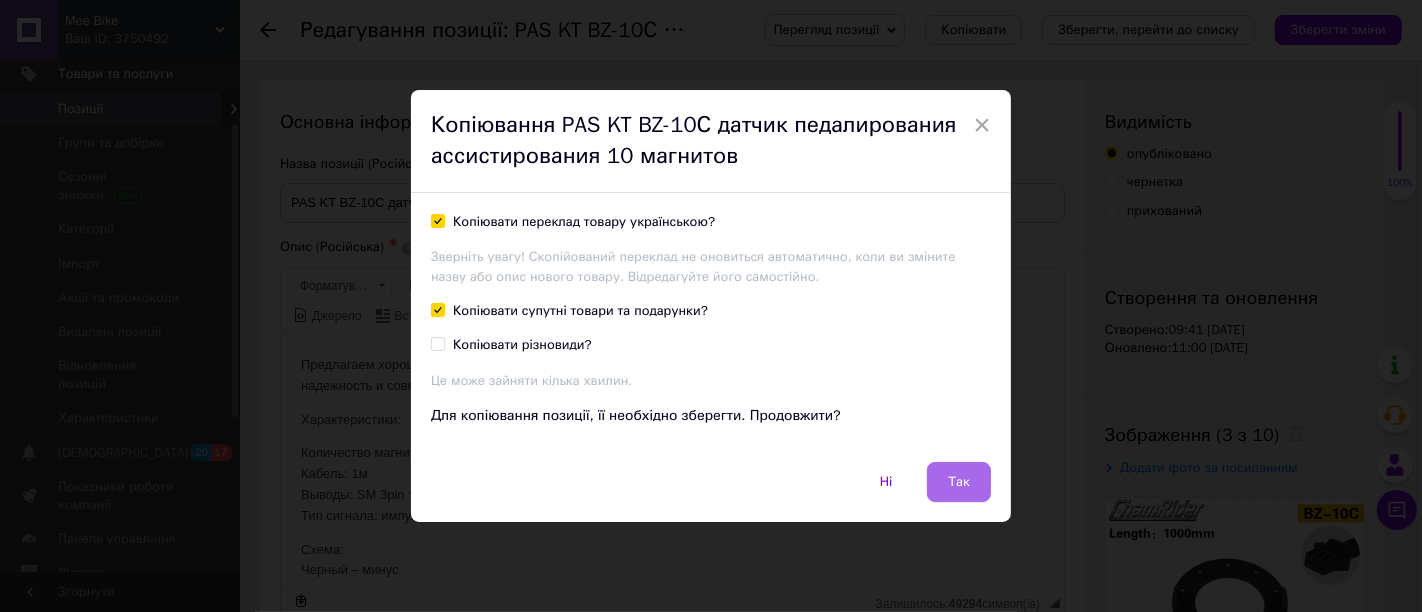 click on "Так" at bounding box center (959, 482) 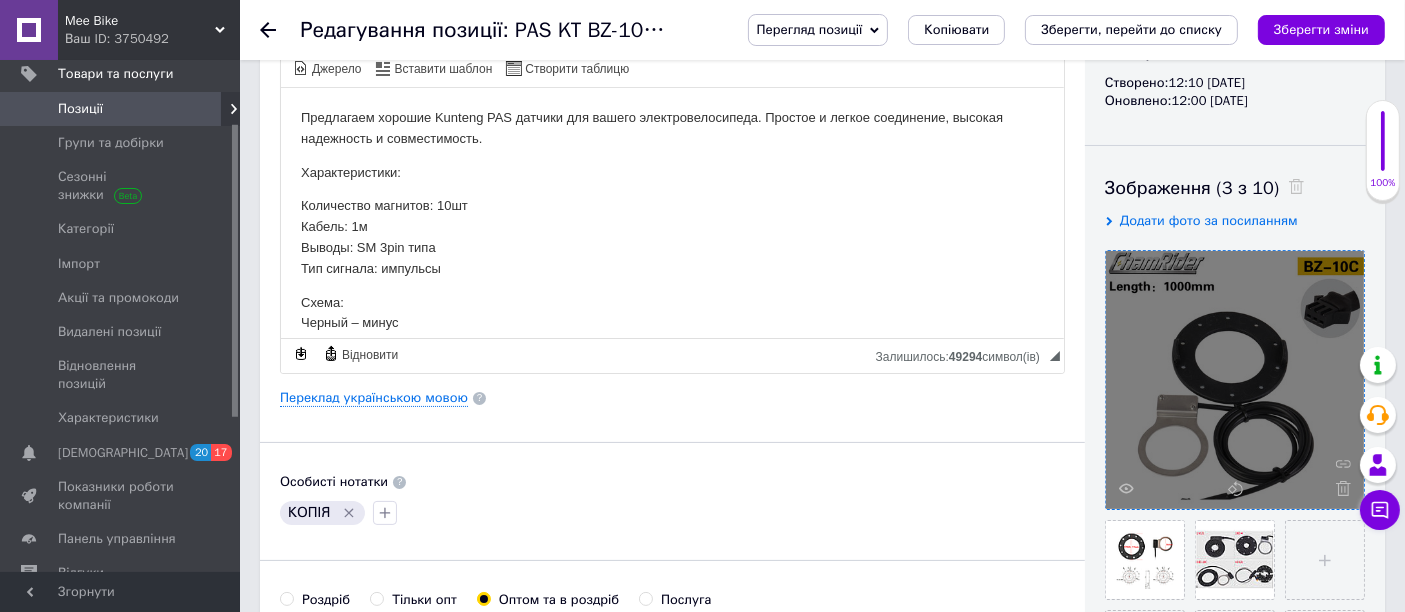 scroll, scrollTop: 444, scrollLeft: 0, axis: vertical 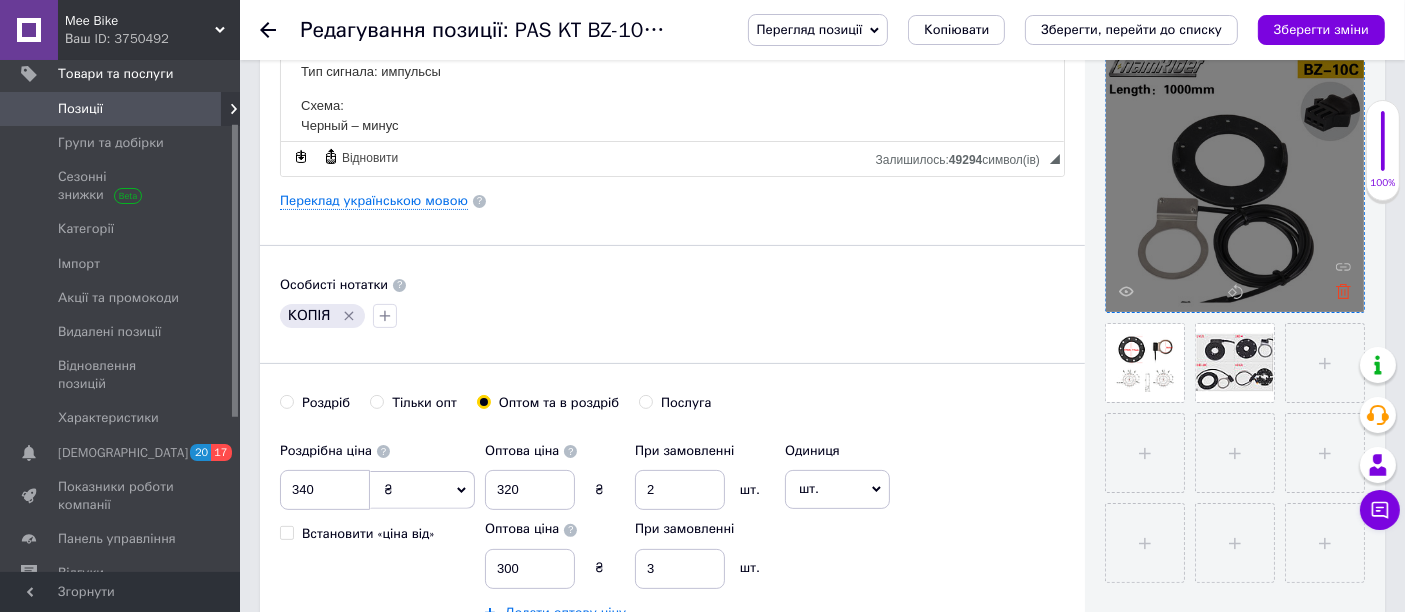 click 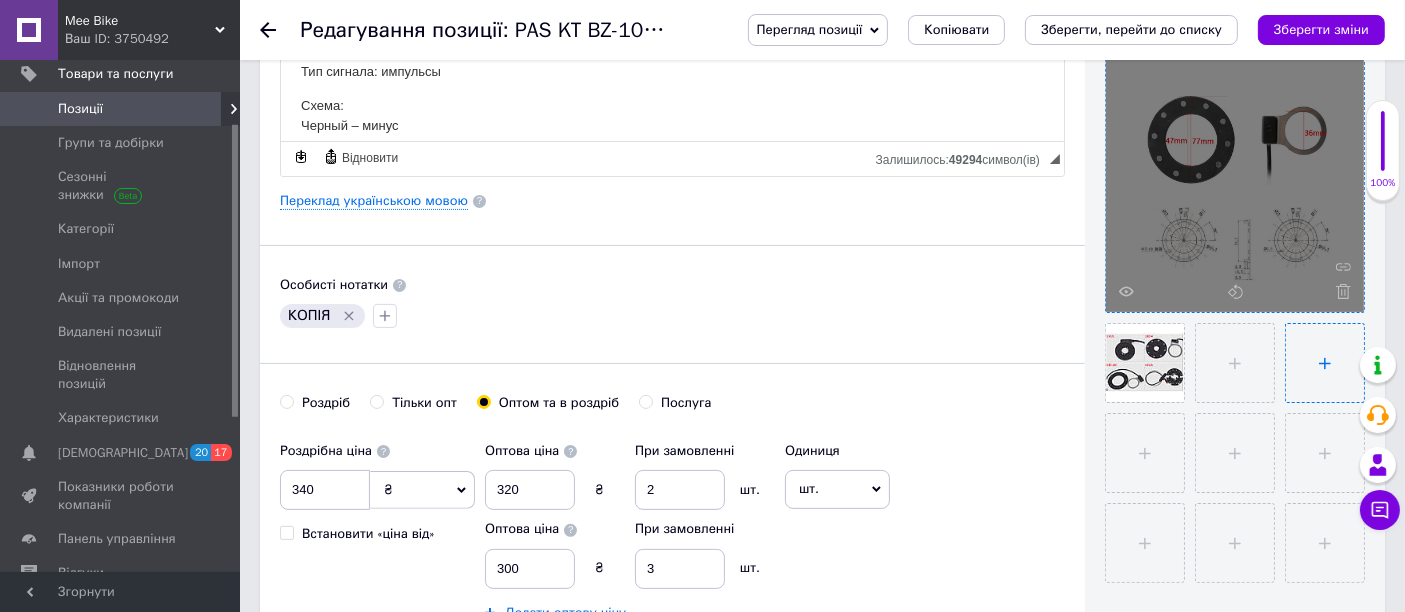 click at bounding box center [1325, 363] 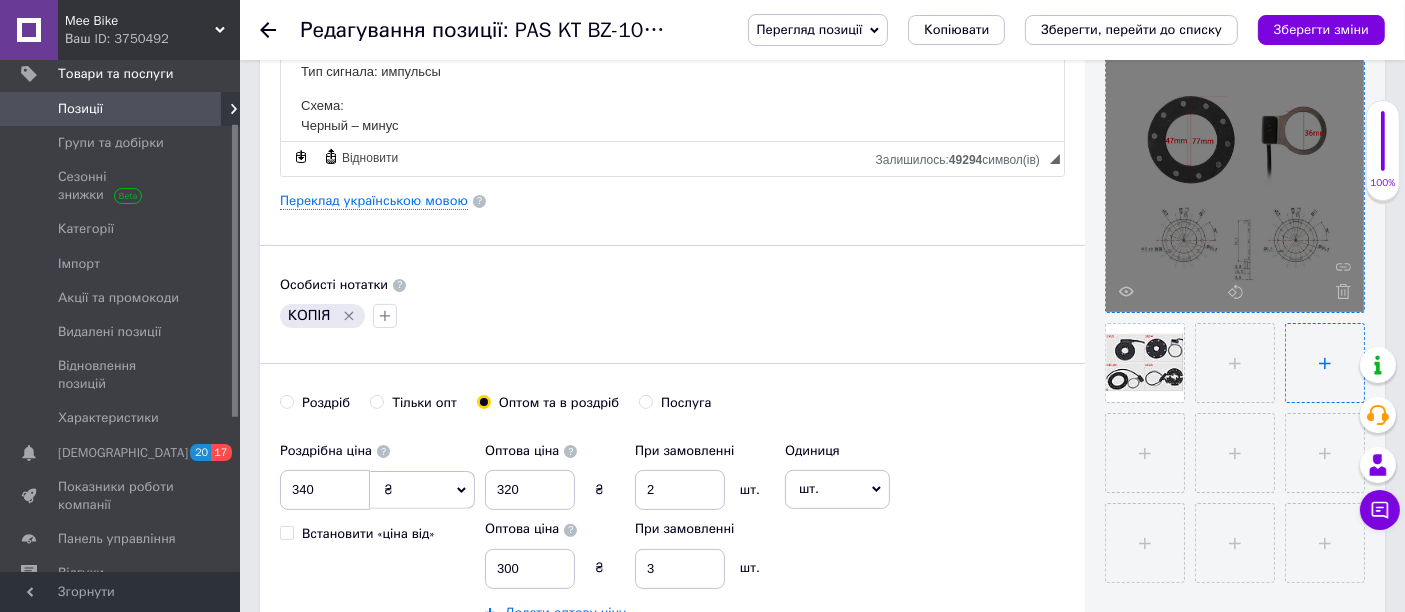 type on "C:\fakepath\KT BZ 10C Waterproof.png" 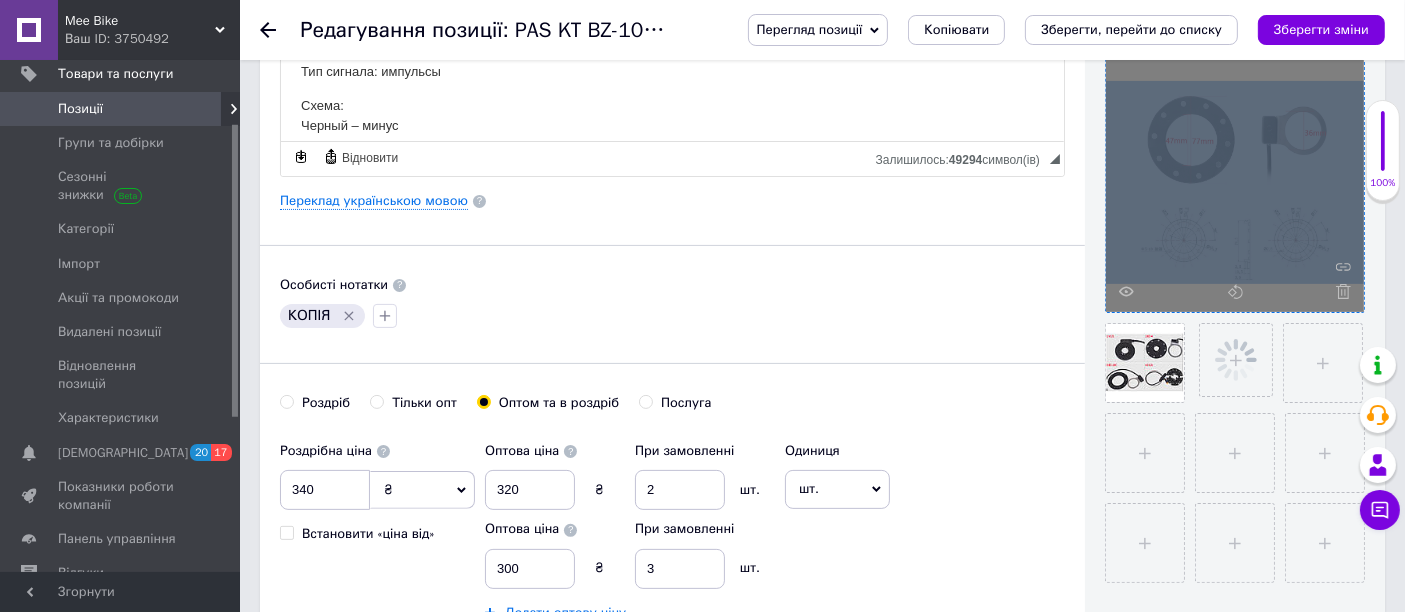 drag, startPoint x: 1225, startPoint y: 329, endPoint x: 1181, endPoint y: 211, distance: 125.93649 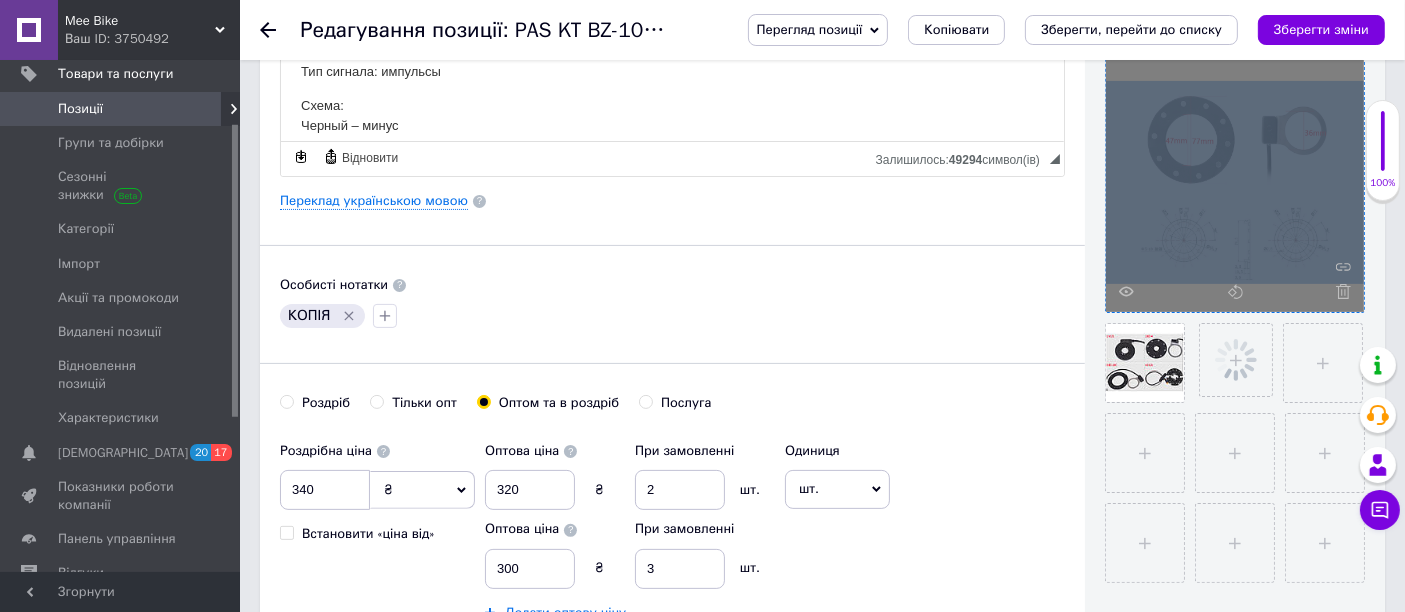 click at bounding box center [1235, 318] 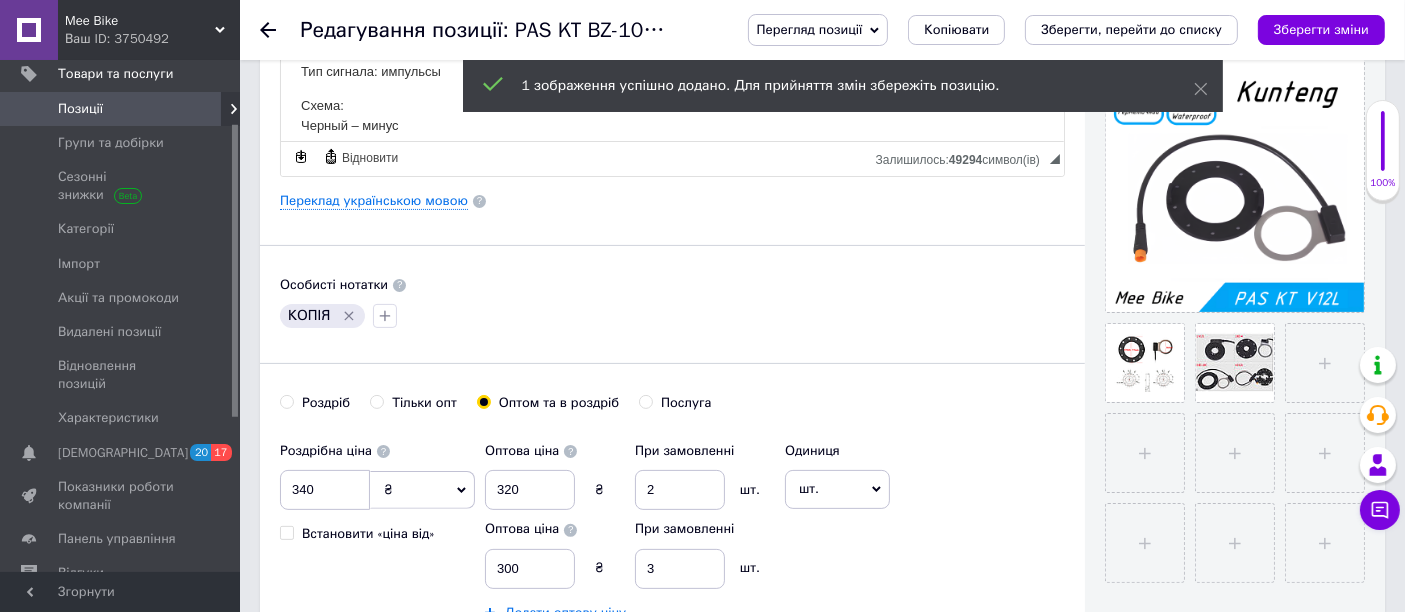 click on "Основна інформація Назва позиції (Російська) ✱ PAS KT BZ-10С датчик педалирования ассистирования 10 магнитов Код/Артикул Опис (Російська) ✱ Предлагаем хорошие Kunteng PAS датчики для вашего электровелосипеда. Простое и легкое соединение, высокая надежность и совместимость.
Характеристики:
Количество магнитов: 10шт
Кабель: 1м
Выводы: SM 3pin типа
Тип сигнала: импульсы
Схема:
Черный – минус
Коричневый (красный) +5V
Желтый – сигнальный
Присутствует самовывоз у [GEOGRAPHIC_DATA], 10:00-17:00, Пн-Пт
Отправляем PROM оплатой или по полной предоплате.
Форматування Форматування" at bounding box center [672, 257] 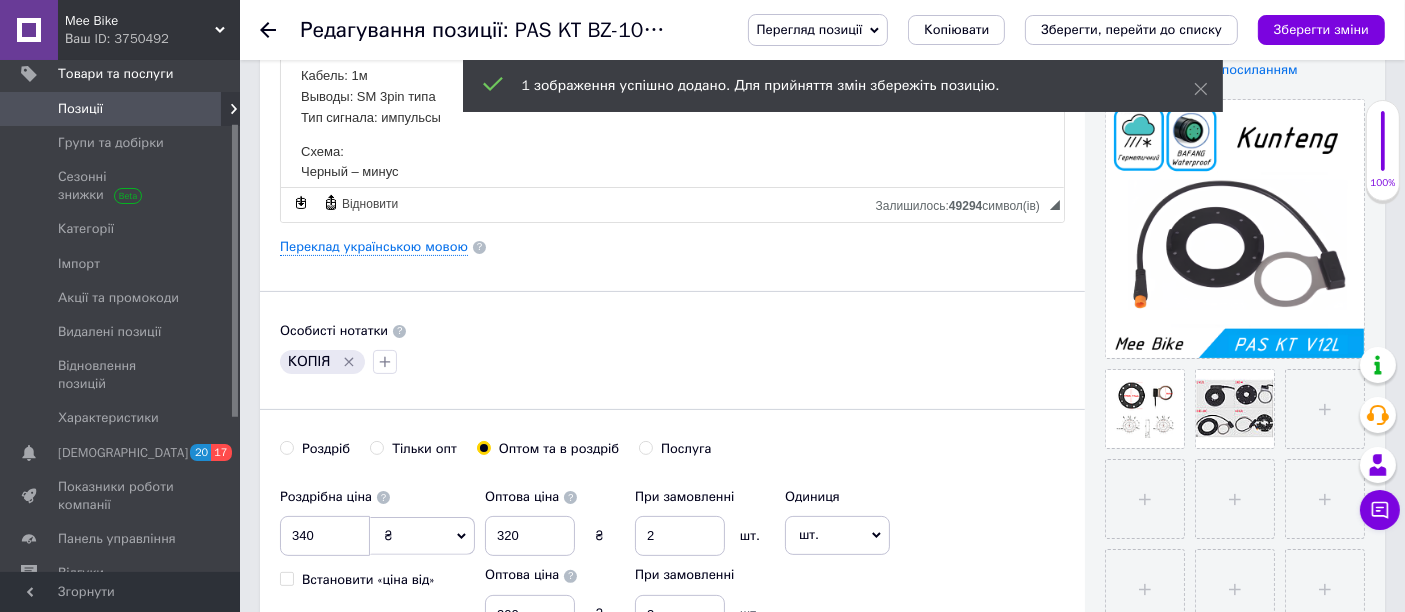 scroll, scrollTop: 333, scrollLeft: 0, axis: vertical 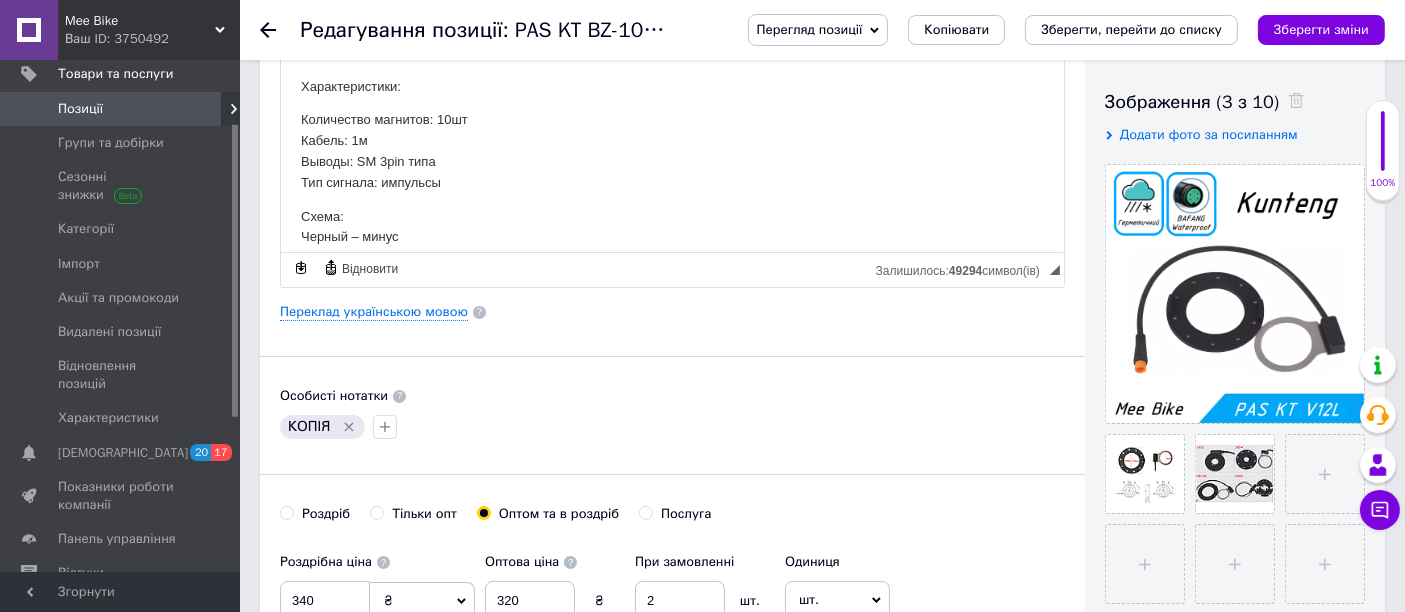 click 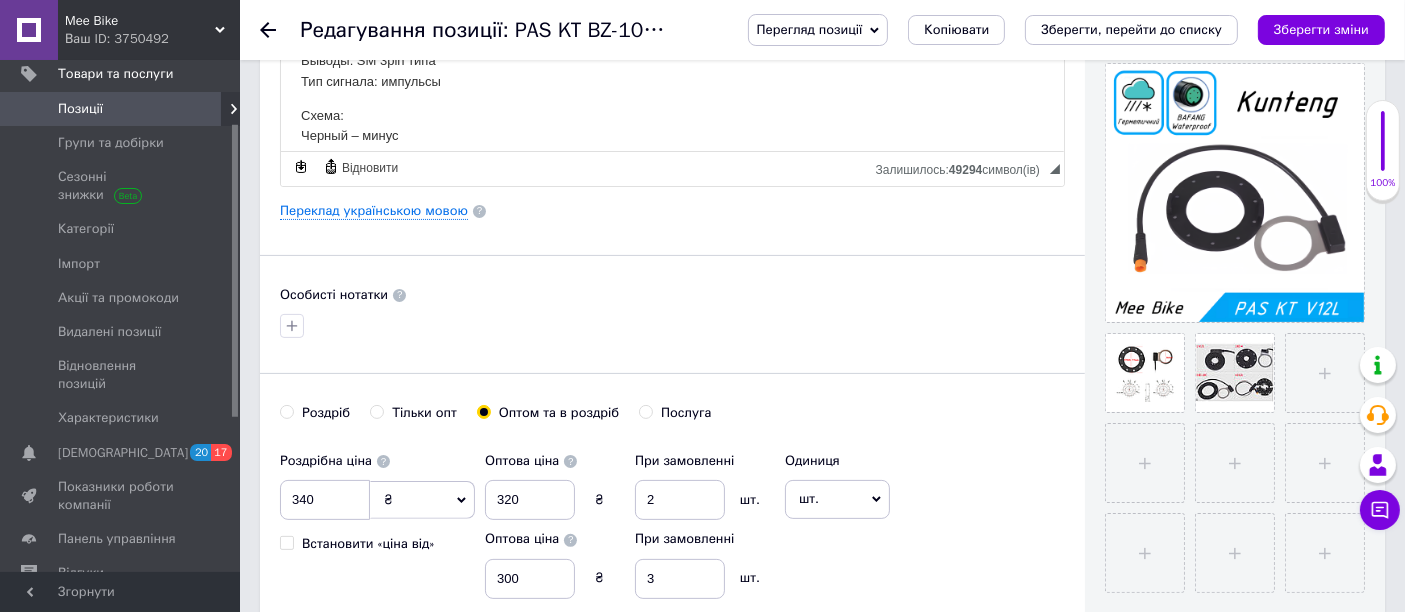 scroll, scrollTop: 555, scrollLeft: 0, axis: vertical 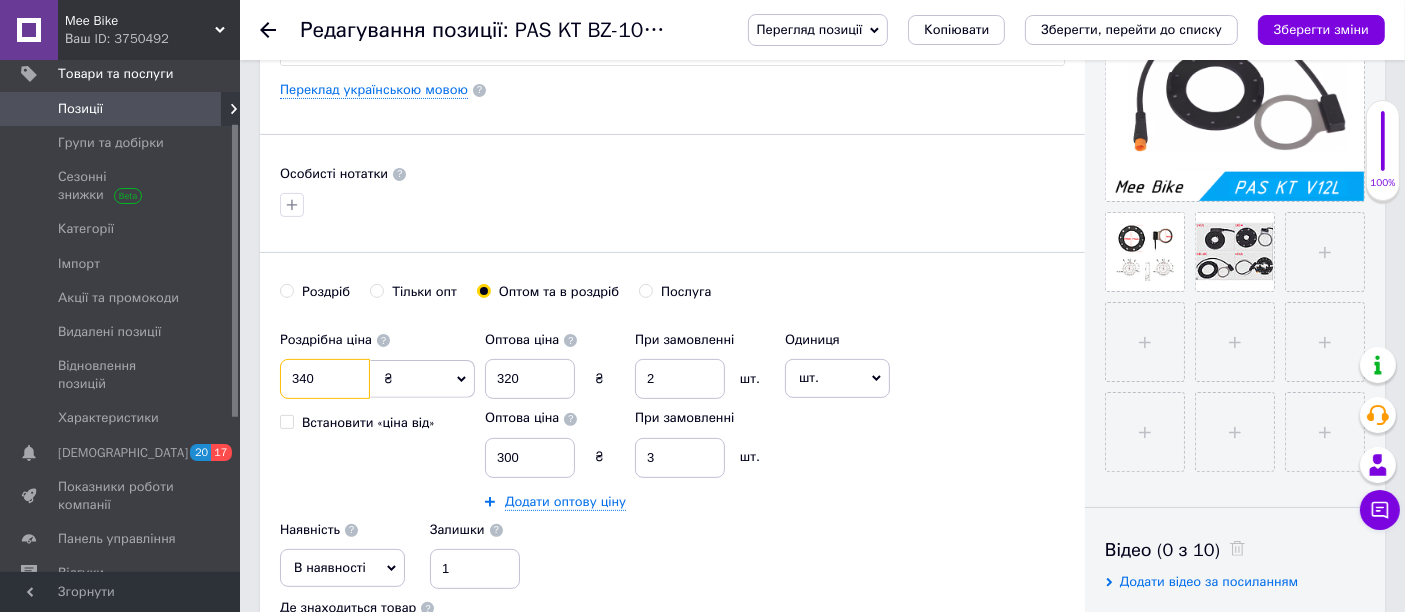 click on "340" at bounding box center [325, 379] 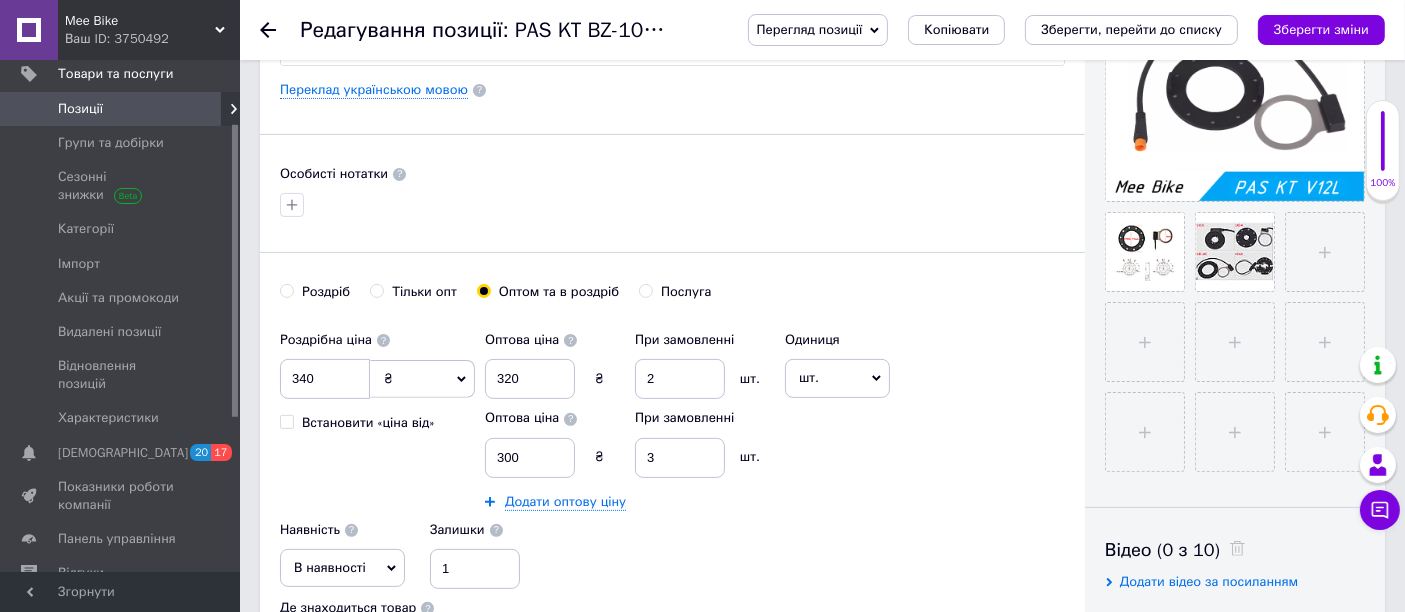 click on "Роздріб" at bounding box center (326, 292) 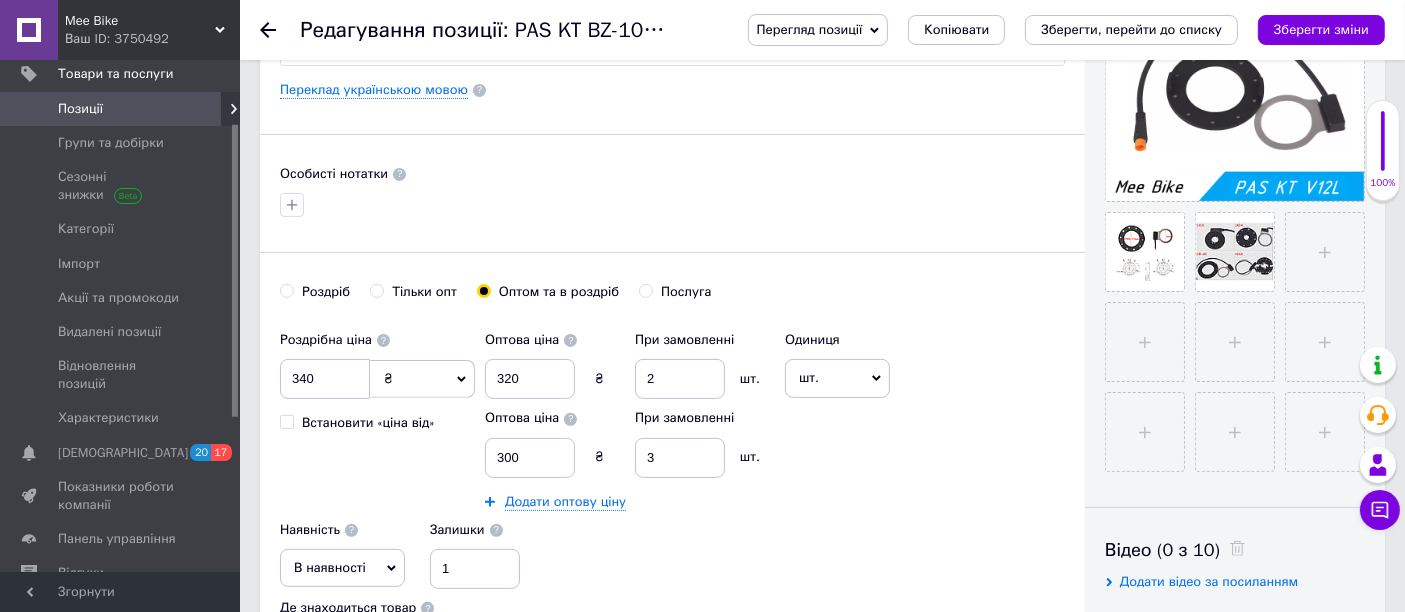 radio on "true" 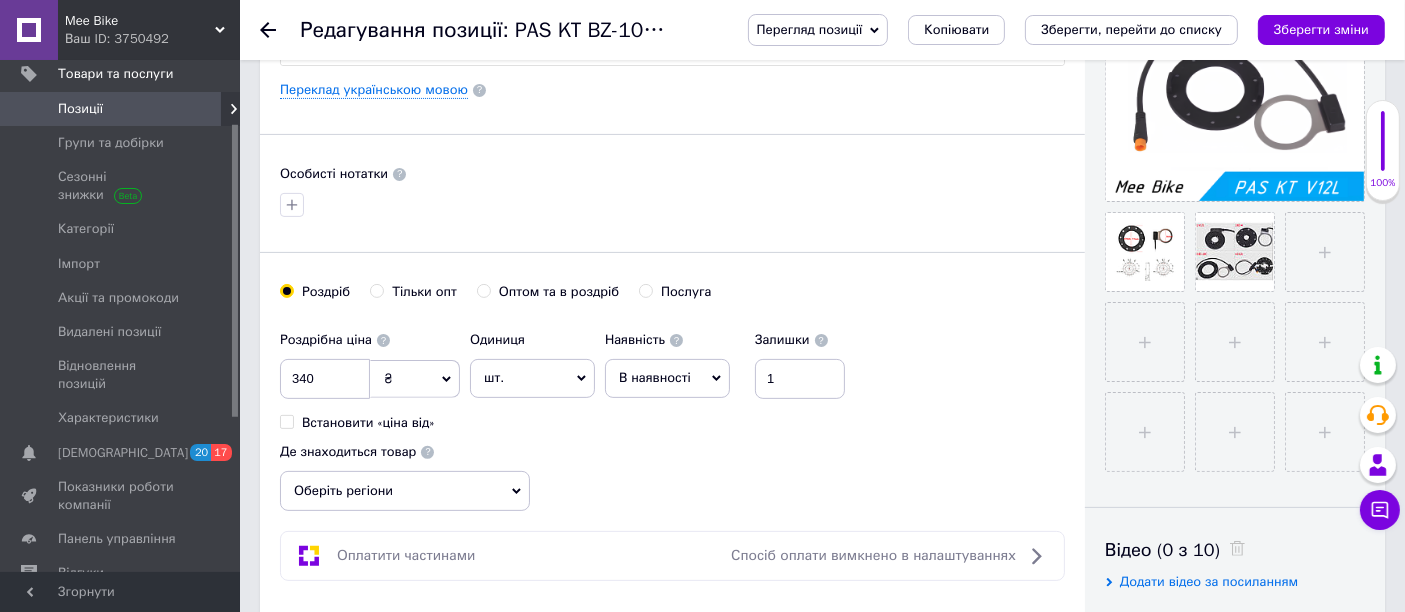 click on "Оберіть регіони" at bounding box center (405, 491) 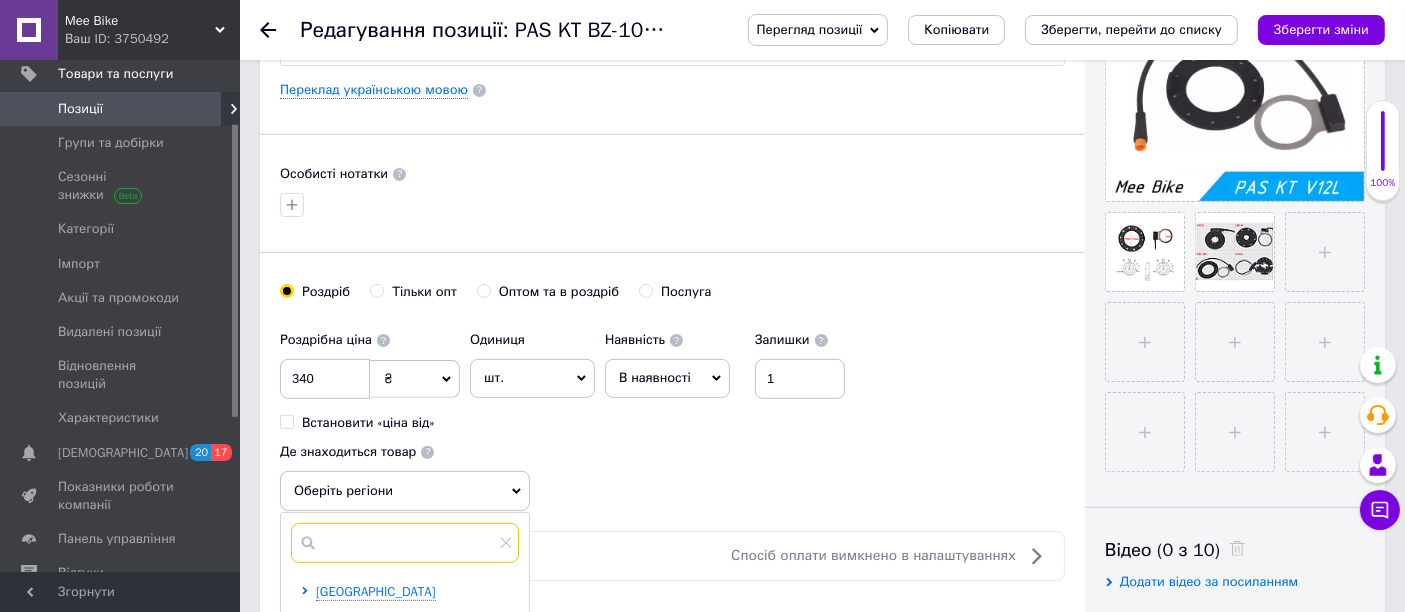 click at bounding box center [405, 543] 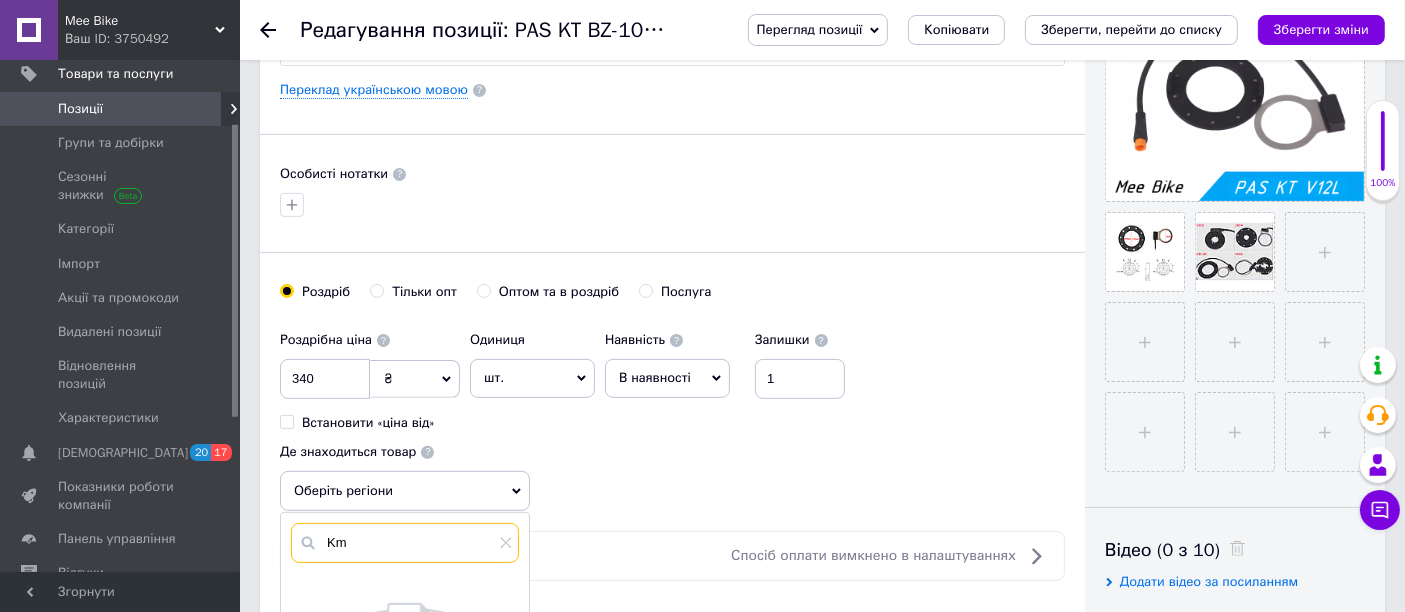 type on "K" 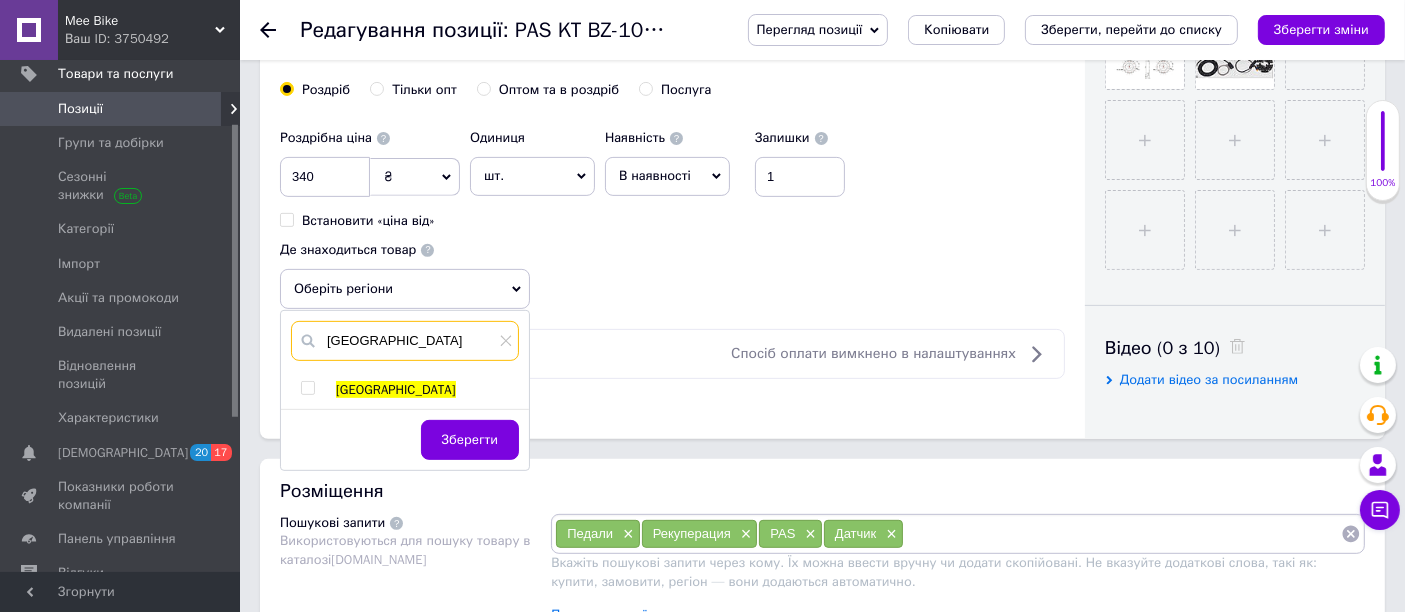 scroll, scrollTop: 777, scrollLeft: 0, axis: vertical 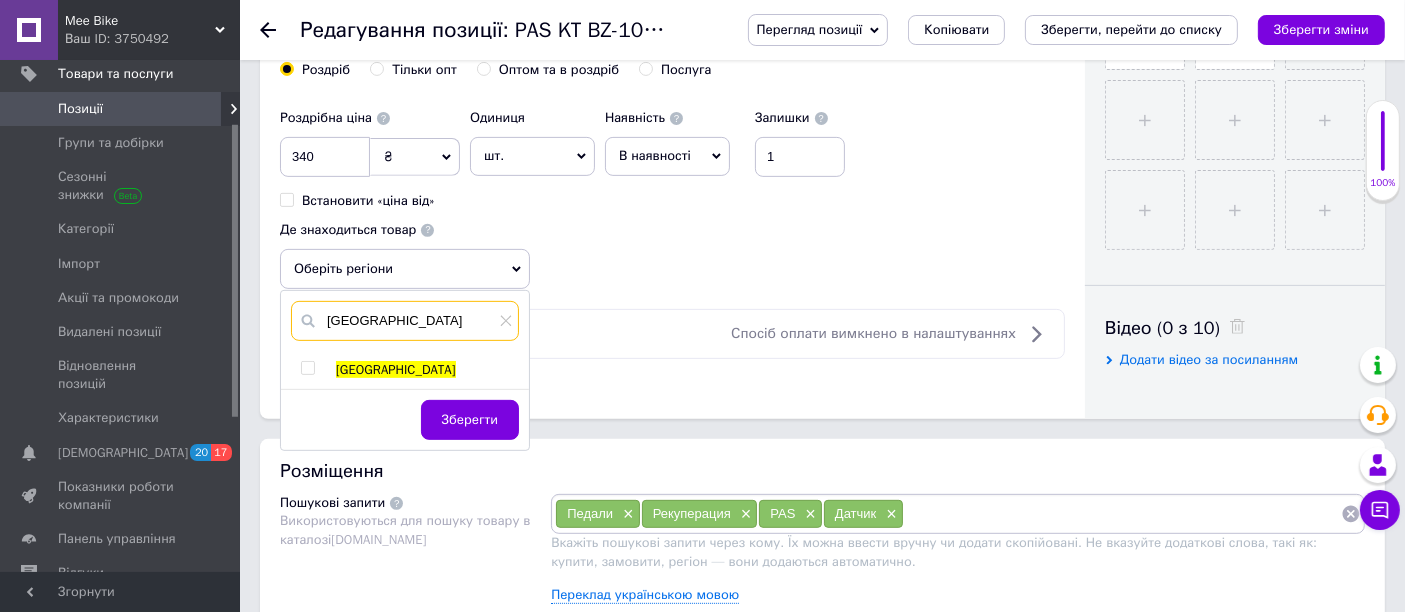 type on "[GEOGRAPHIC_DATA]" 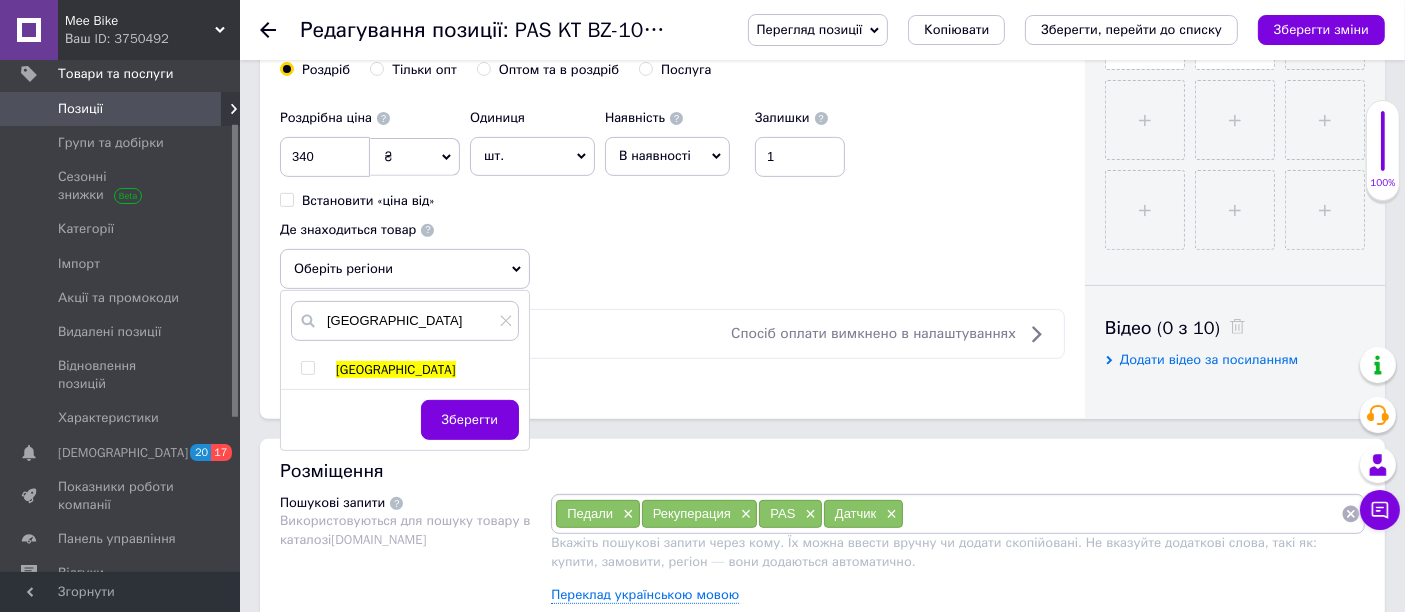 click on "[GEOGRAPHIC_DATA]" at bounding box center [396, 369] 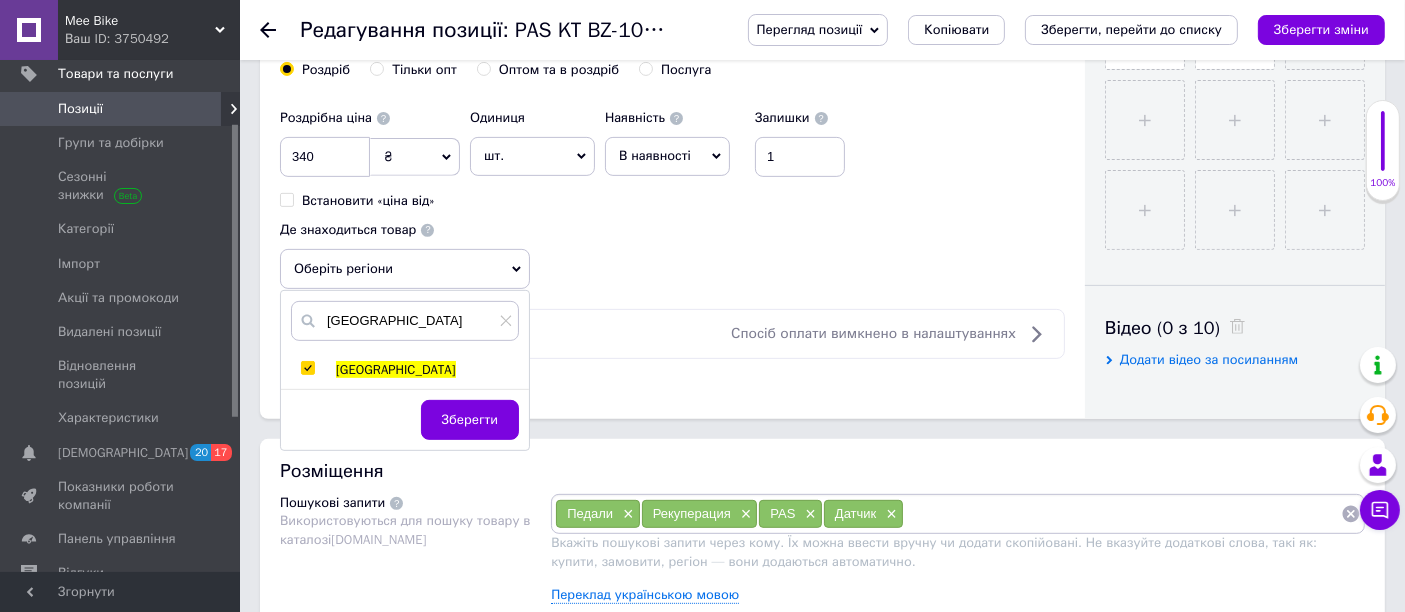 checkbox on "true" 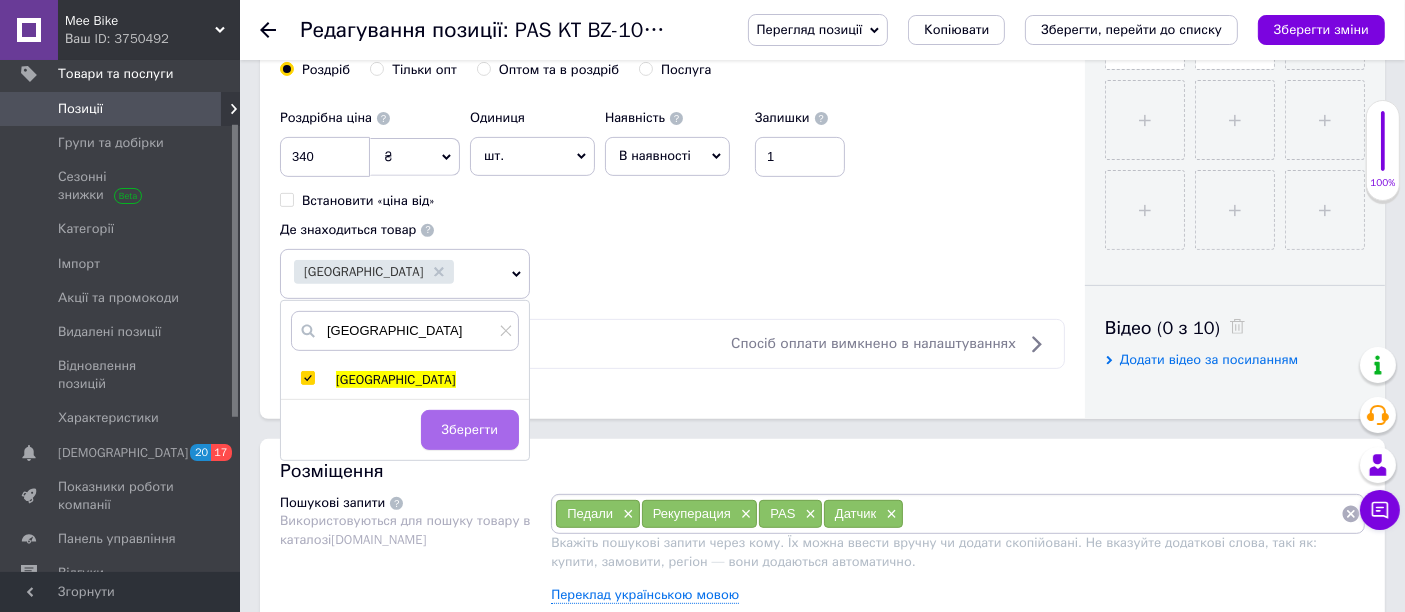 click on "Зберегти" at bounding box center (470, 430) 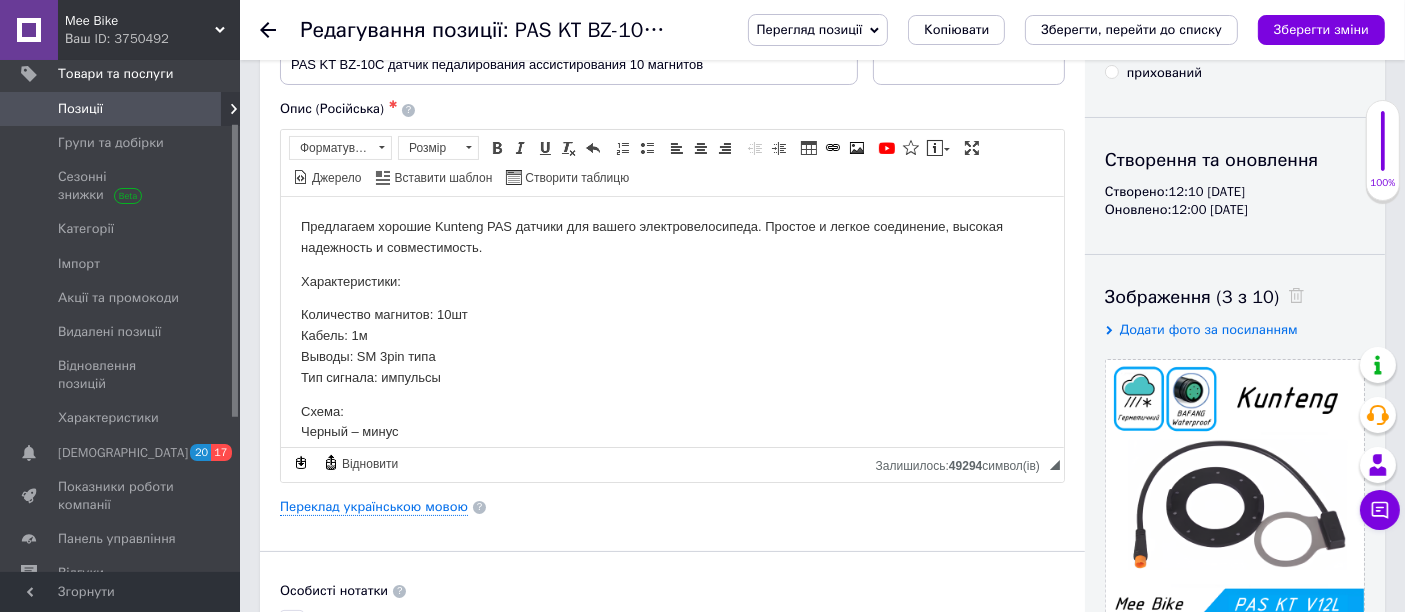 scroll, scrollTop: 0, scrollLeft: 0, axis: both 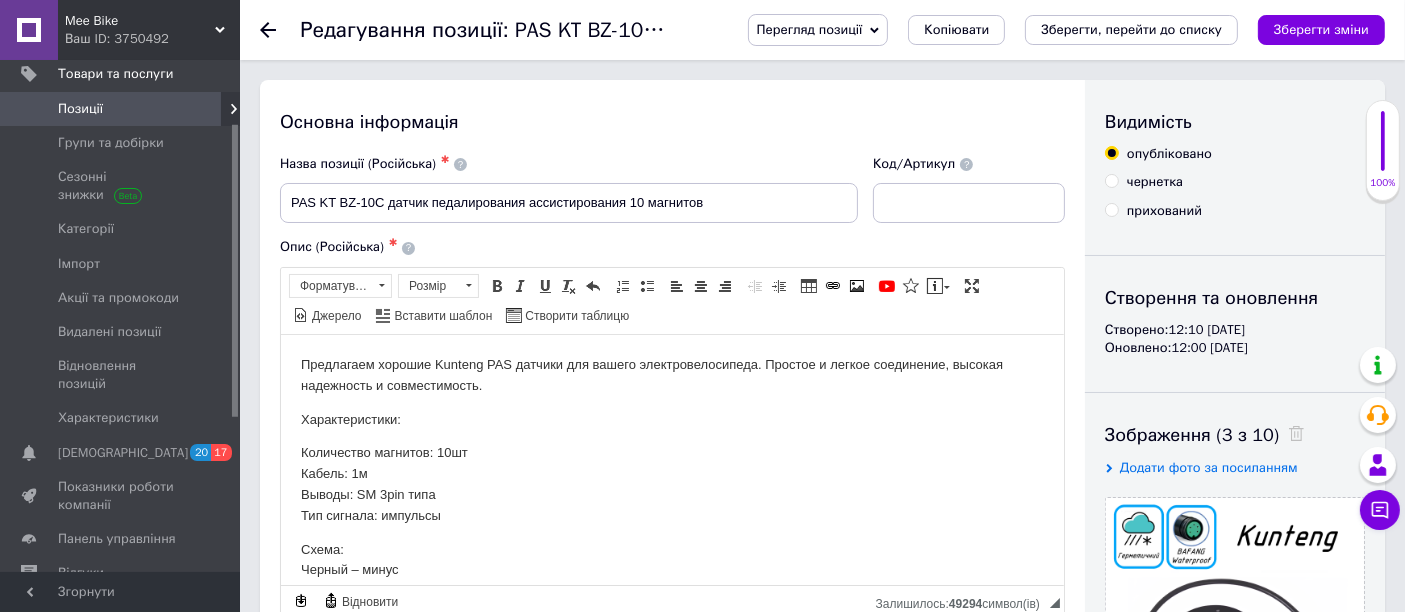click on "Перегляд позиції Зберегти та переглянути на сайті Зберегти та переглянути на маркетплейсі Копіювати Зберегти, перейти до списку Зберегти зміни" at bounding box center [1046, 30] 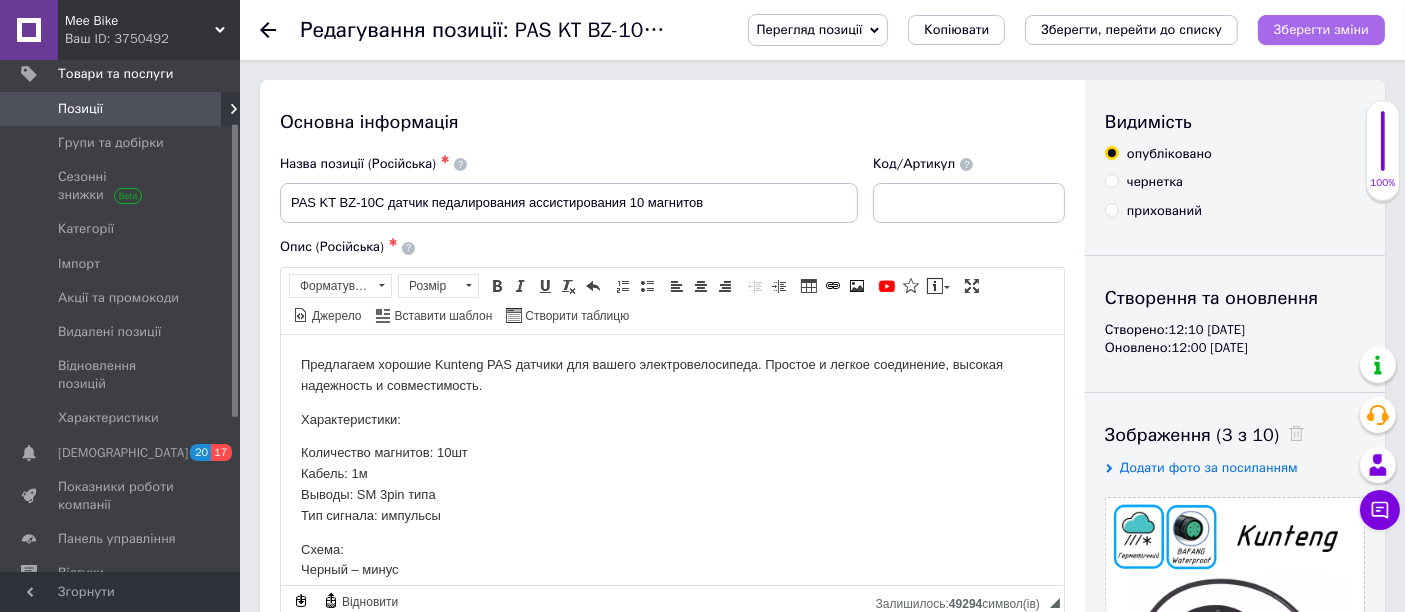 click on "Зберегти зміни" at bounding box center (1321, 29) 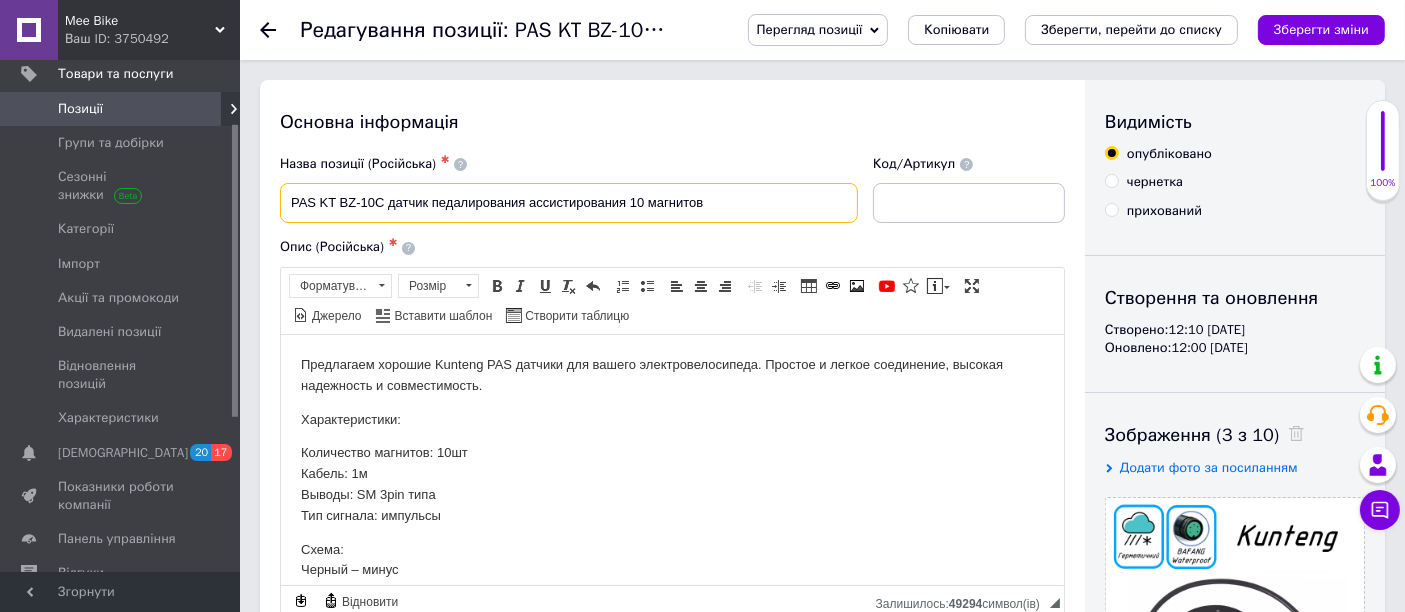 click on "PAS KT BZ-10С датчик педалирования ассистирования 10 магнитов" at bounding box center (569, 203) 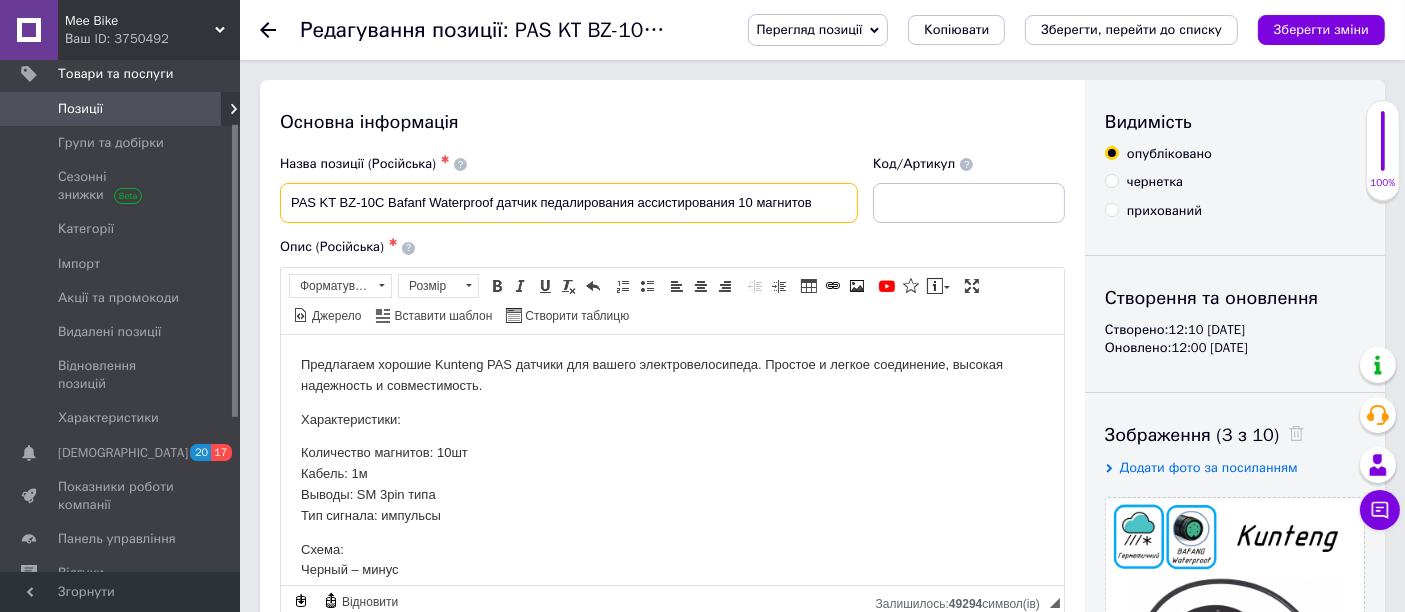 click on "PAS KT BZ-10С Bafanf Waterproof датчик педалирования ассистирования 10 магнитов" at bounding box center [569, 203] 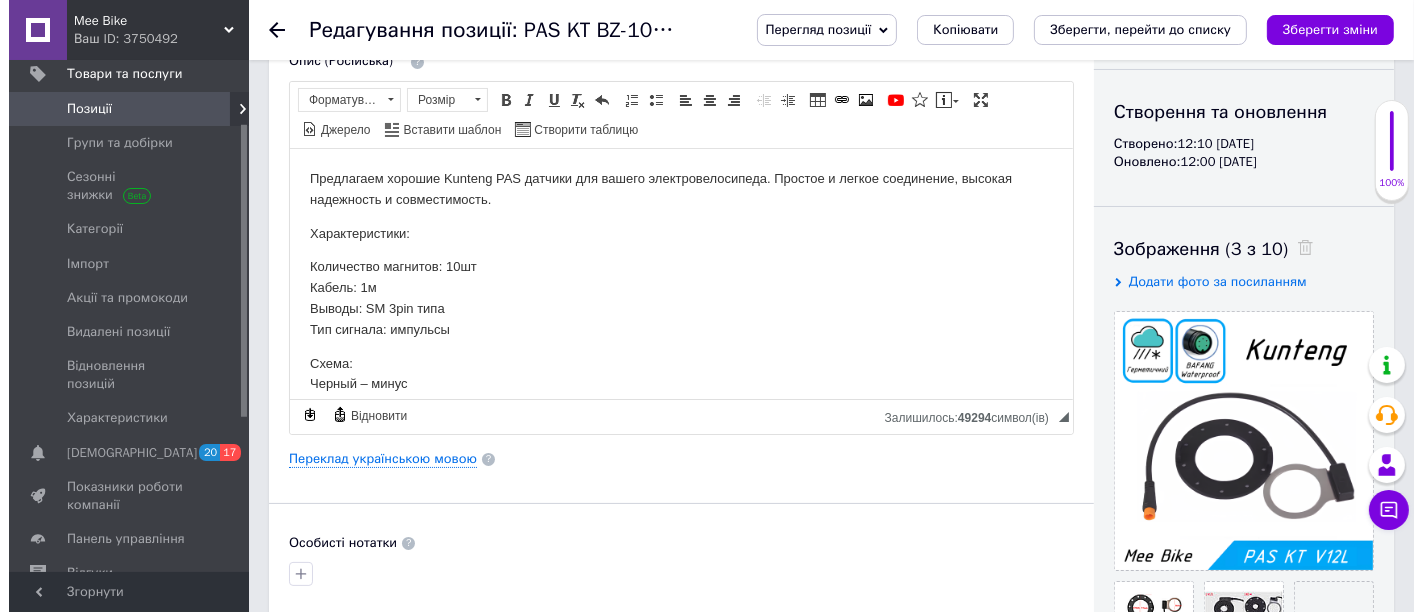scroll, scrollTop: 444, scrollLeft: 0, axis: vertical 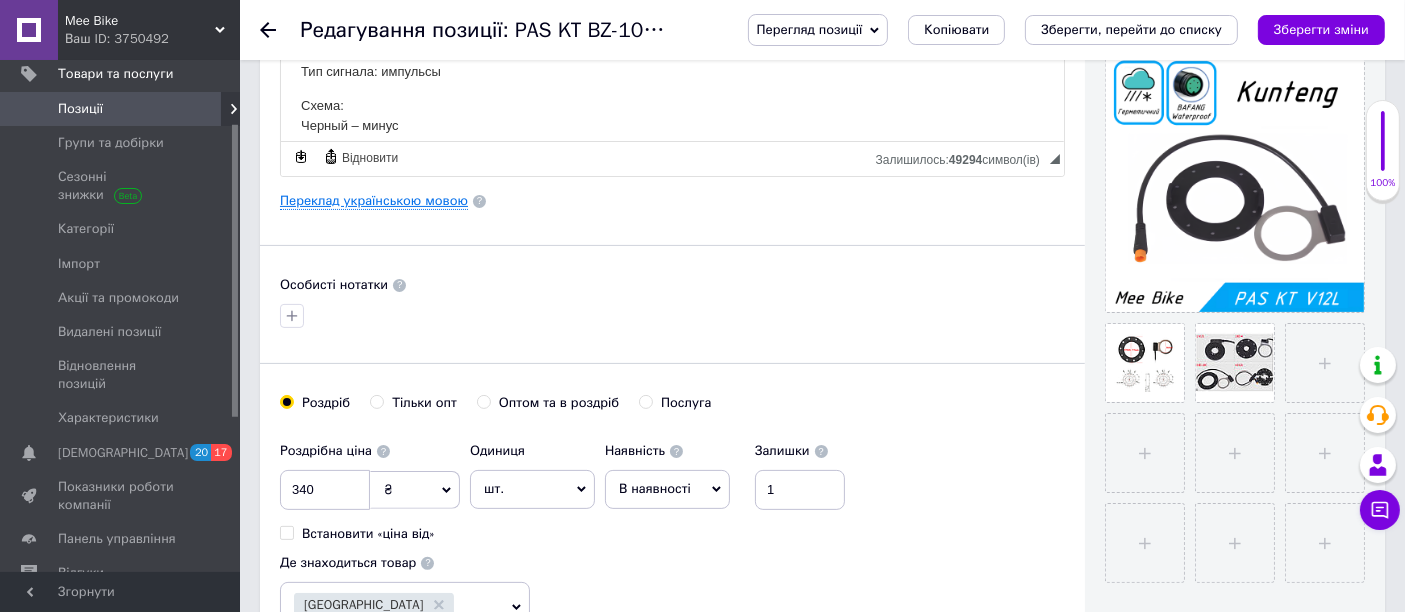type on "PAS KT BZ-10С Bafang Waterproof датчик педалирования ассистирования 10 магнитов" 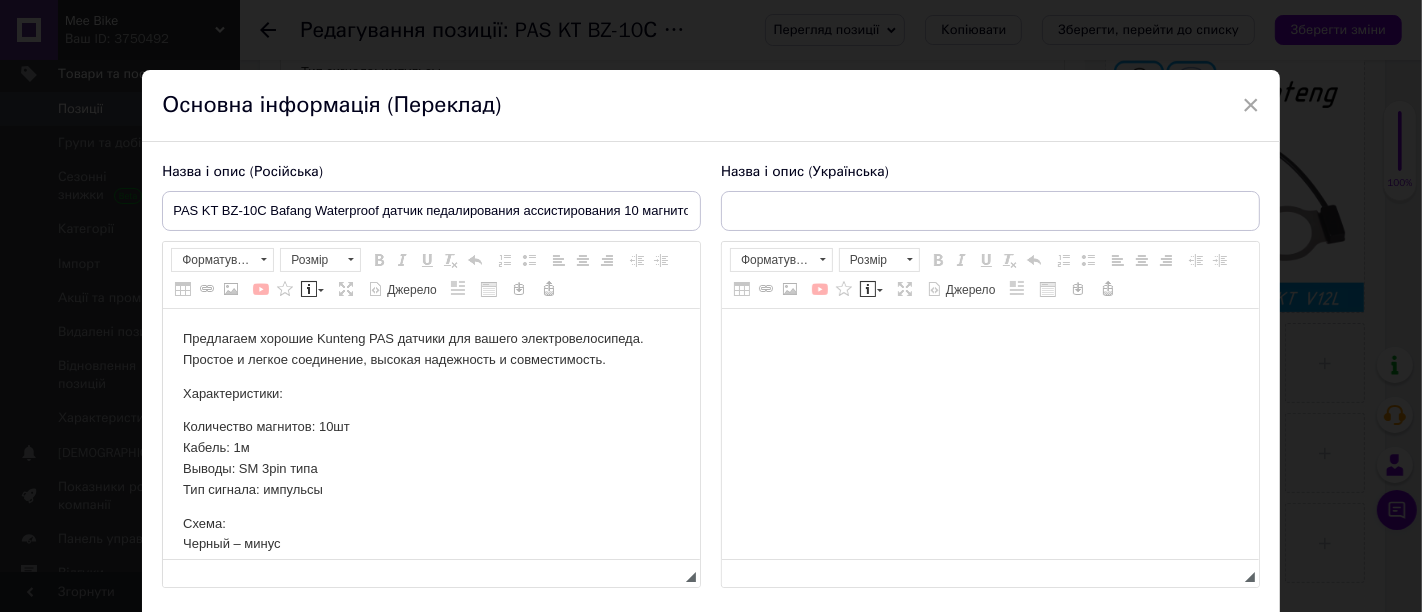 scroll, scrollTop: 0, scrollLeft: 0, axis: both 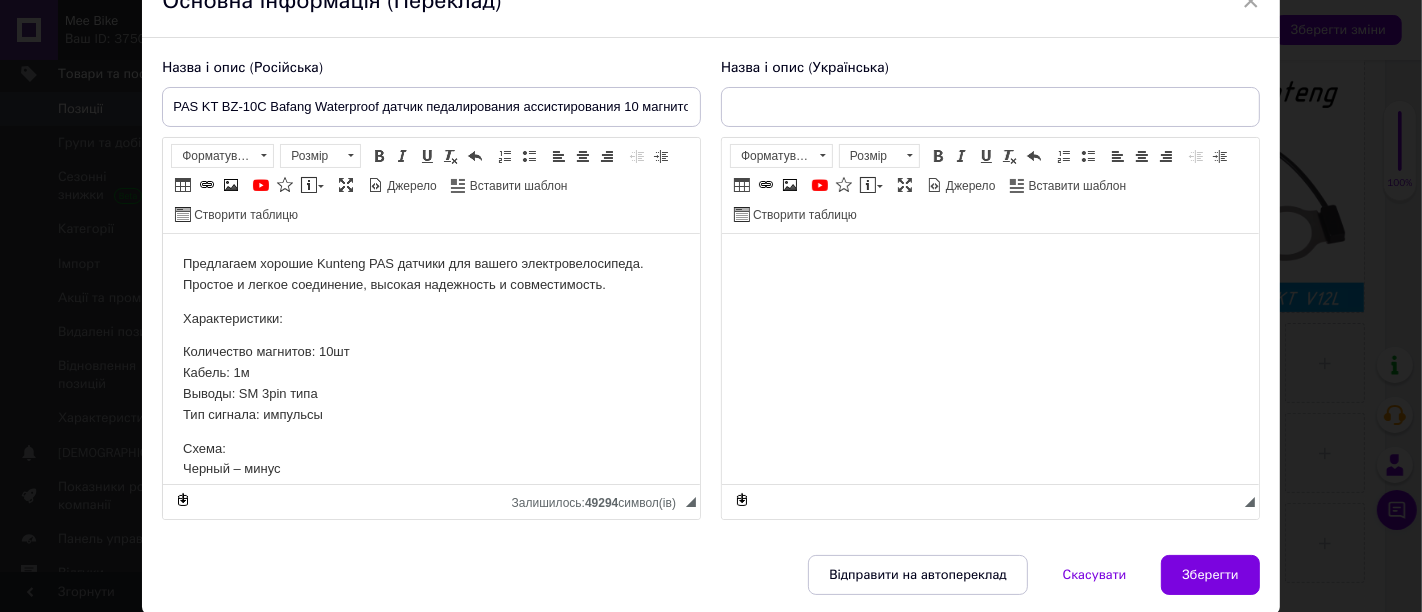 type on "PAS KT BZ-10С датчик педалювання асистування 10 магнітів" 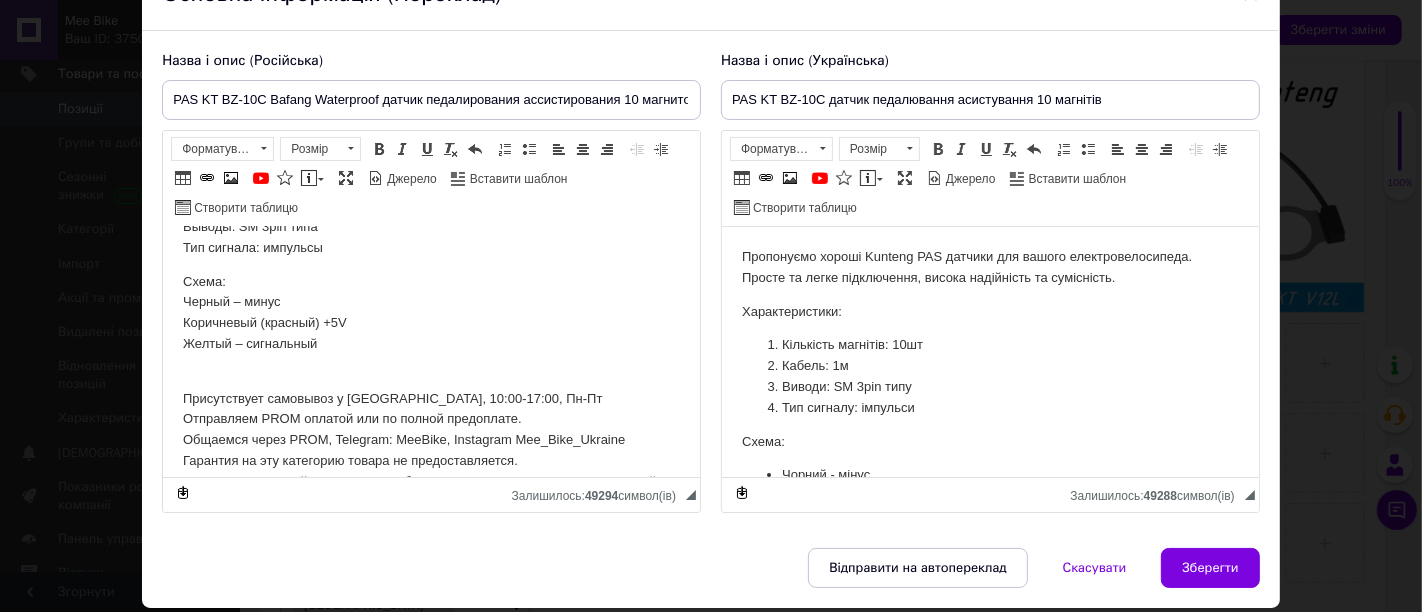 scroll, scrollTop: 48, scrollLeft: 0, axis: vertical 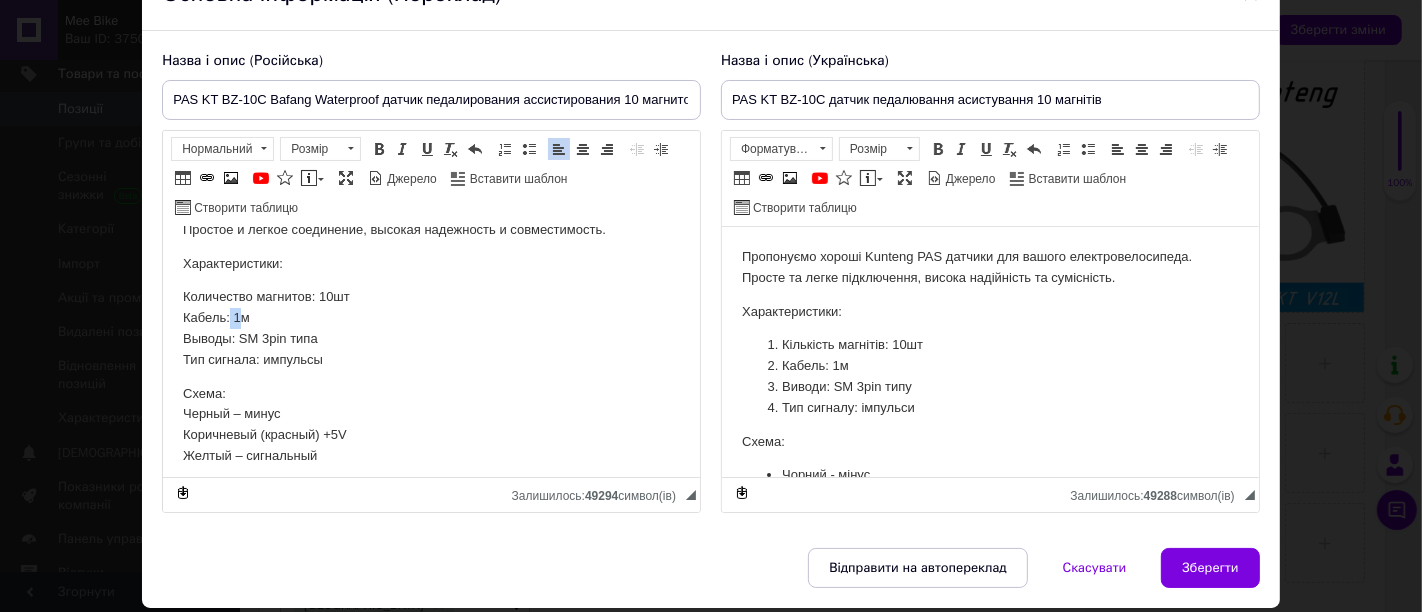 drag, startPoint x: 242, startPoint y: 322, endPoint x: 230, endPoint y: 318, distance: 12.649111 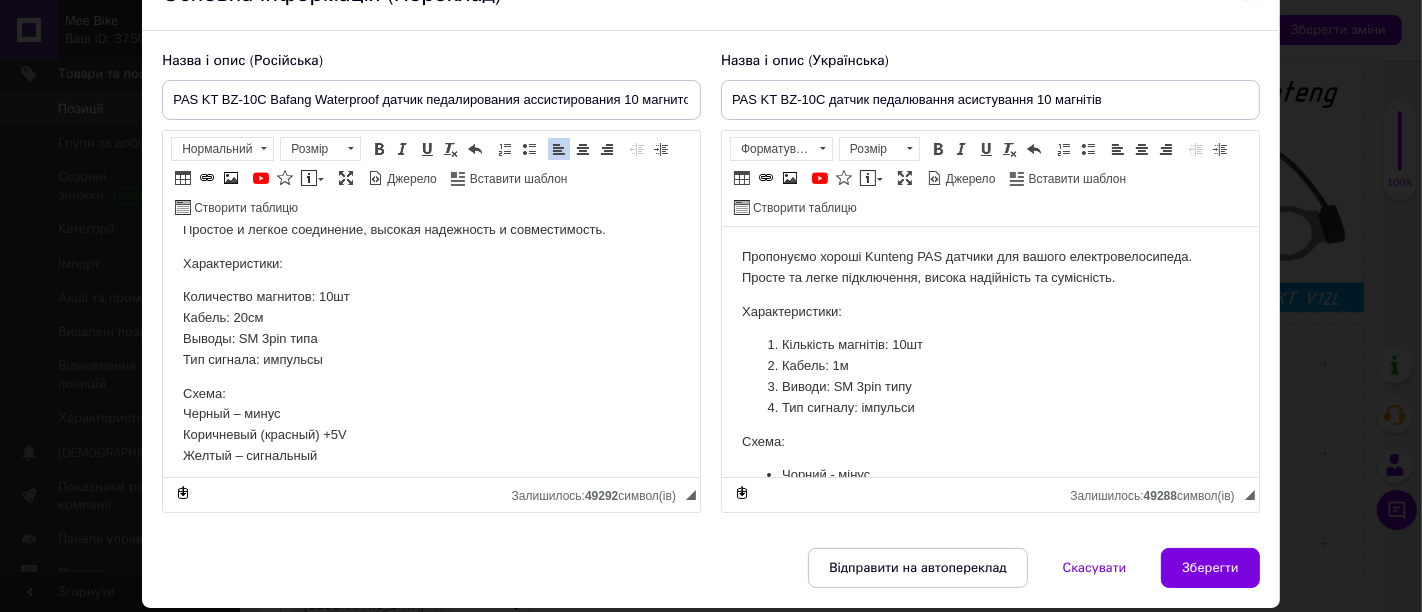 click on "Кабель: 1м" at bounding box center [989, 366] 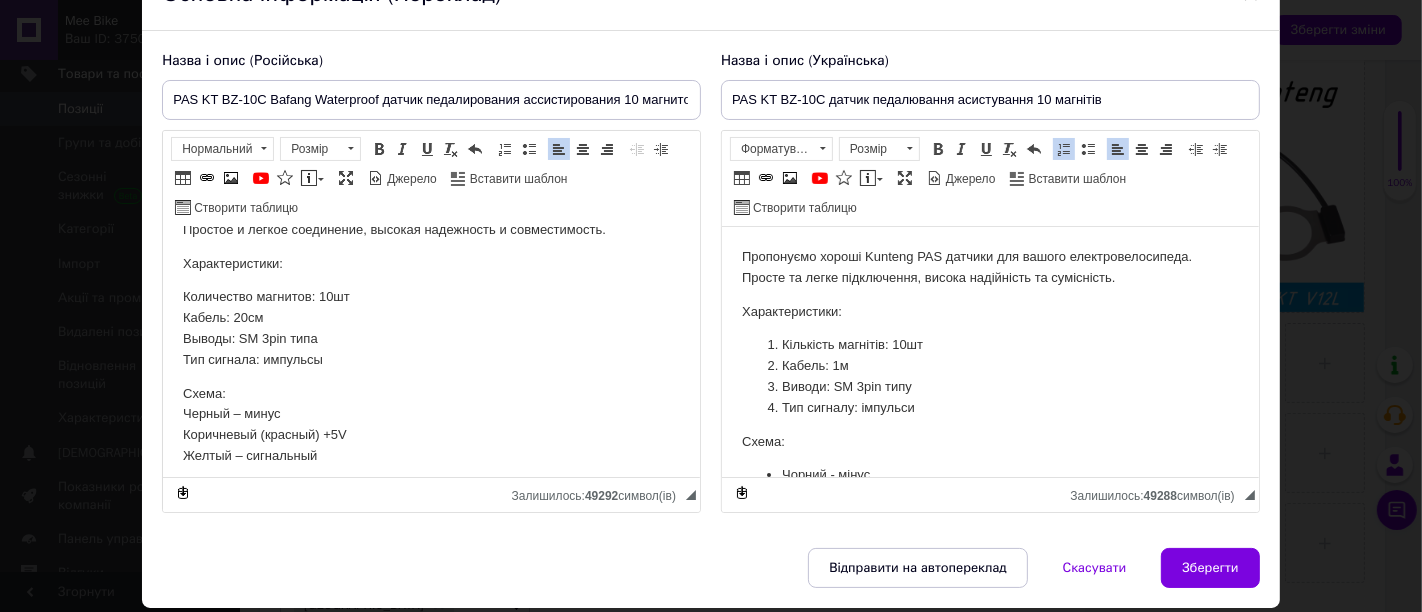 type 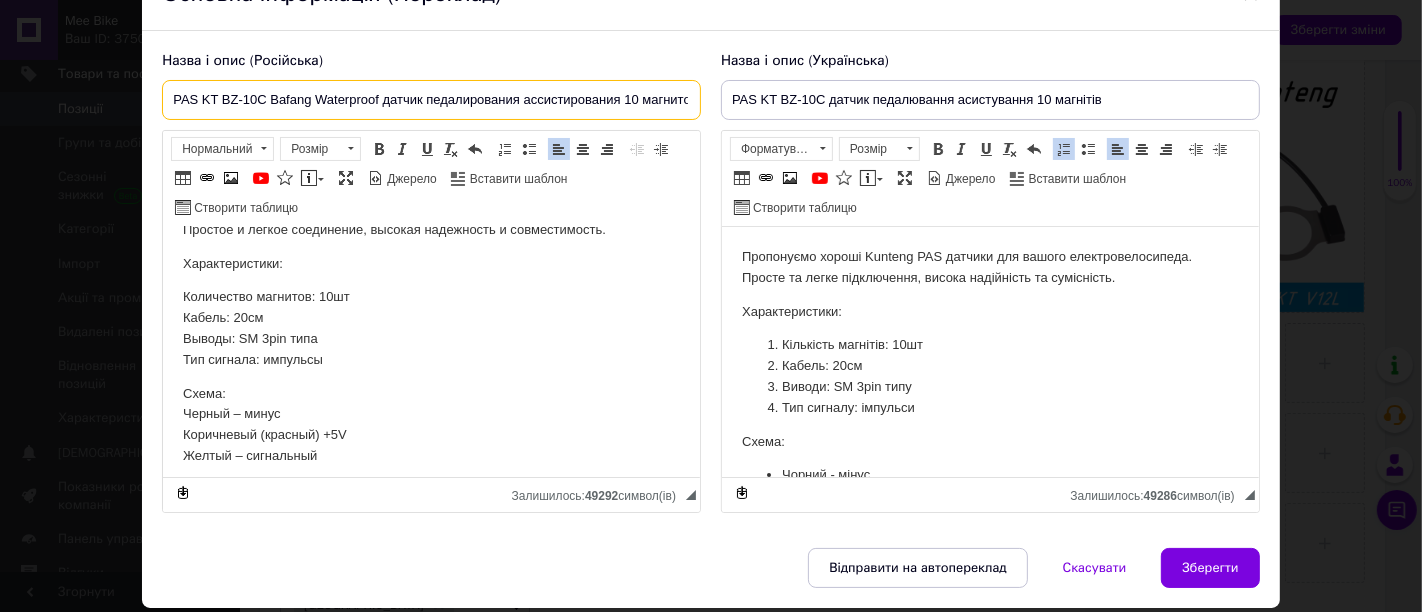 click on "PAS KT BZ-10С Bafang Waterproof датчик педалирования ассистирования 10 магнитов" at bounding box center (431, 100) 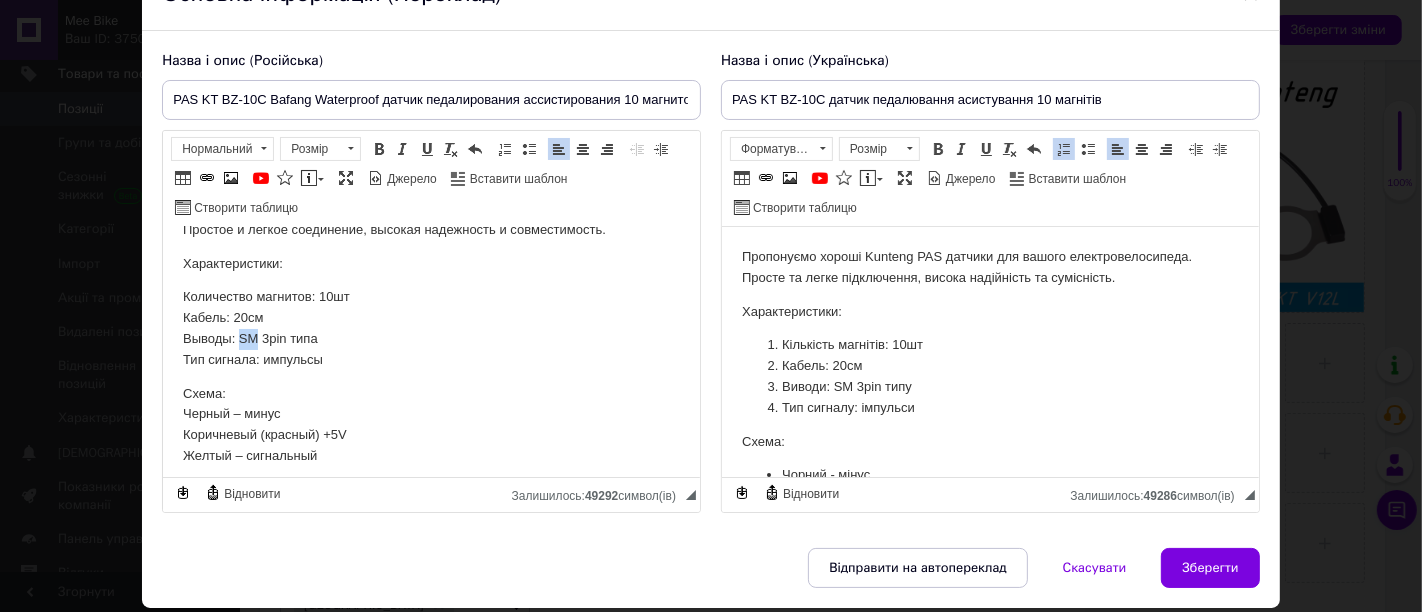 drag, startPoint x: 238, startPoint y: 342, endPoint x: 258, endPoint y: 335, distance: 21.189621 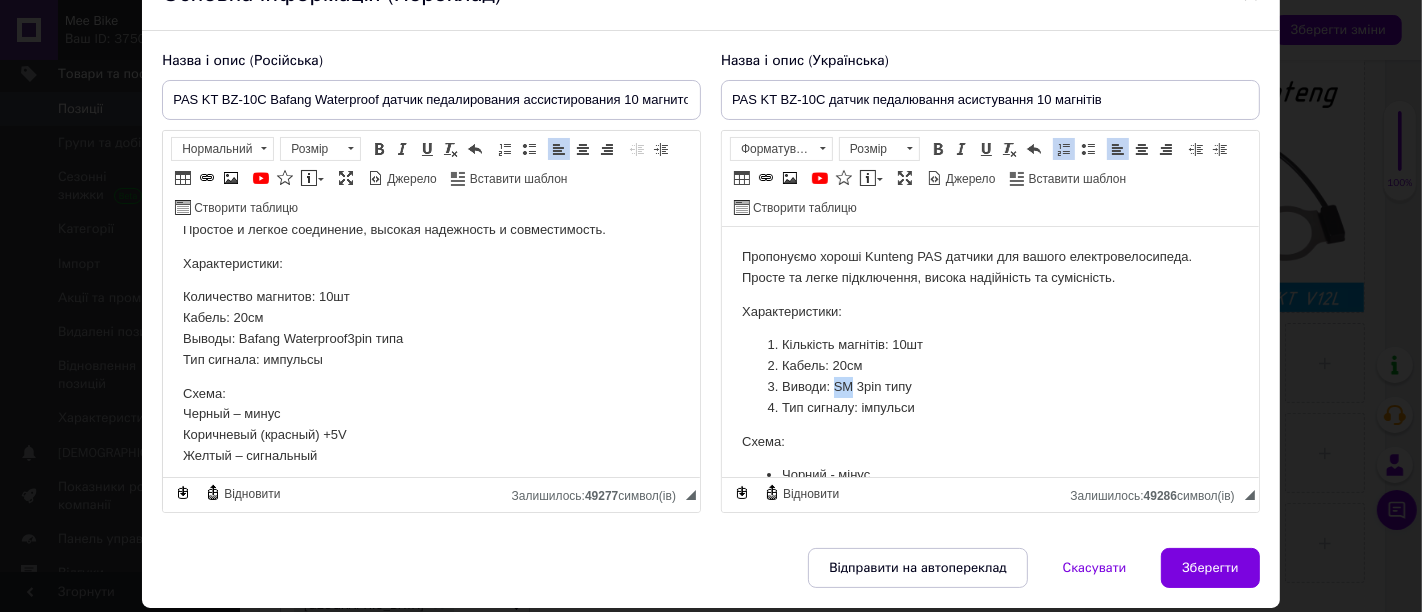 drag, startPoint x: 832, startPoint y: 388, endPoint x: 847, endPoint y: 387, distance: 15.033297 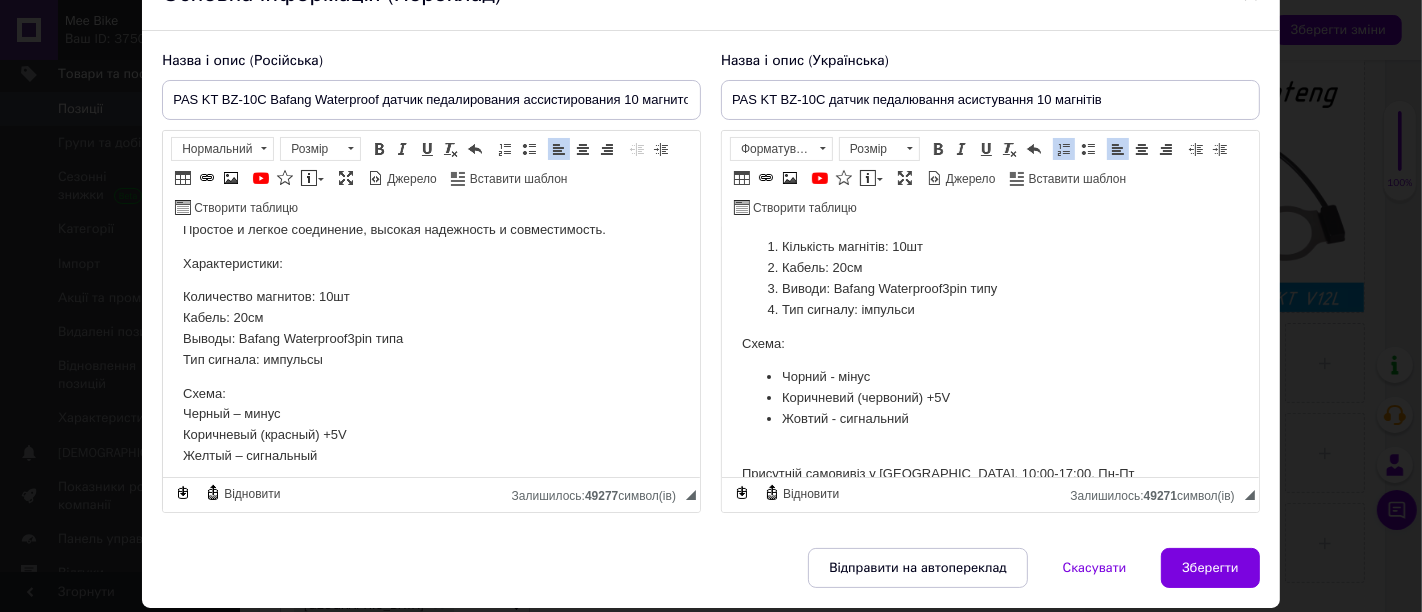 scroll, scrollTop: 69, scrollLeft: 0, axis: vertical 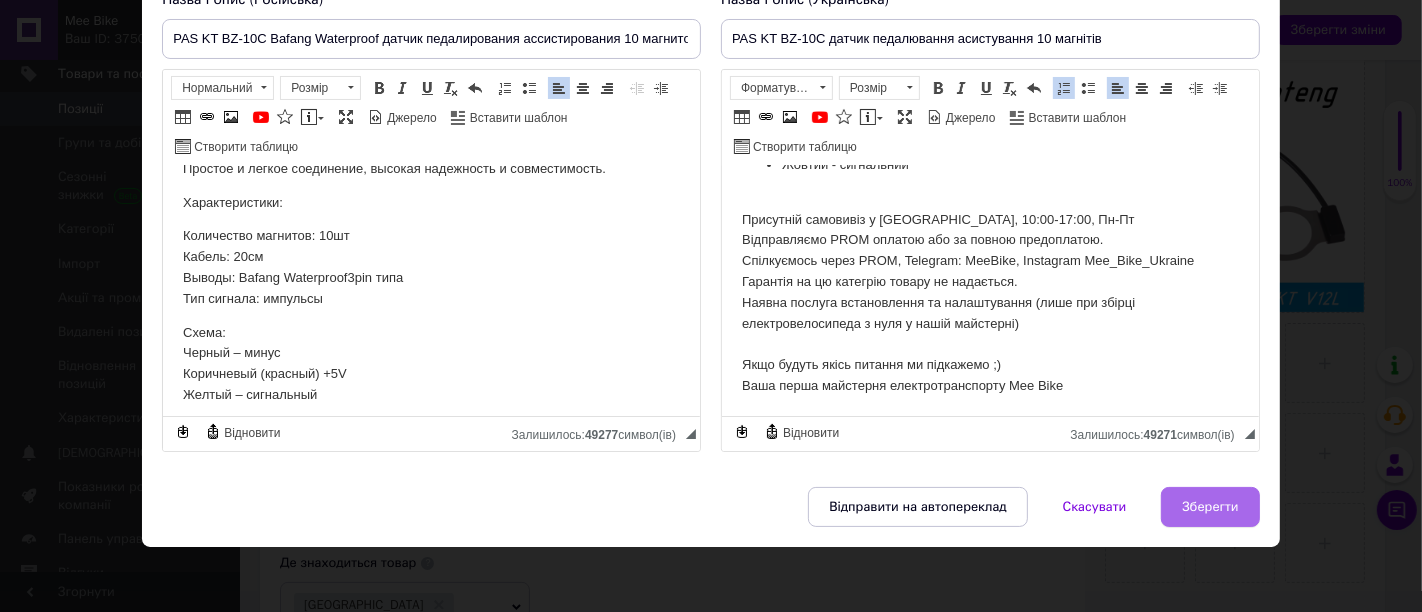 click on "Зберегти" at bounding box center (1210, 507) 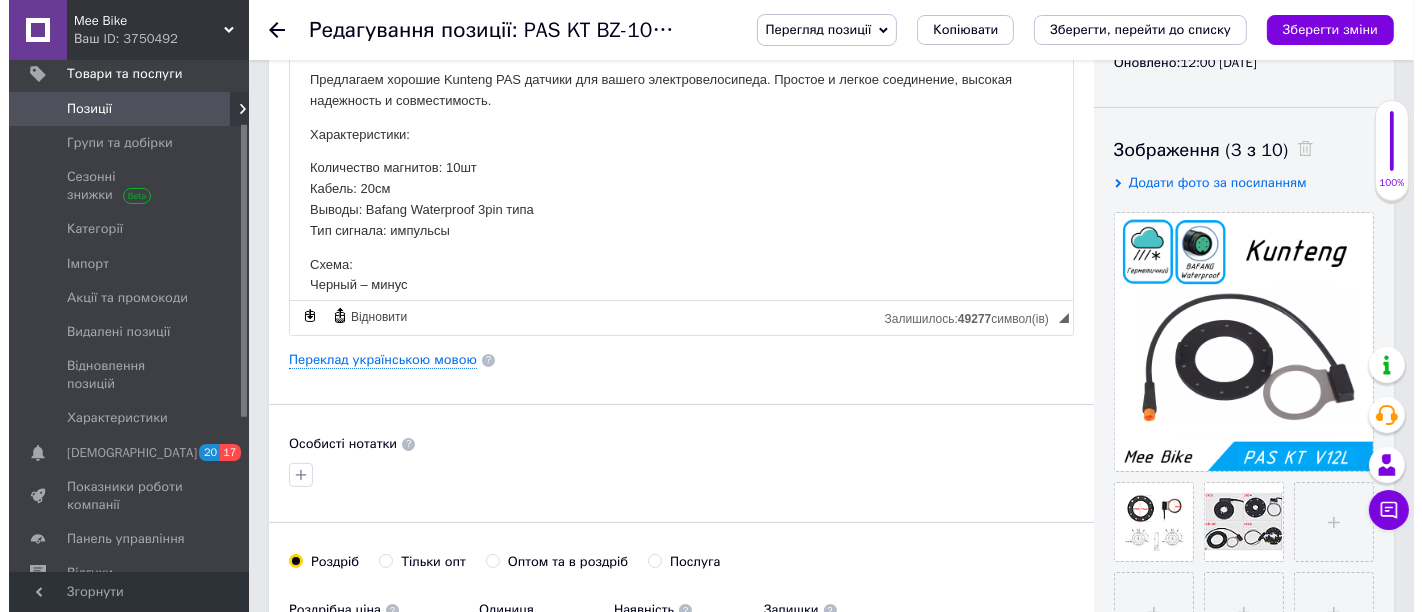 scroll, scrollTop: 333, scrollLeft: 0, axis: vertical 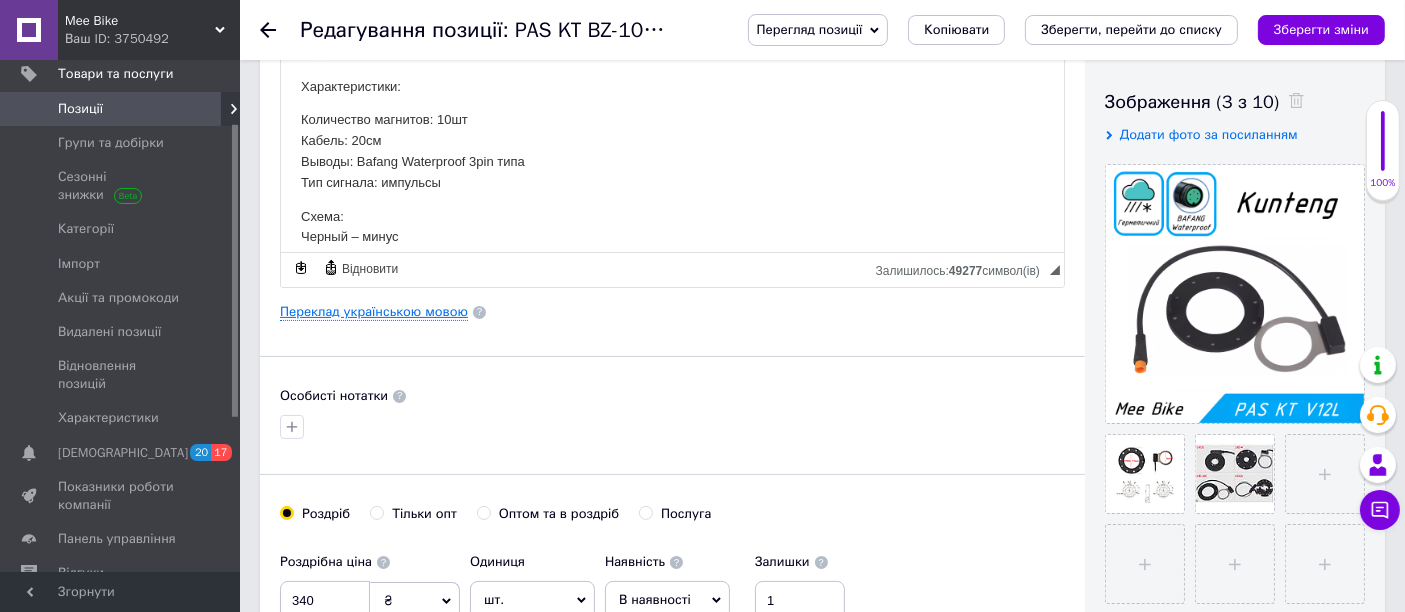 click on "Переклад українською мовою" at bounding box center (374, 312) 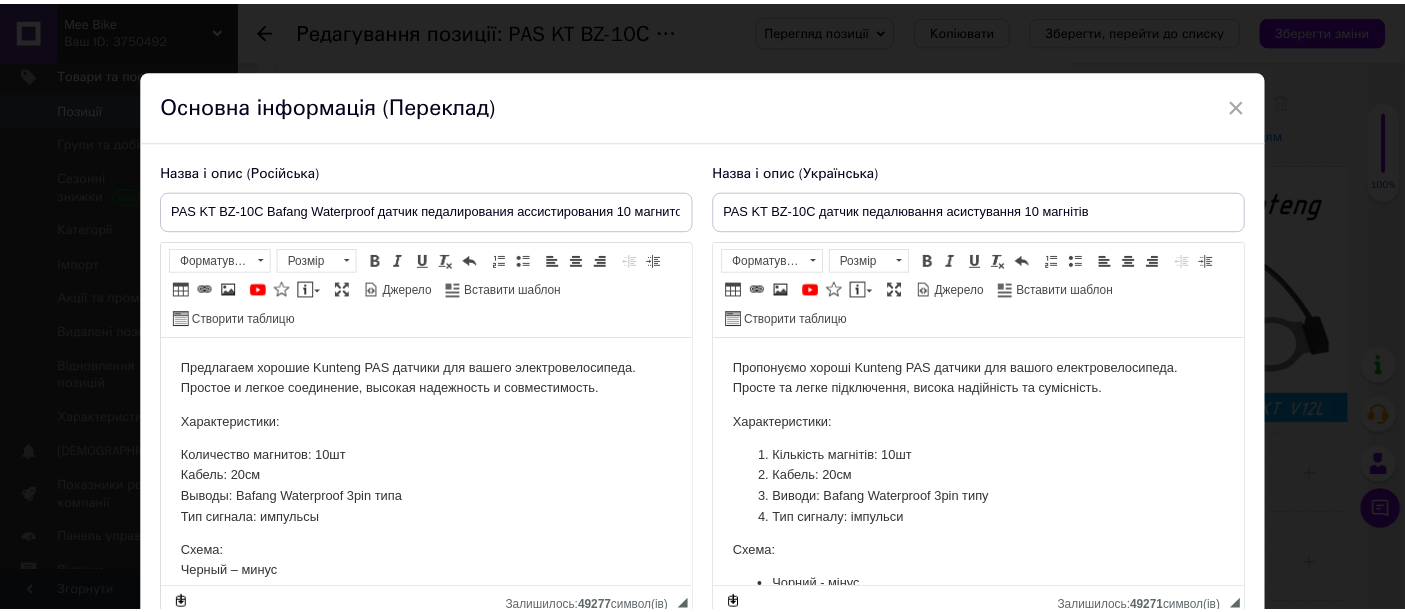 scroll, scrollTop: 0, scrollLeft: 0, axis: both 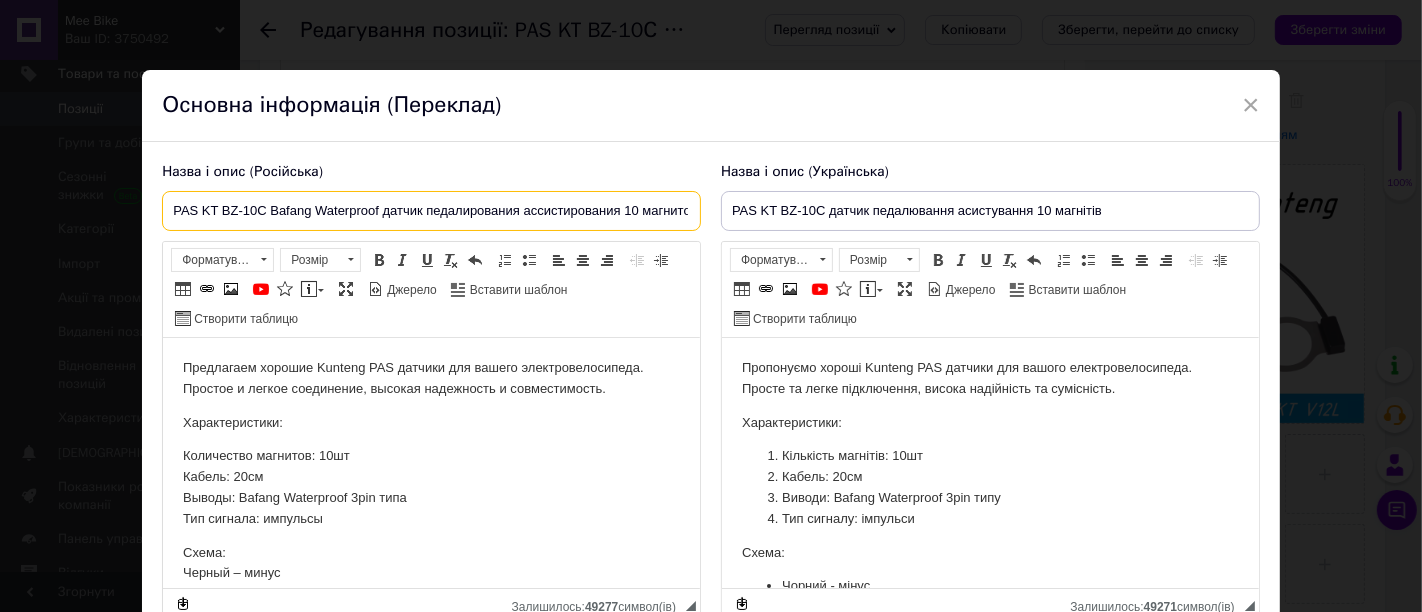 drag, startPoint x: 274, startPoint y: 217, endPoint x: 329, endPoint y: 204, distance: 56.515484 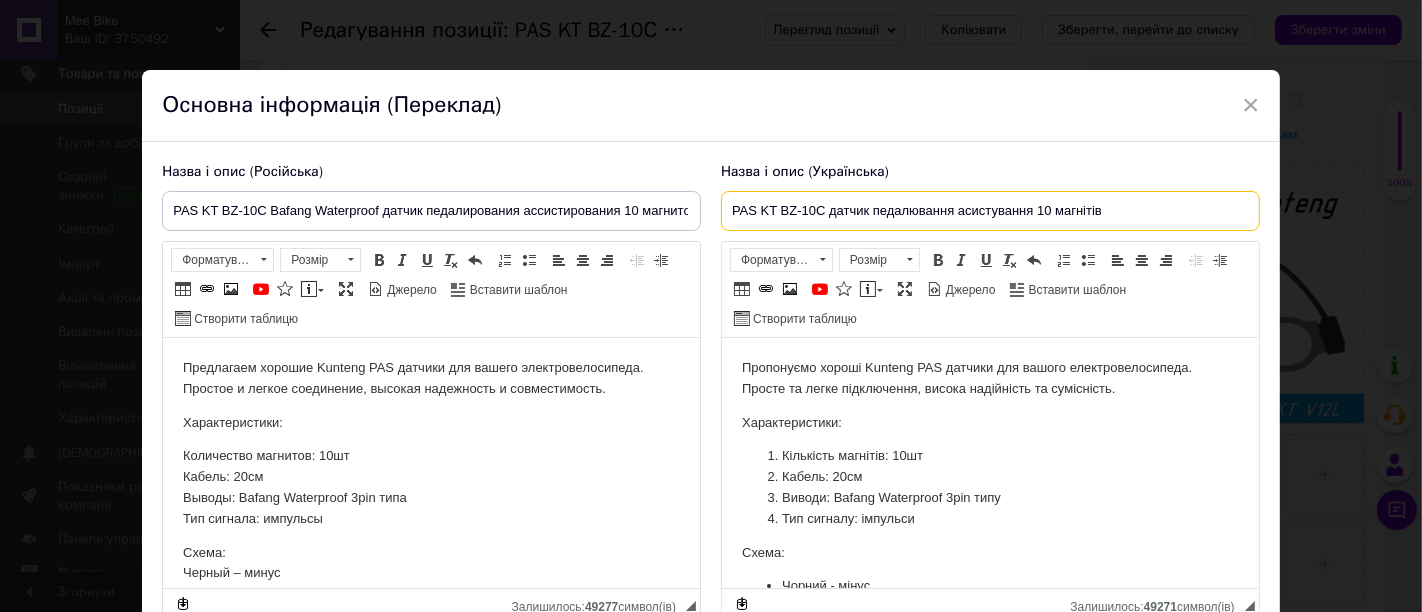 click on "PAS KT BZ-10С датчик педалювання асистування 10 магнітів" at bounding box center (990, 211) 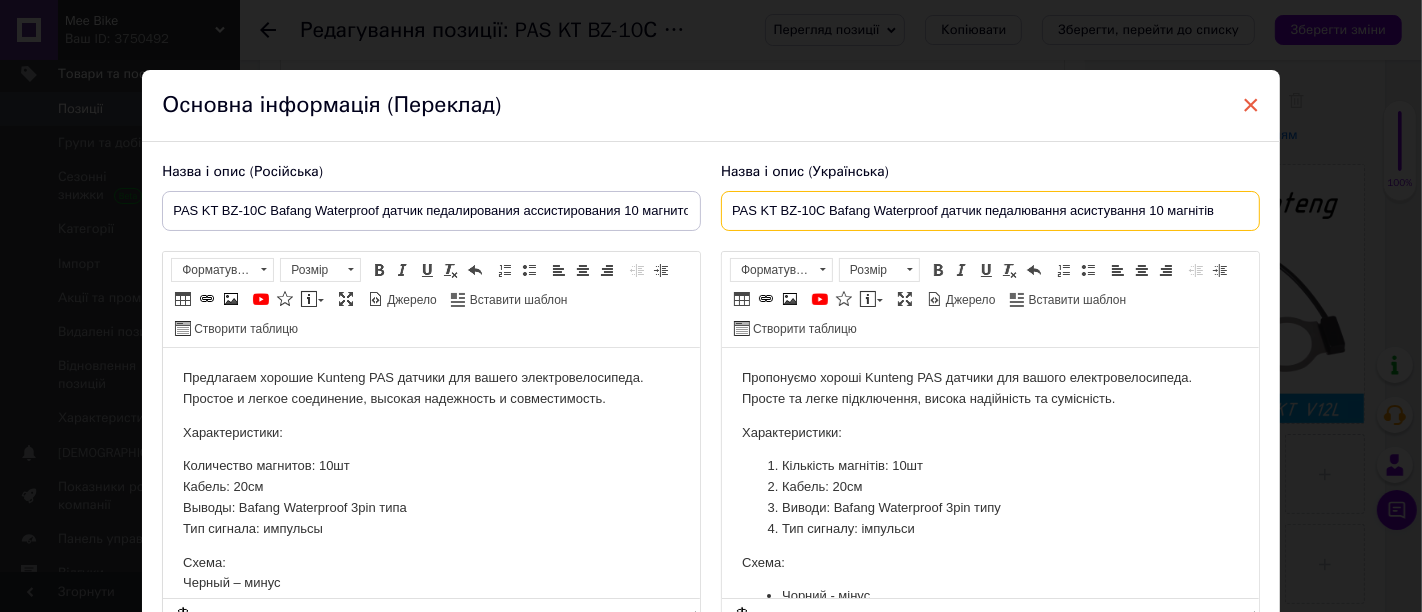 type on "PAS KT BZ-10С Bafang Waterproof датчик педалювання асистування 10 магнітів" 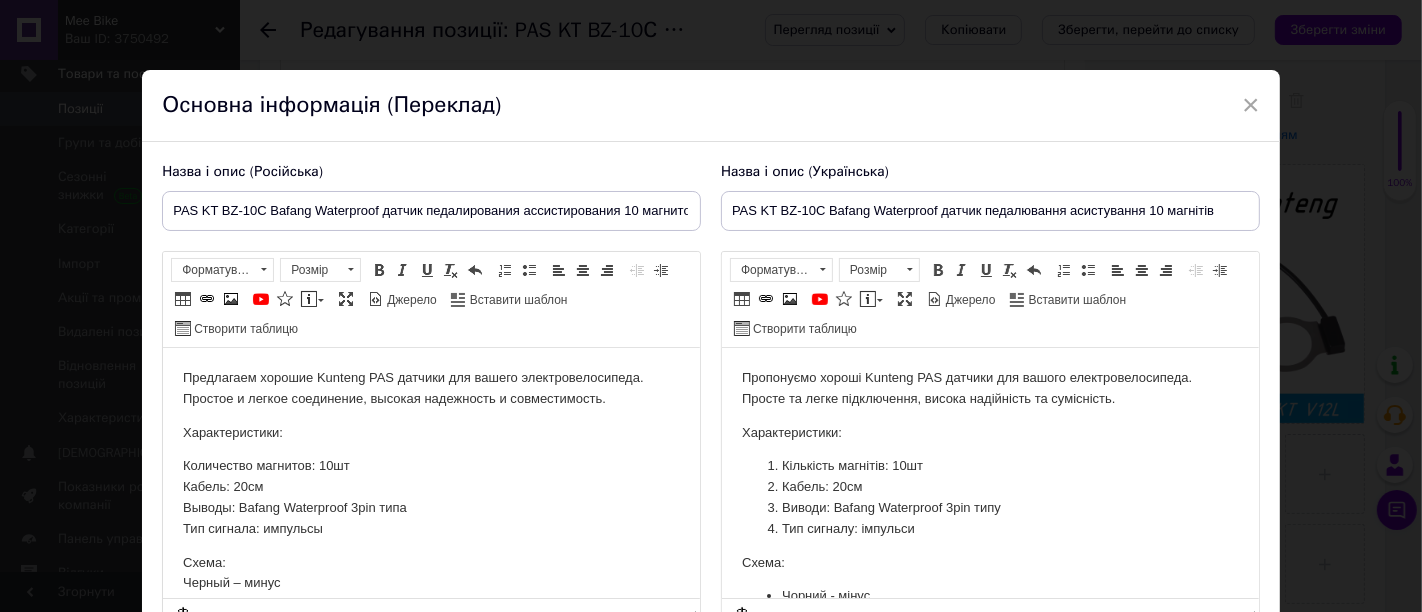 click on "×" at bounding box center (1251, 105) 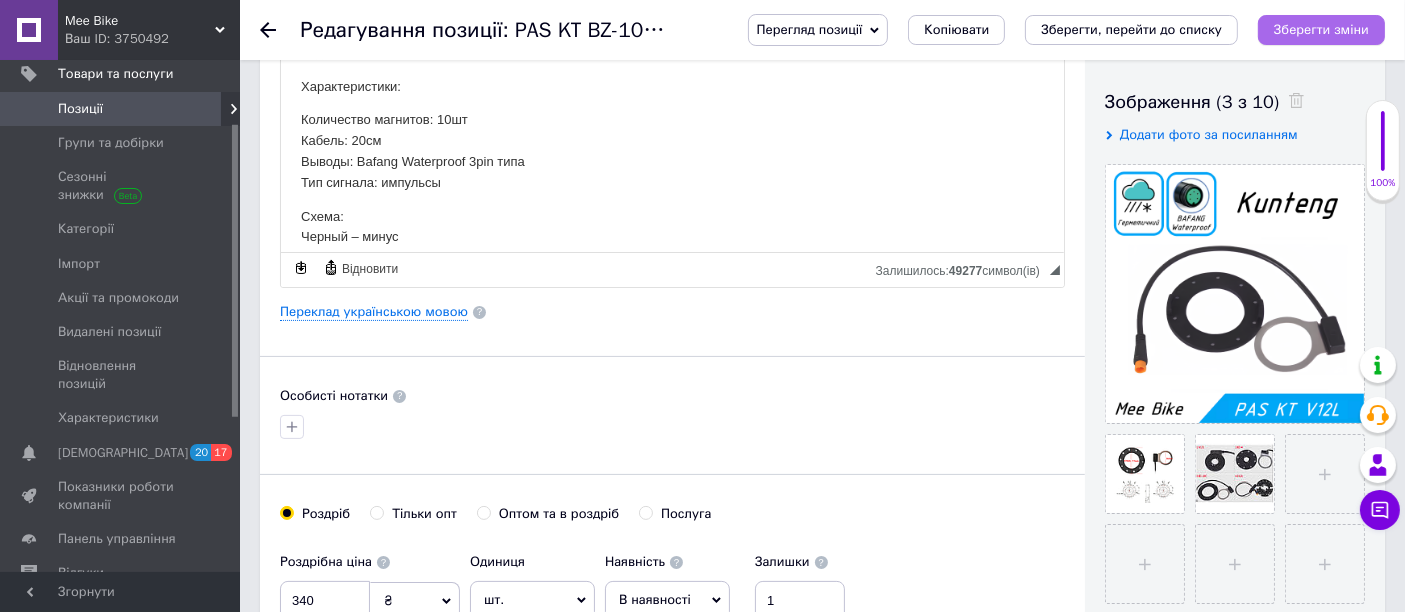 click on "Зберегти зміни" at bounding box center (1321, 30) 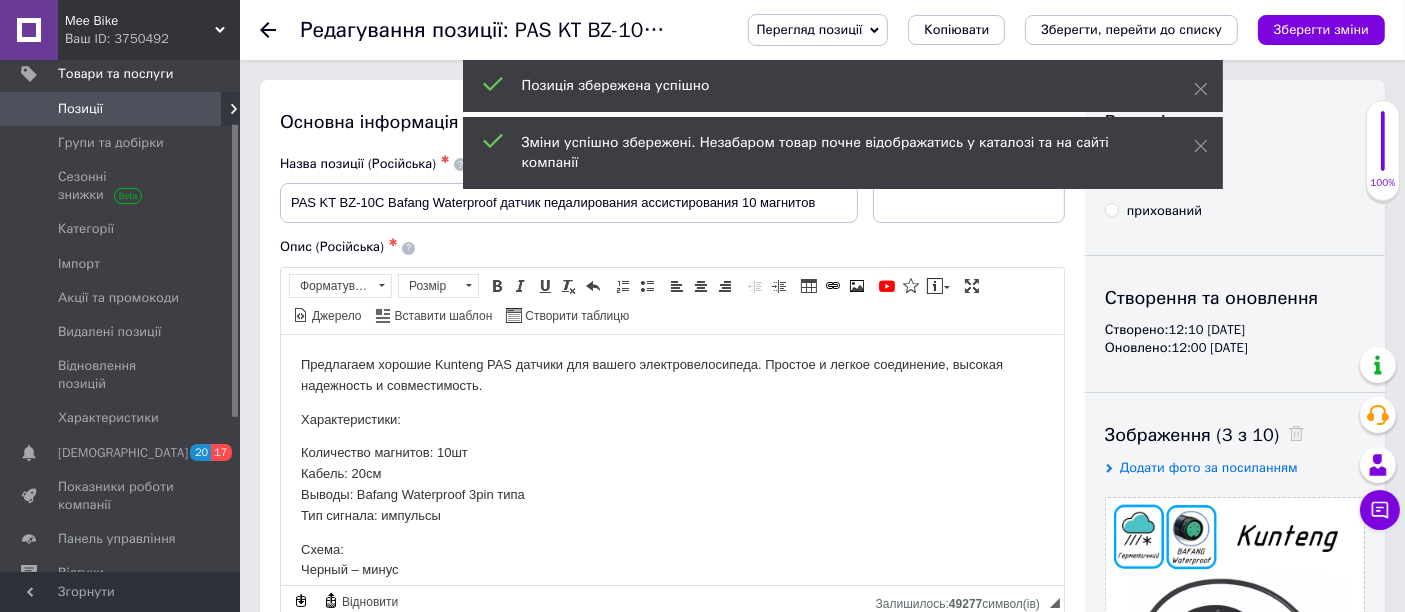 scroll, scrollTop: 0, scrollLeft: 0, axis: both 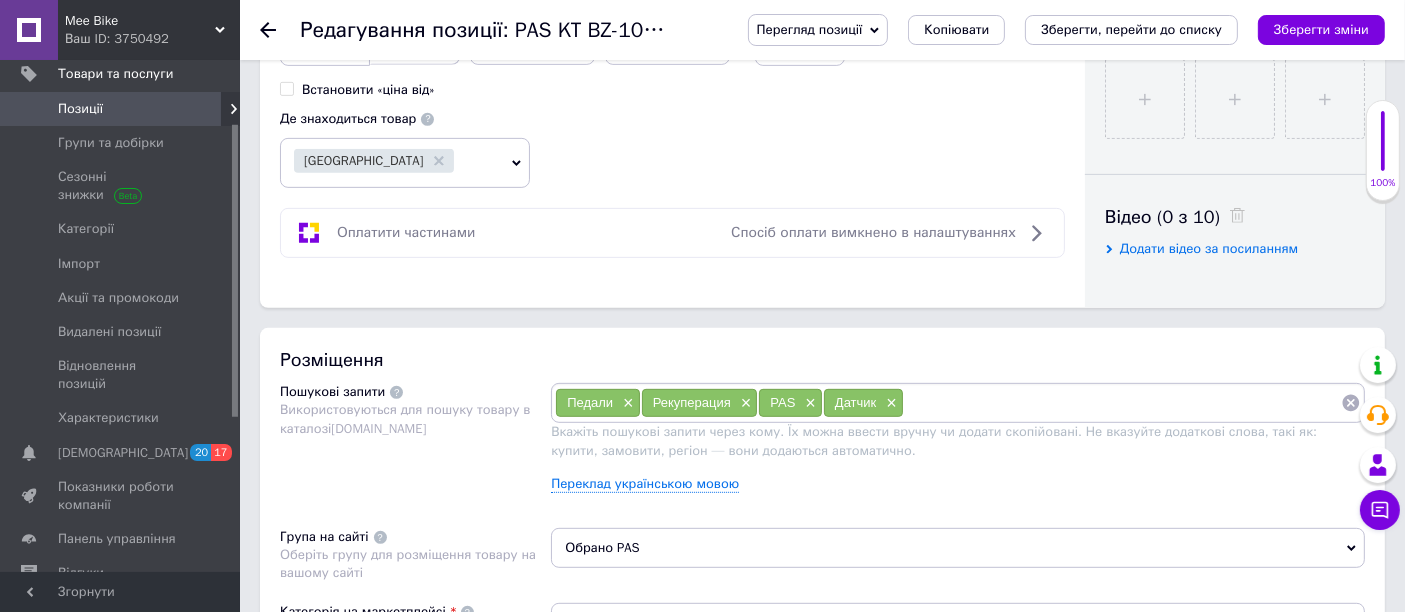 click on "Позиції" at bounding box center (123, 109) 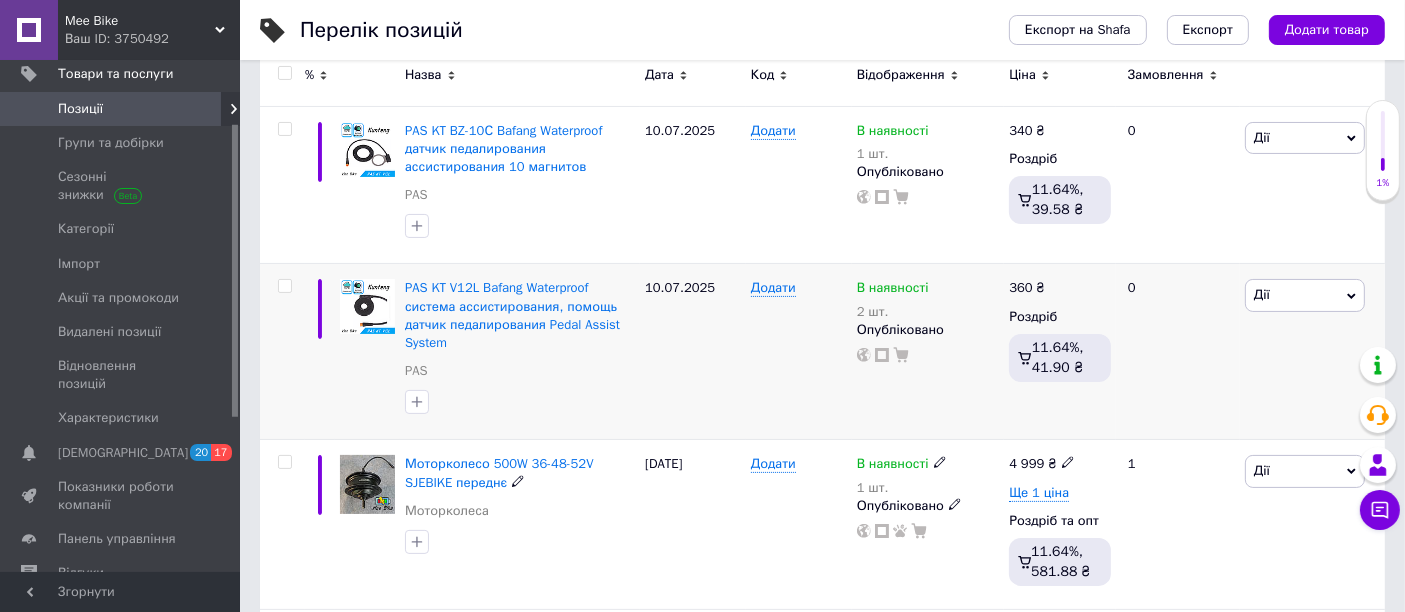 scroll, scrollTop: 333, scrollLeft: 0, axis: vertical 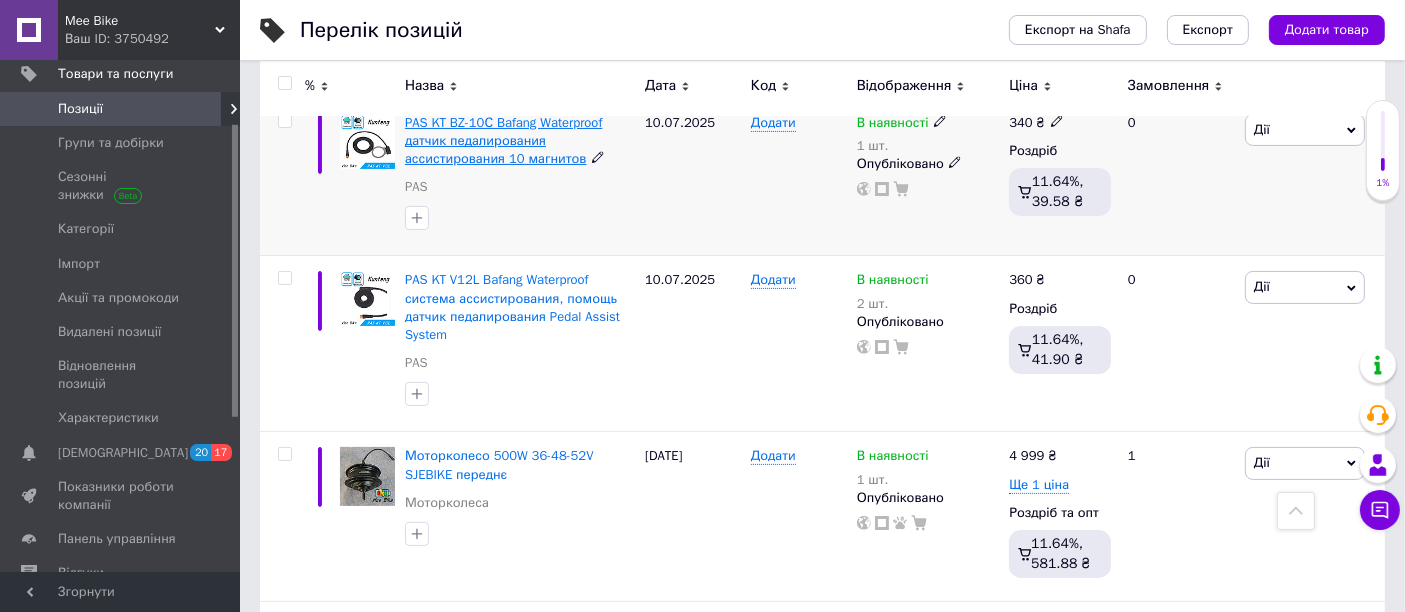 click on "PAS KT BZ-10С Bafang Waterproof датчик педалирования ассистирования 10 магнитов" at bounding box center [503, 140] 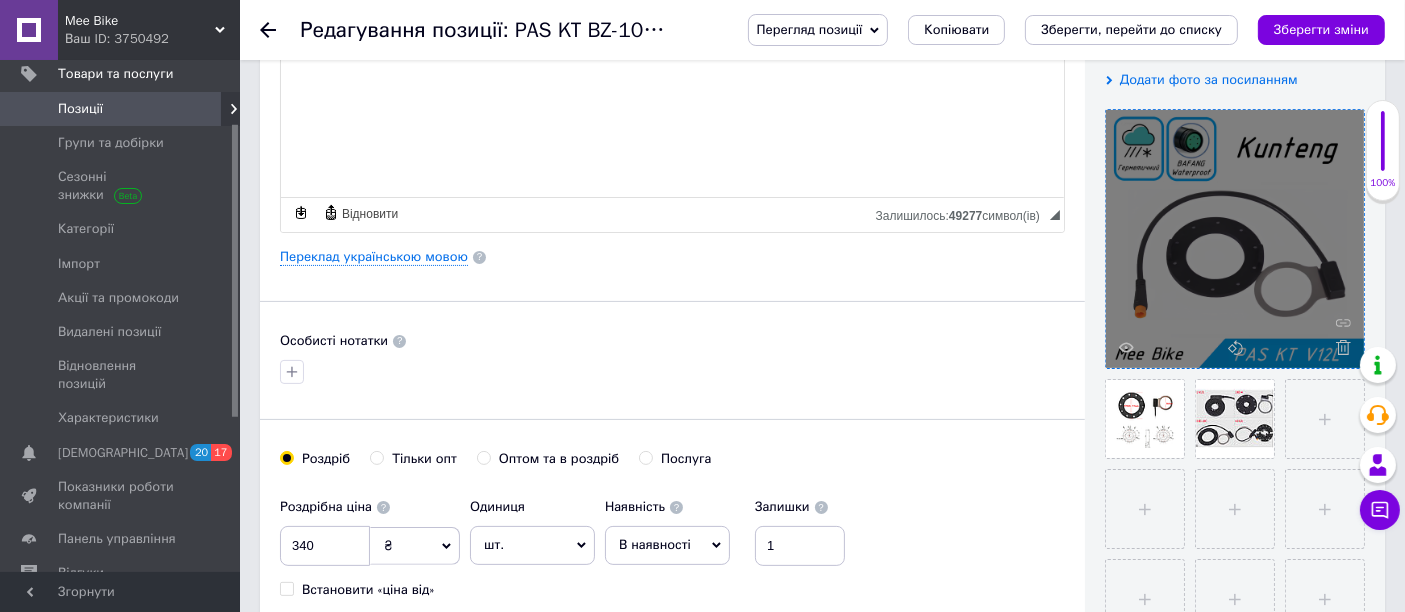 scroll, scrollTop: 444, scrollLeft: 0, axis: vertical 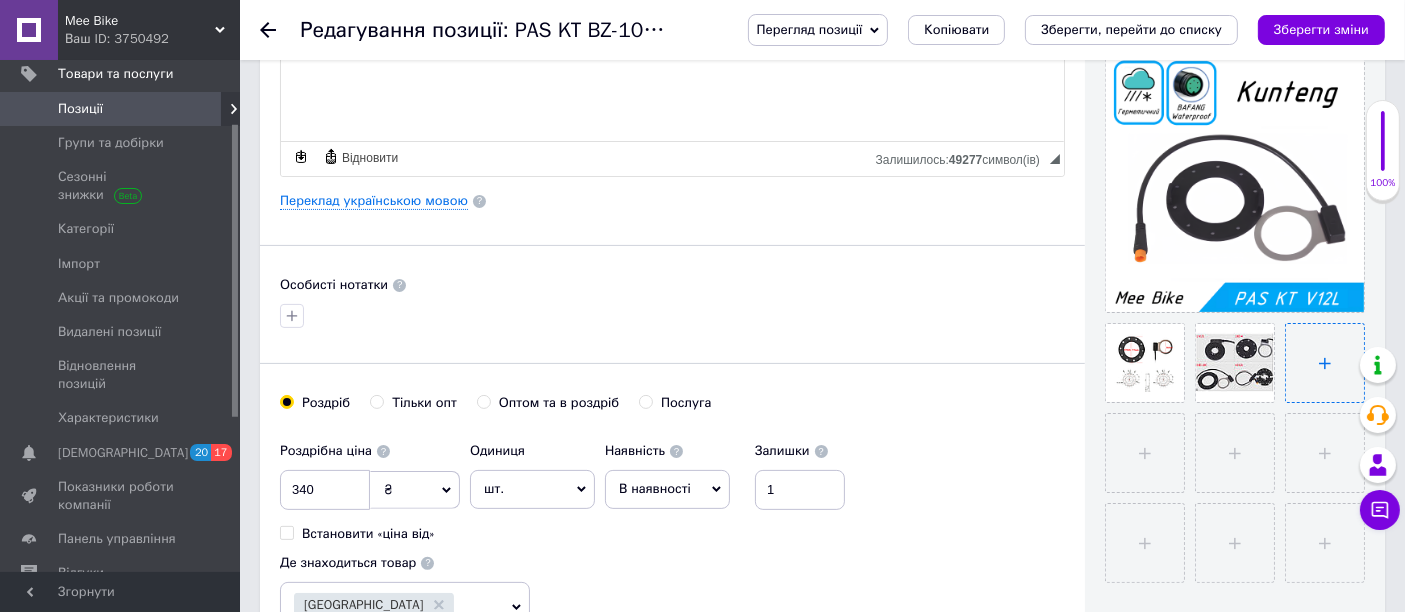 click at bounding box center [1325, 363] 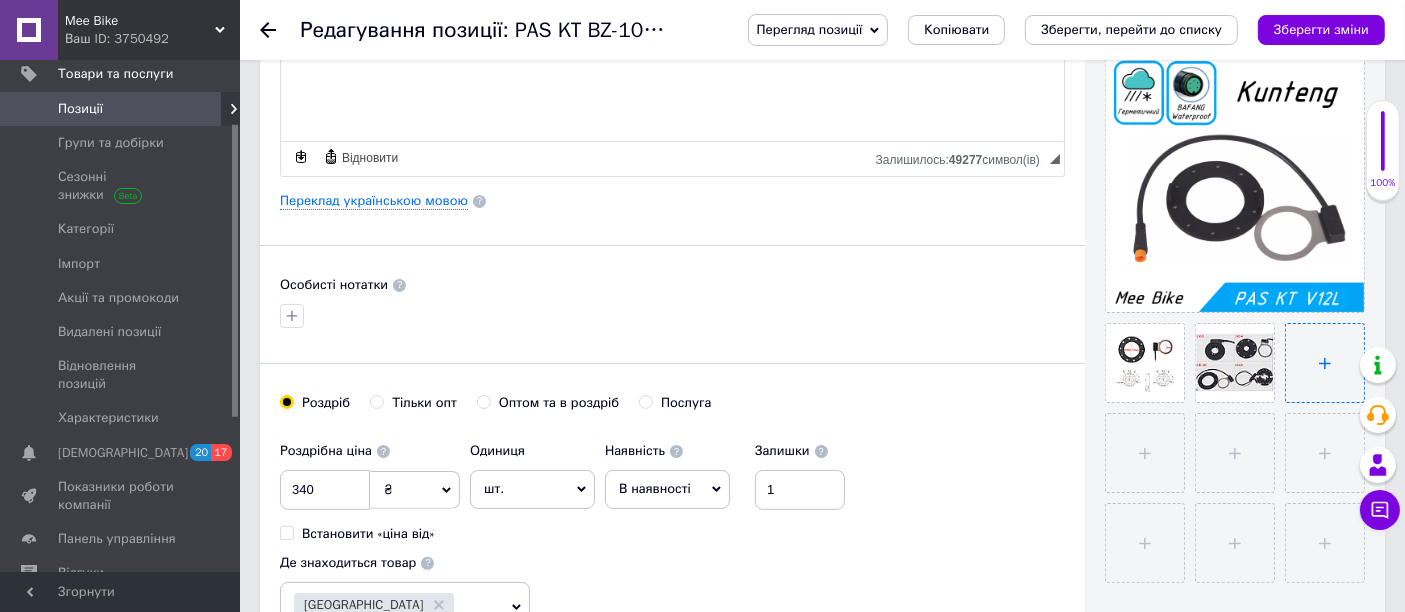 type on "C:\fakepath\KT BZ 10C Waterproof.png" 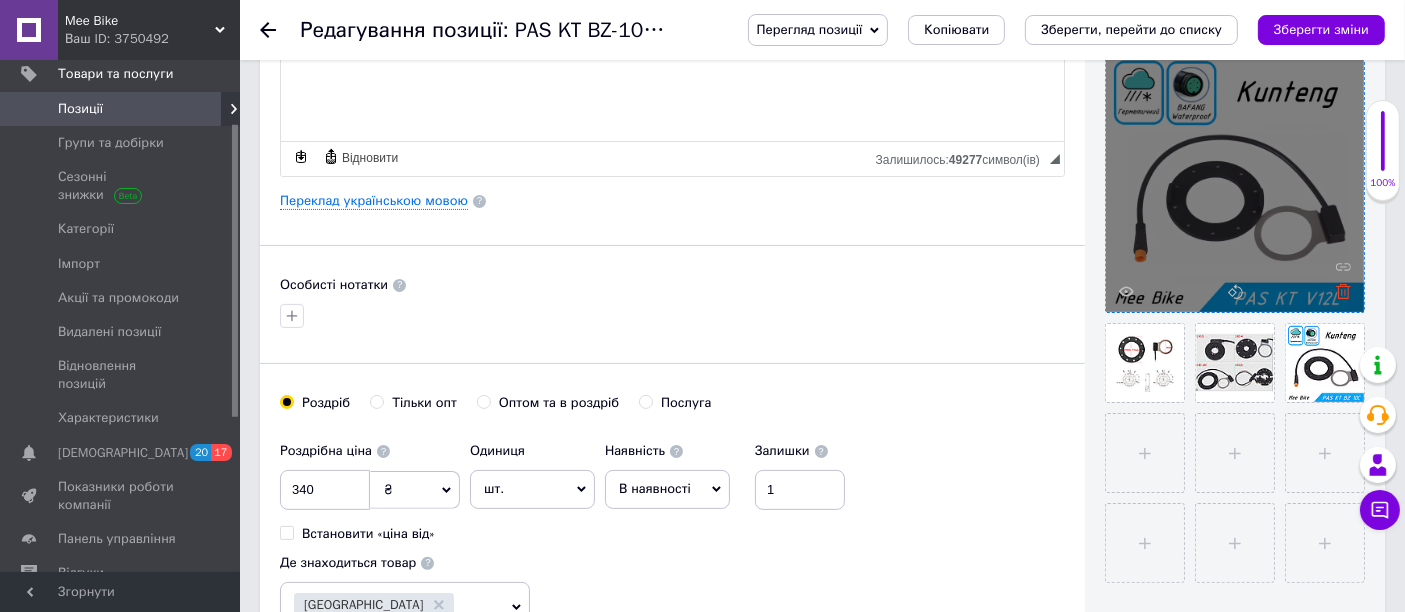 click 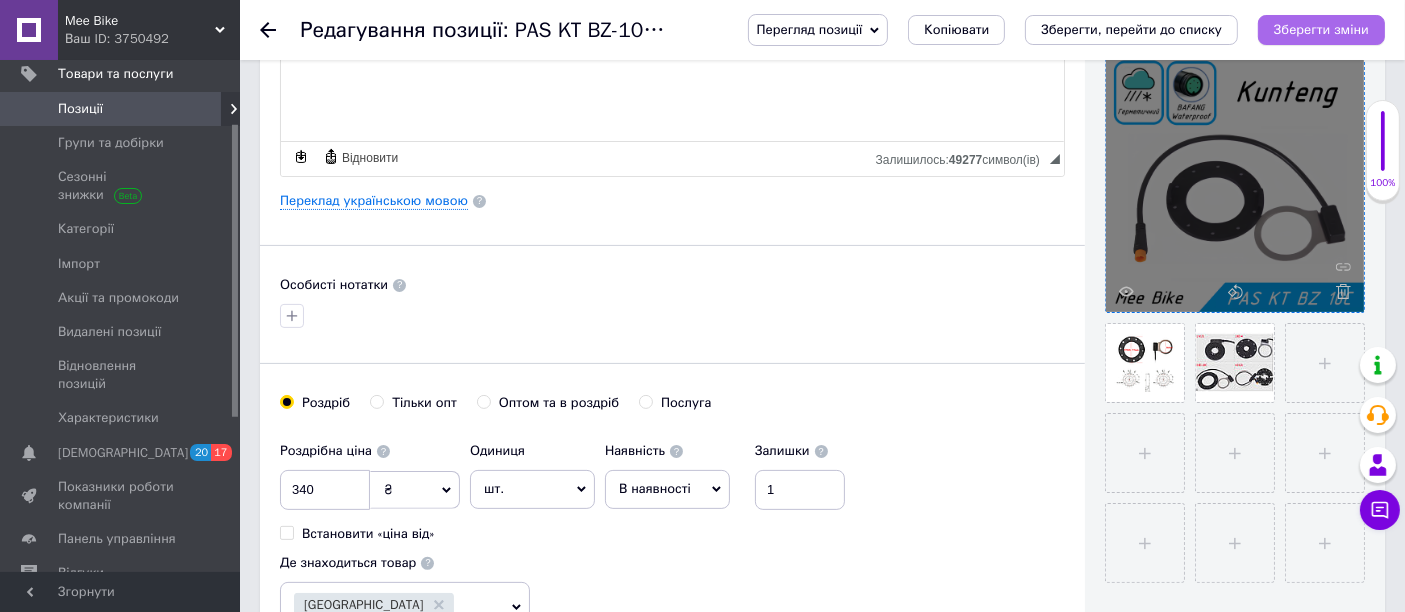 click on "Зберегти зміни" at bounding box center [1321, 29] 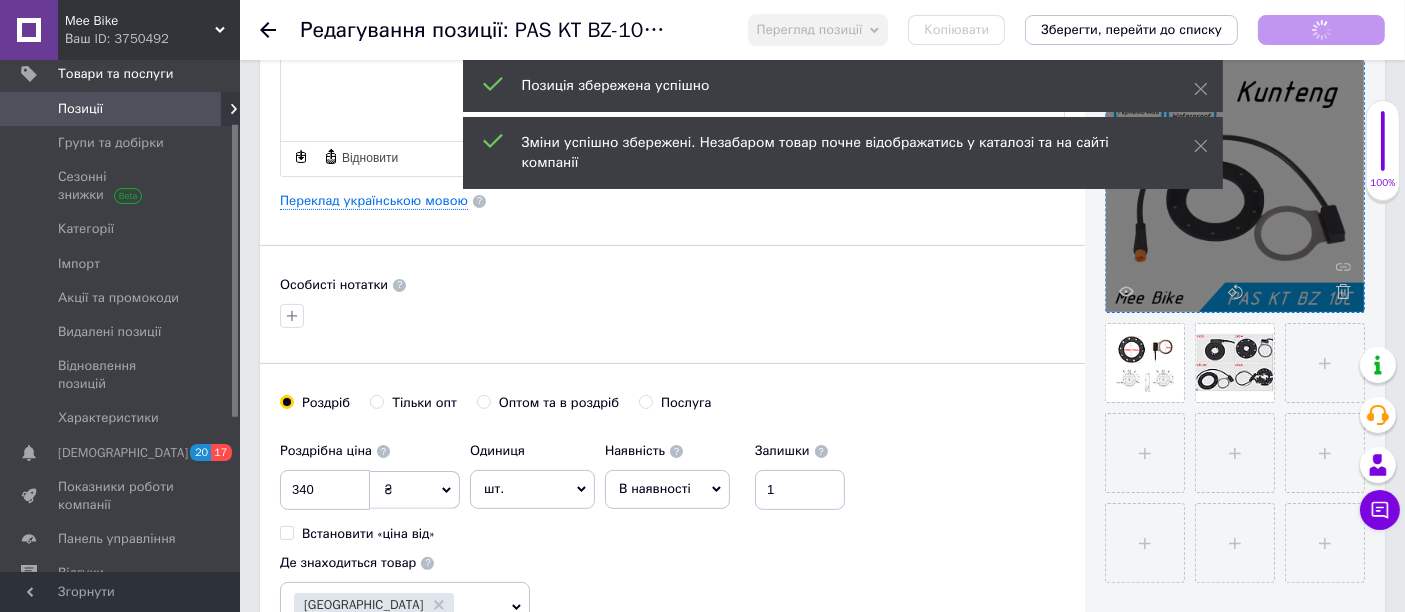 click on "Позиції" at bounding box center [121, 109] 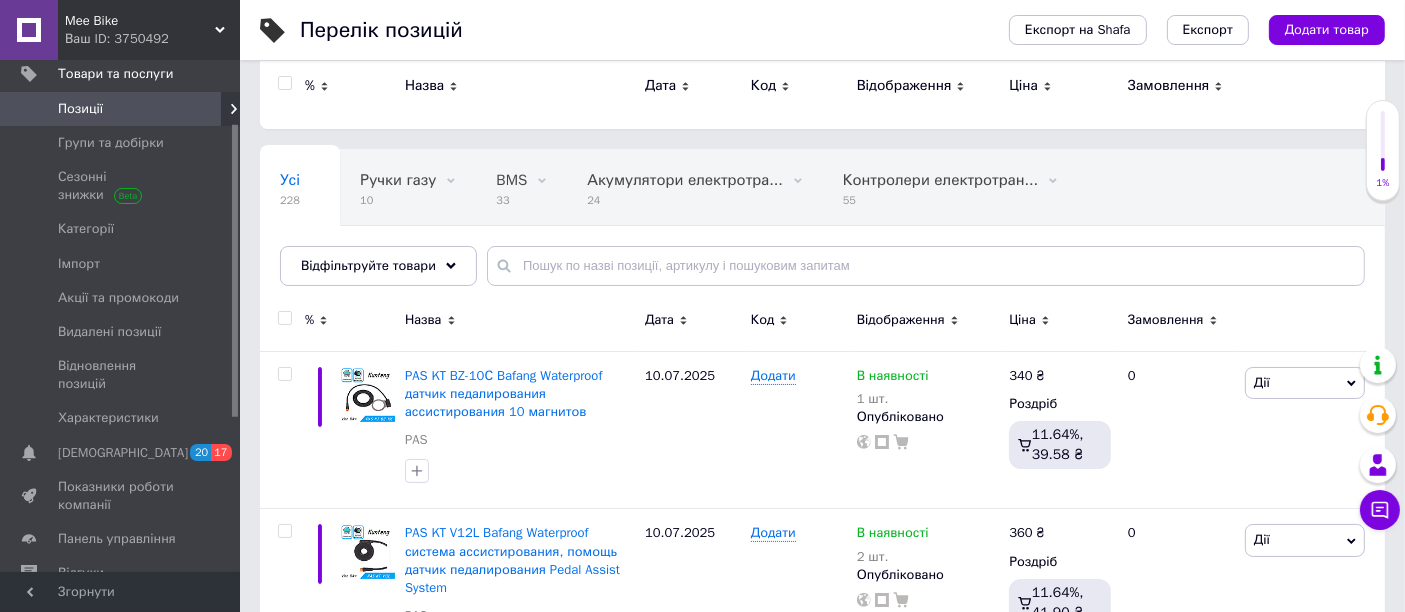 scroll, scrollTop: 0, scrollLeft: 0, axis: both 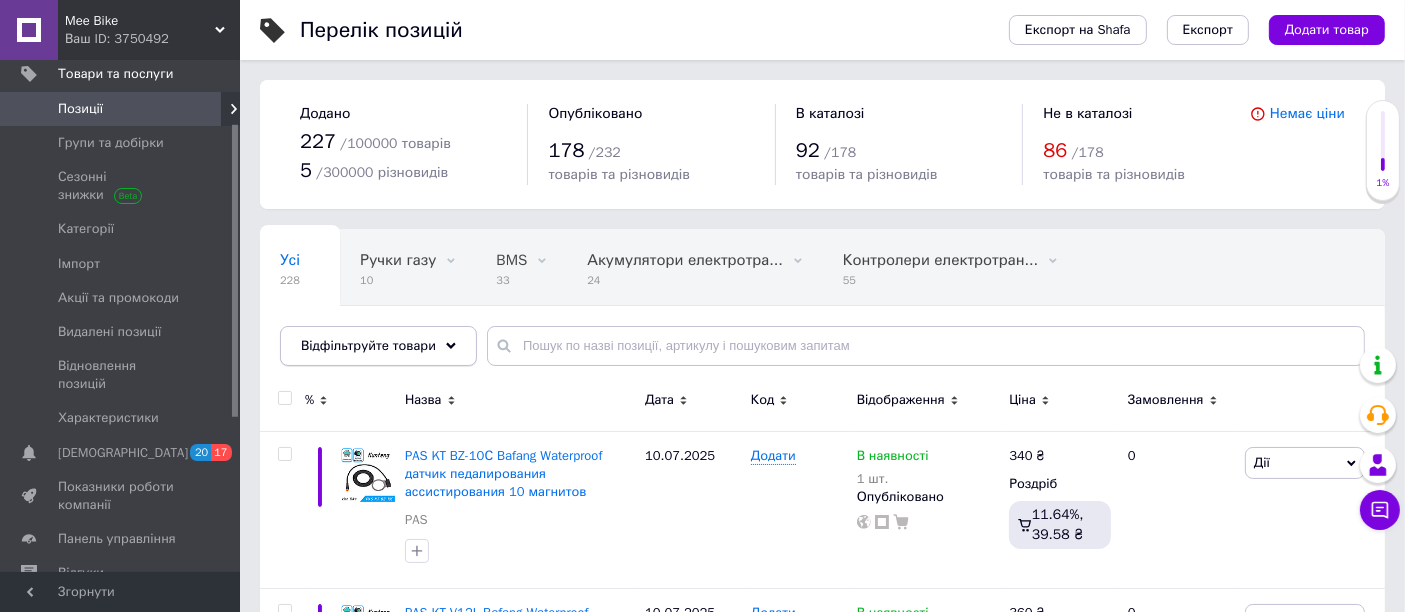 click on "Відфільтруйте товари" at bounding box center [368, 345] 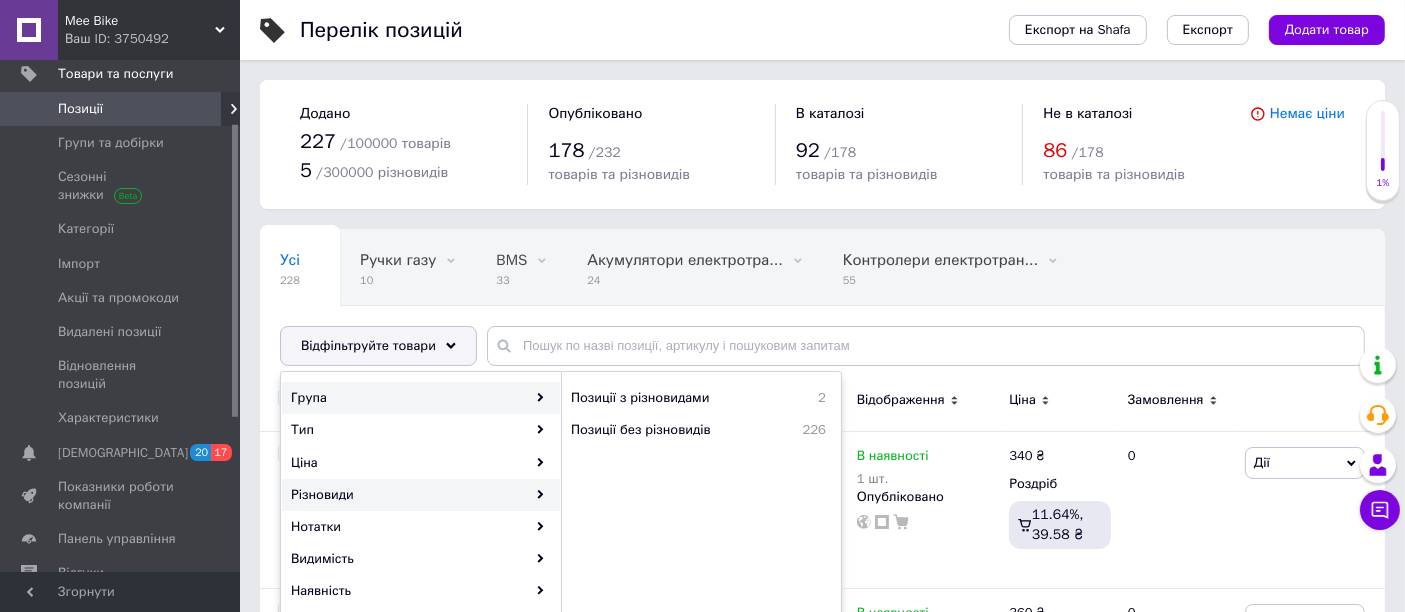 click on "Група" at bounding box center [421, 398] 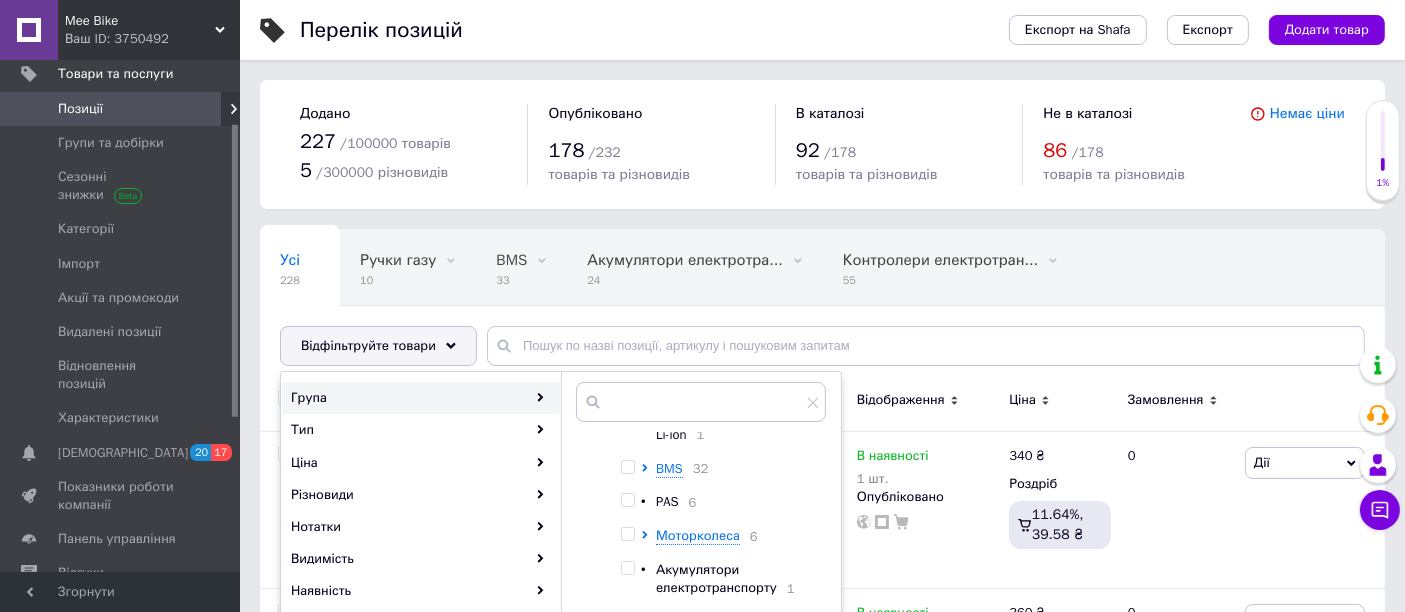 scroll, scrollTop: 156, scrollLeft: 0, axis: vertical 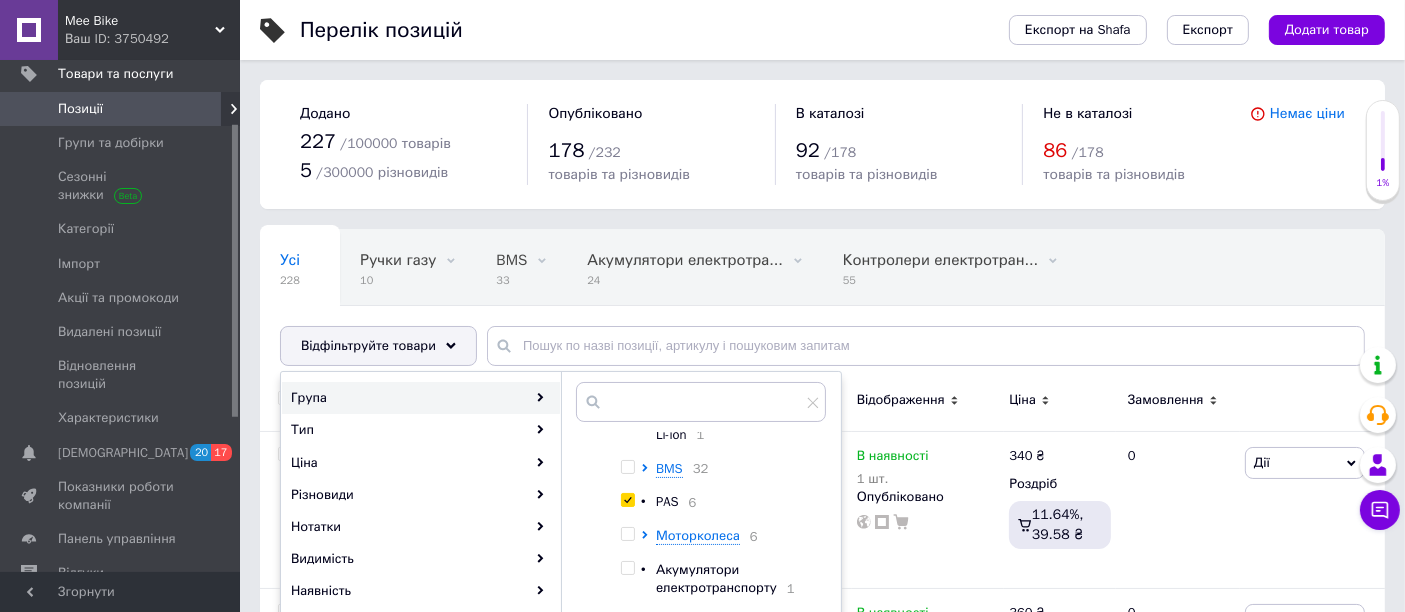 checkbox on "true" 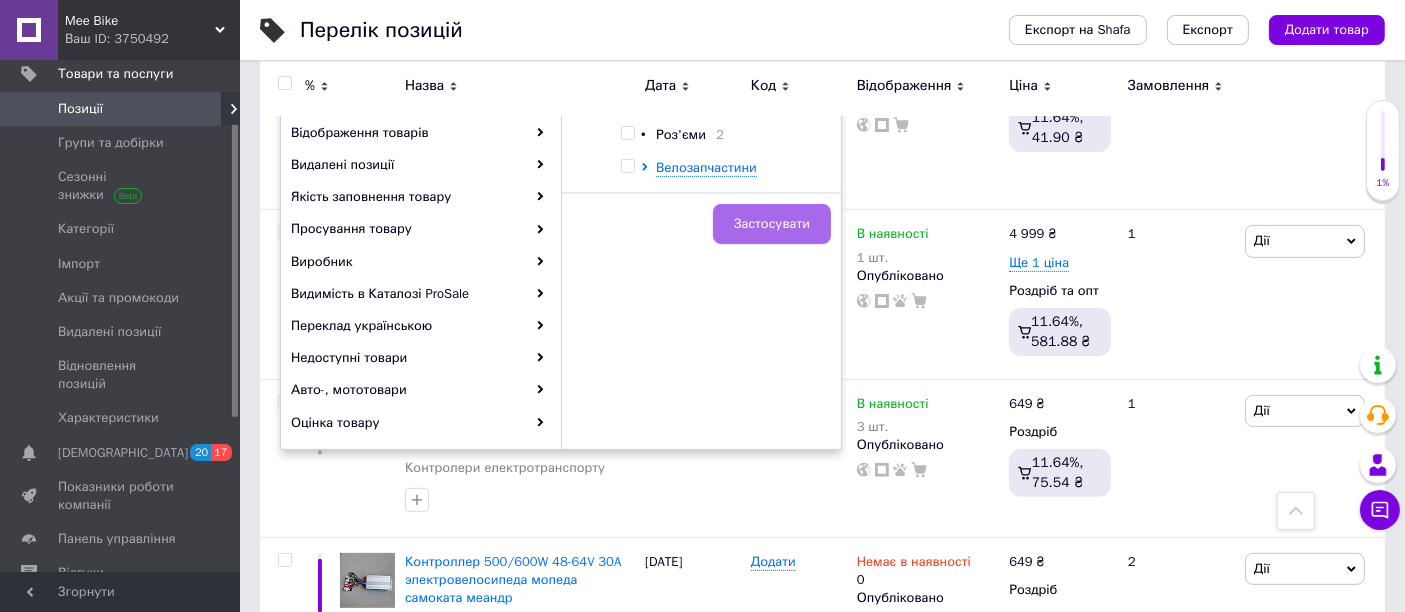 click on "Застосувати" at bounding box center [772, 224] 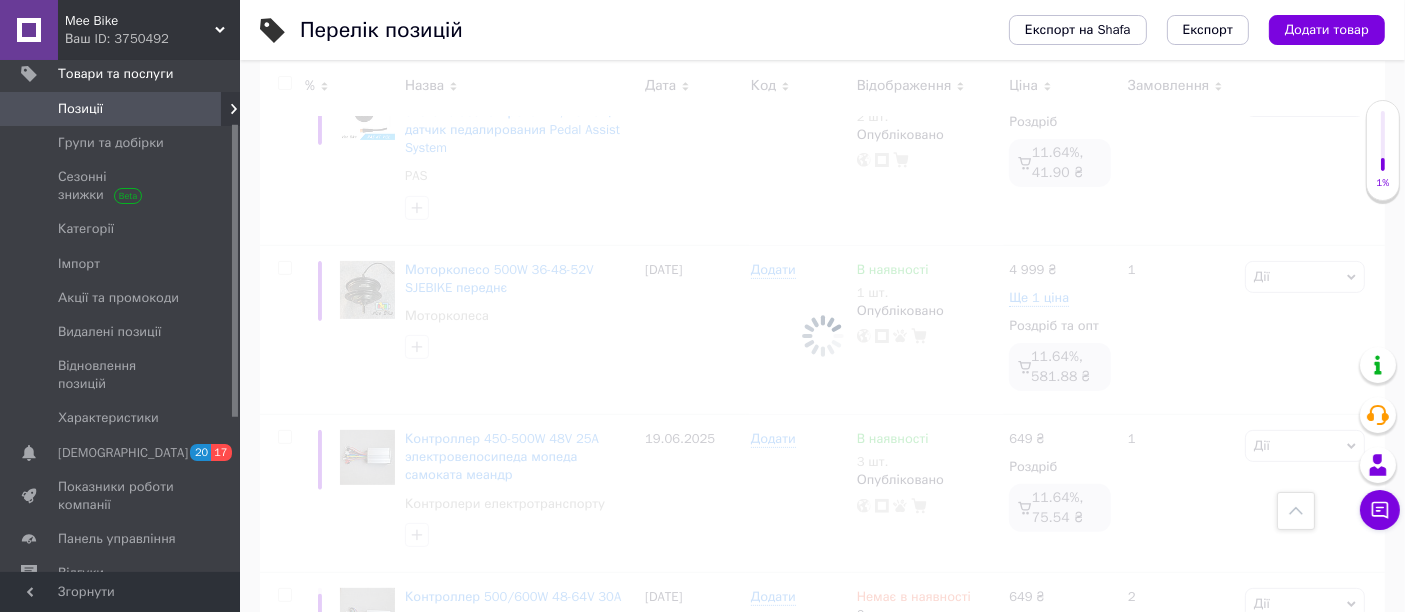 scroll, scrollTop: 590, scrollLeft: 0, axis: vertical 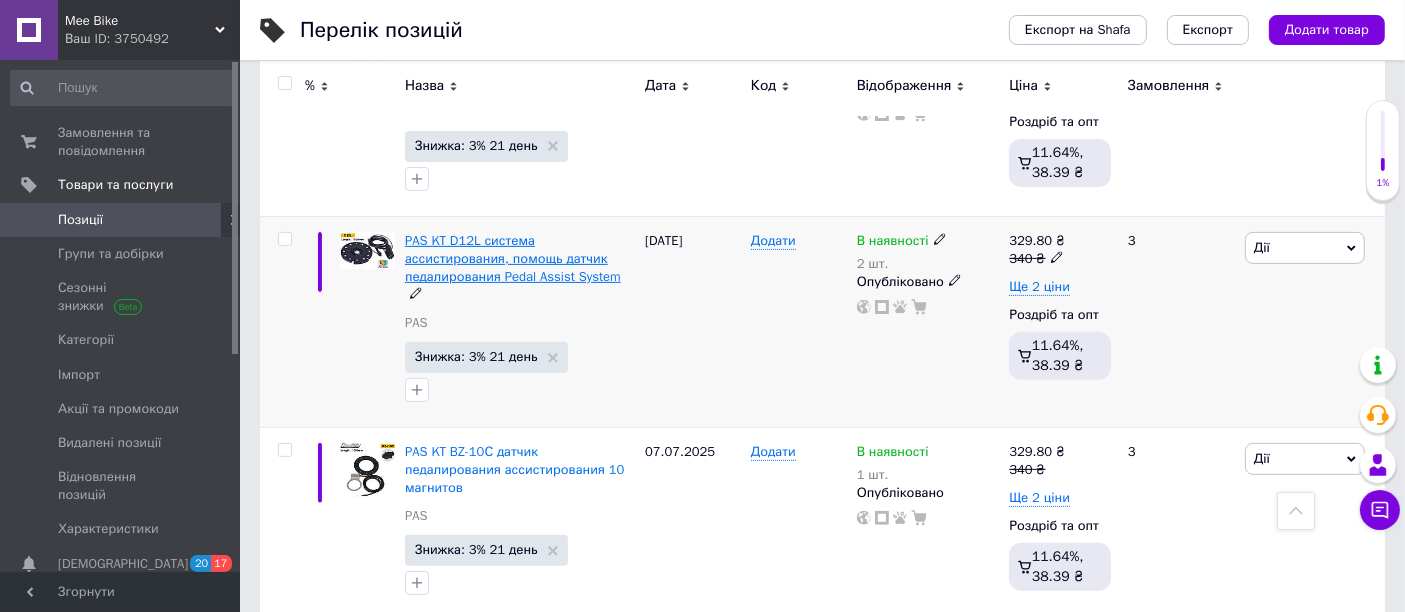 click on "PAS KT D12L система ассистирования, помощь датчик педалирования Pedal Assist System" at bounding box center [513, 258] 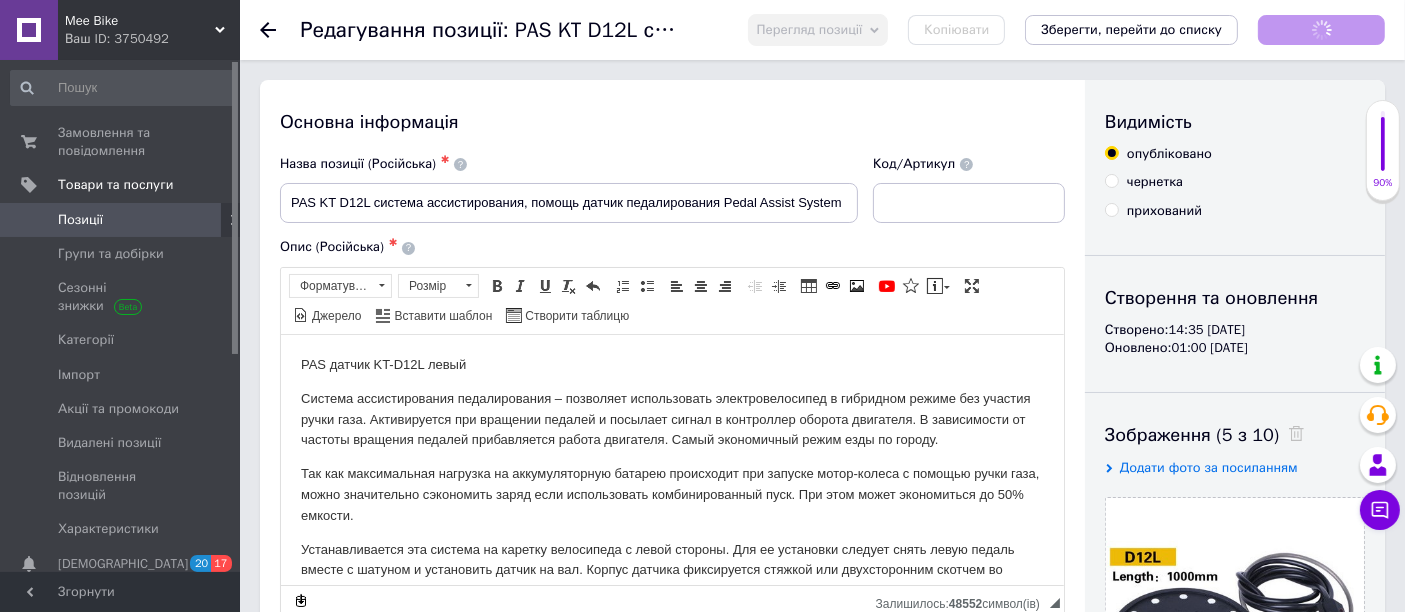 scroll, scrollTop: 0, scrollLeft: 0, axis: both 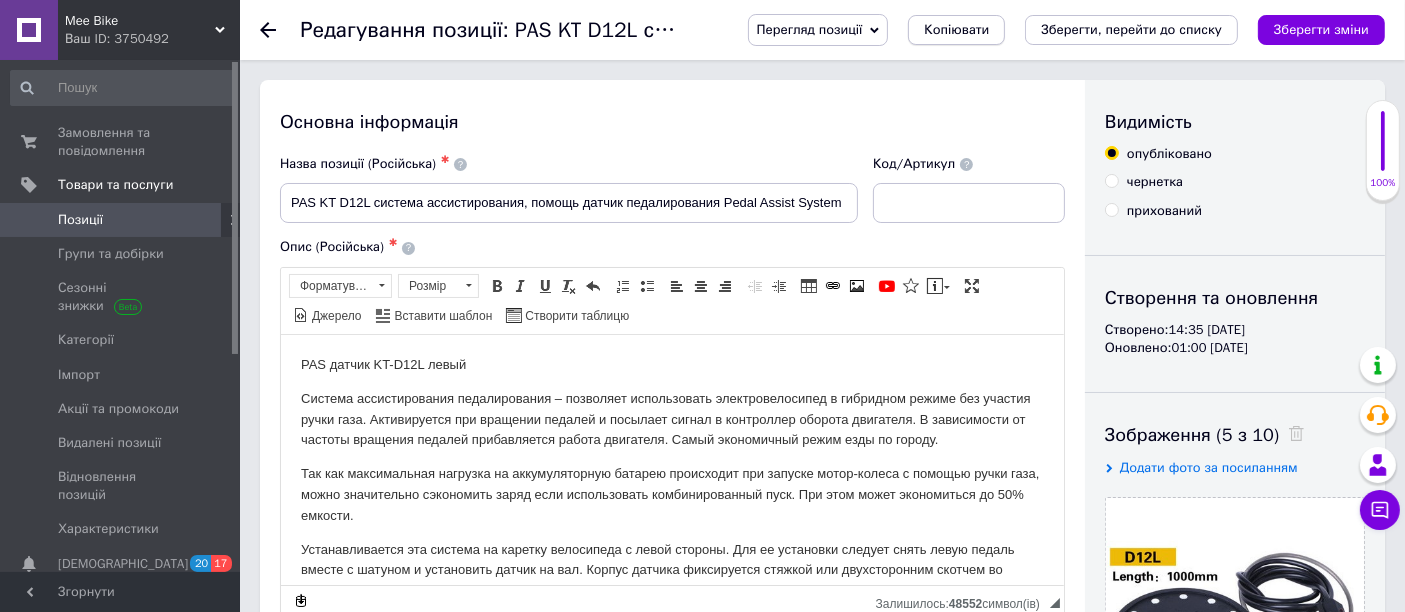click on "Копіювати" at bounding box center (956, 30) 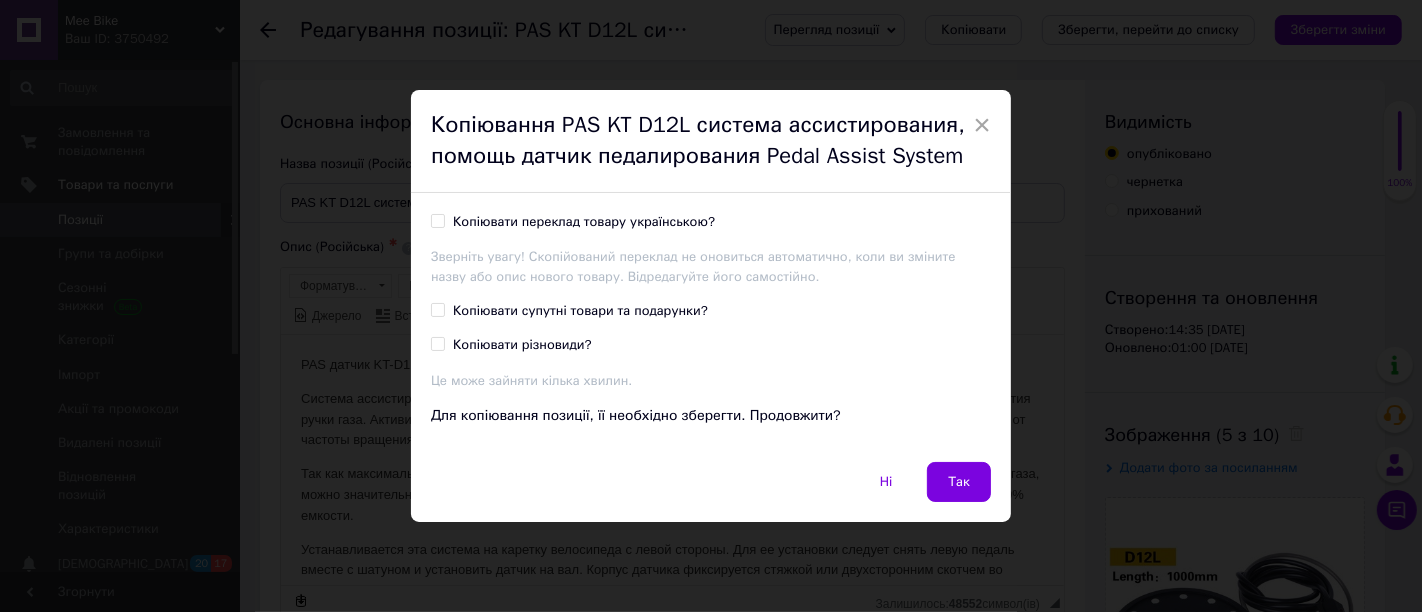 click on "Копіювати переклад товару українською? Зверніть увагу! Скопійований переклад не оновиться автоматично,
коли ви зміните назву або опис нового товару.
Відредагуйте його самостійно. Копіювати супутні товари та подарунки? Копіювати різновиди? Це може зайняти кілька хвилин. Для копіювання позиції, її необхідно зберегти. Продовжити?" at bounding box center [711, 327] 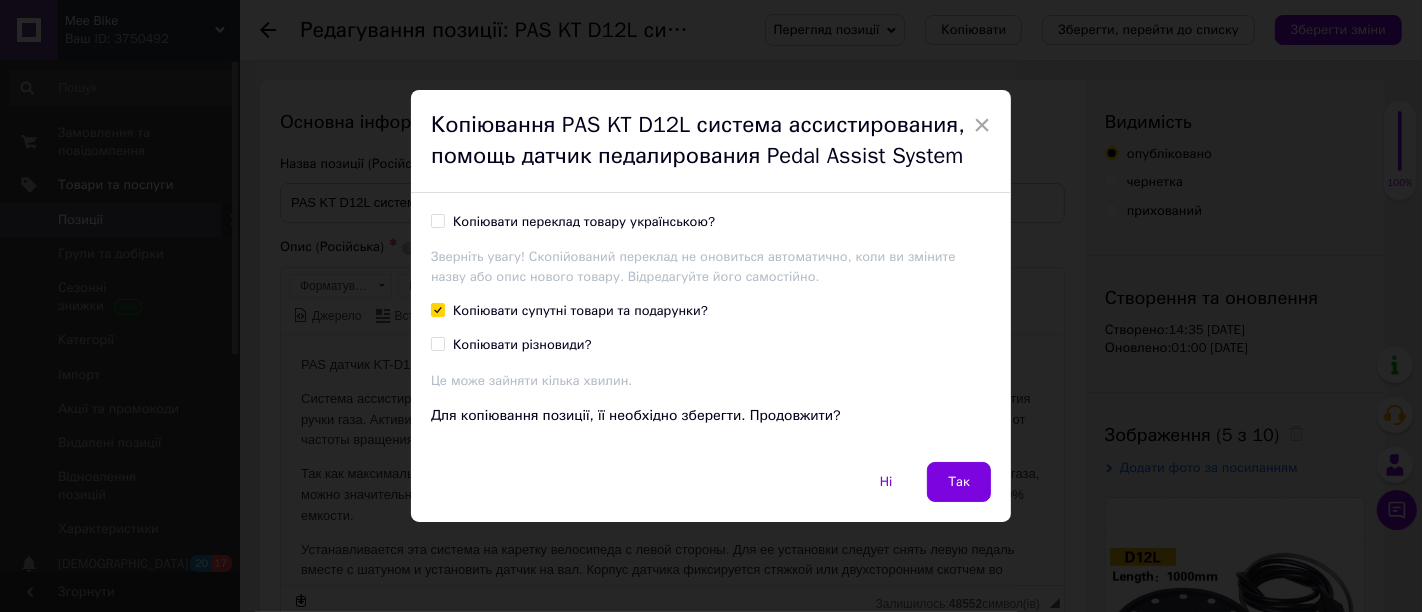 checkbox on "true" 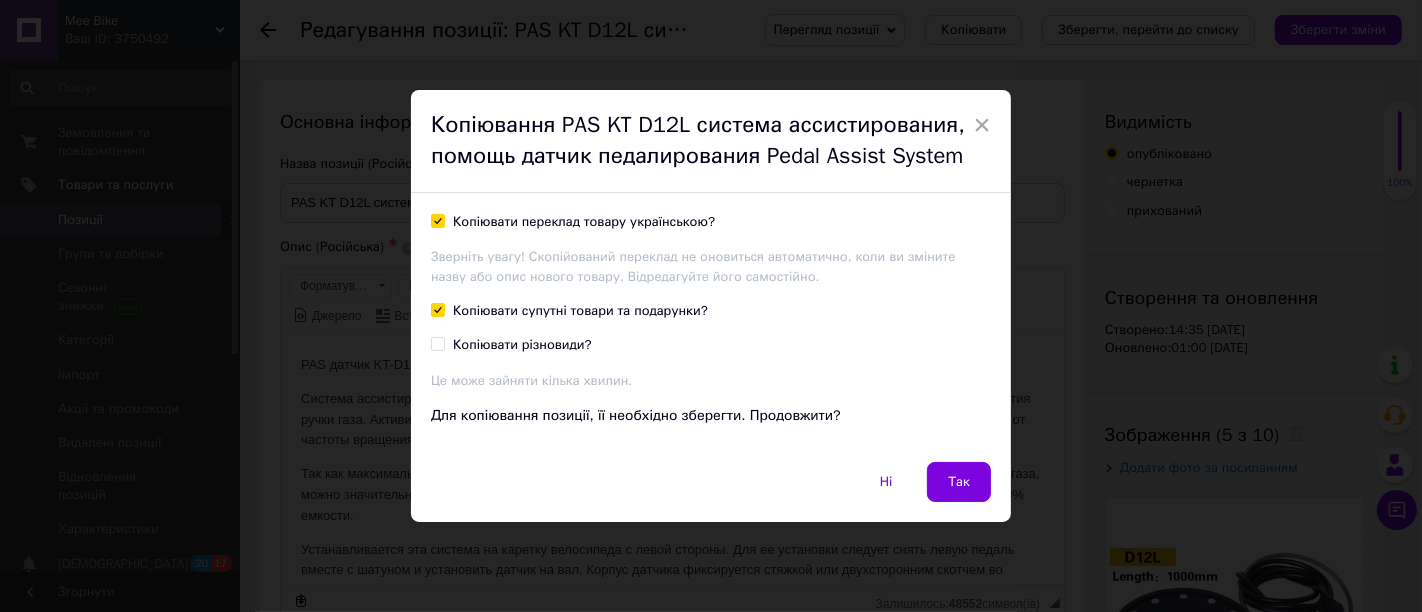 checkbox on "true" 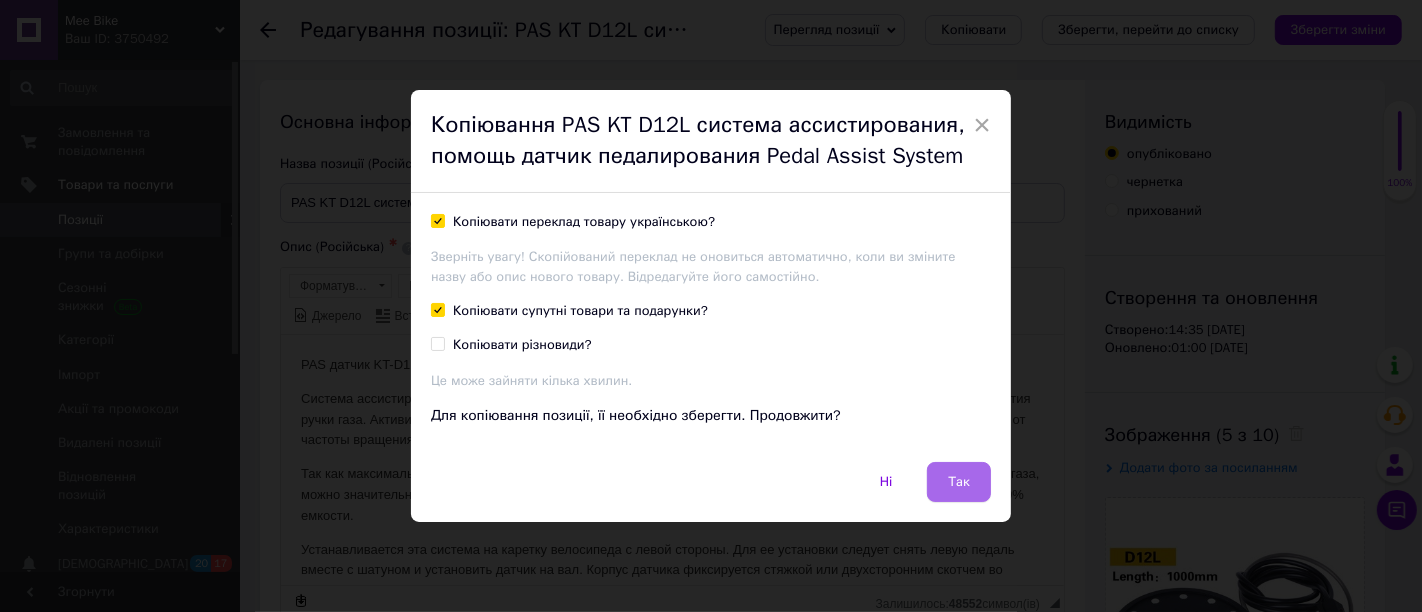 click on "Так" at bounding box center (959, 482) 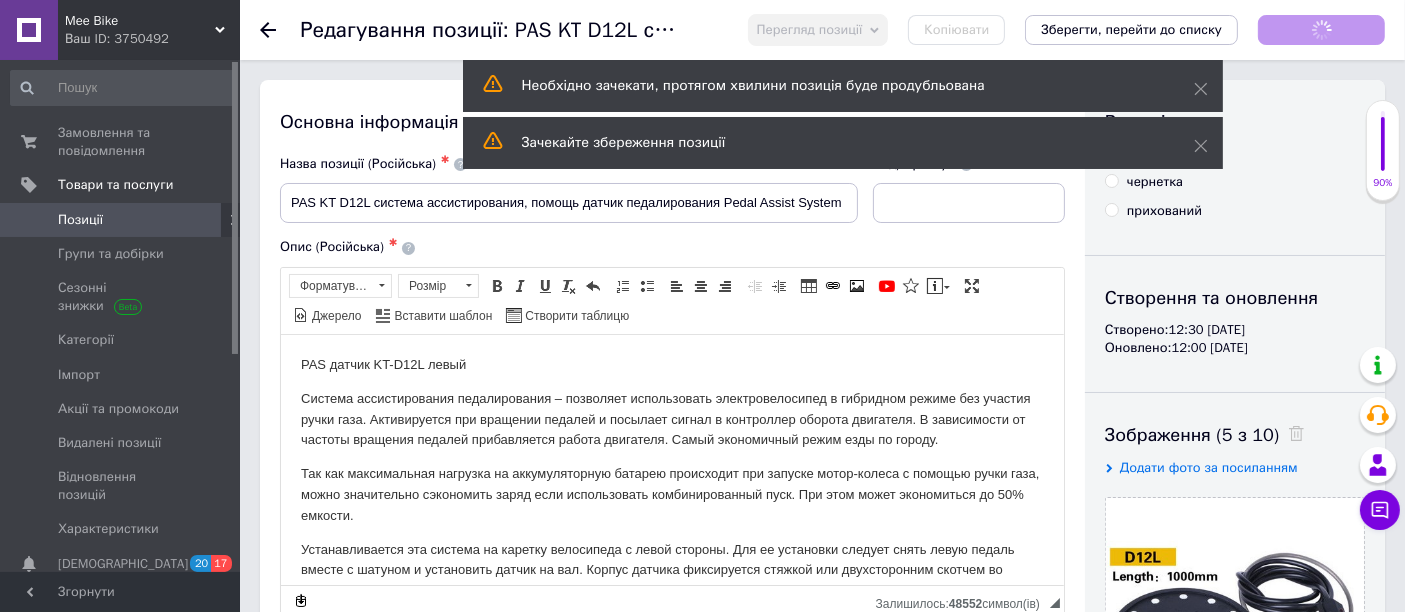 scroll, scrollTop: 0, scrollLeft: 0, axis: both 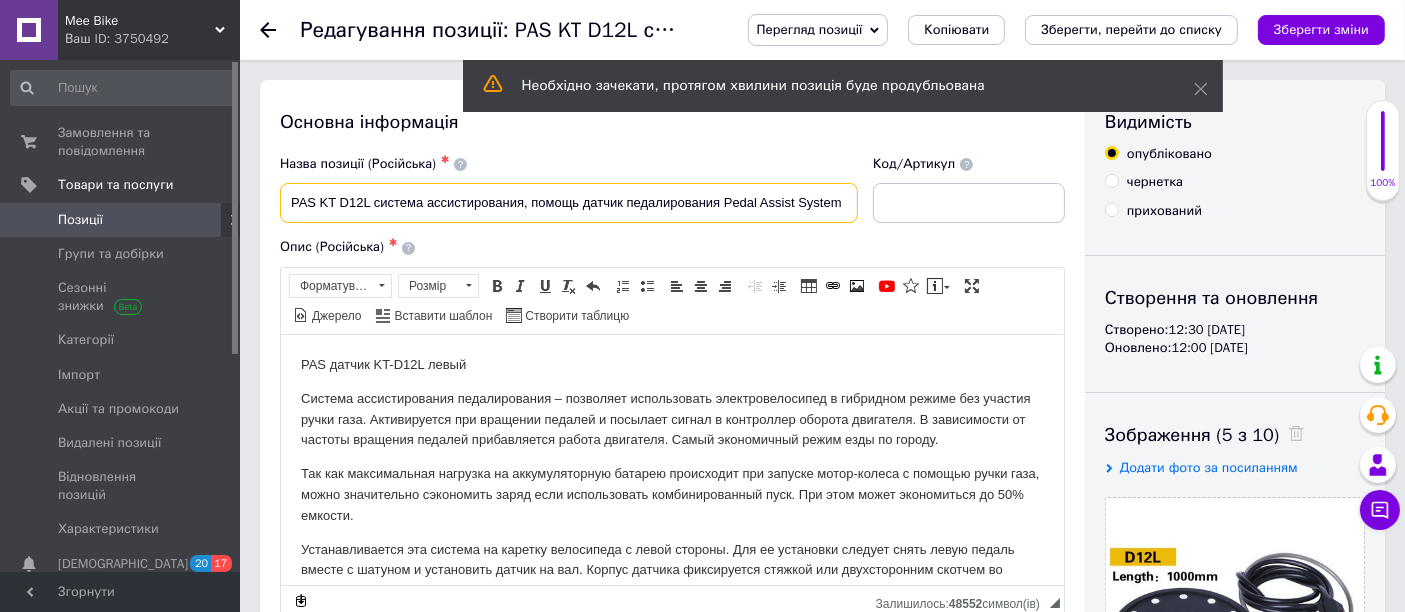 click on "PAS KT D12L система ассистирования, помощь датчик педалирования Pedal Assist System" at bounding box center (569, 203) 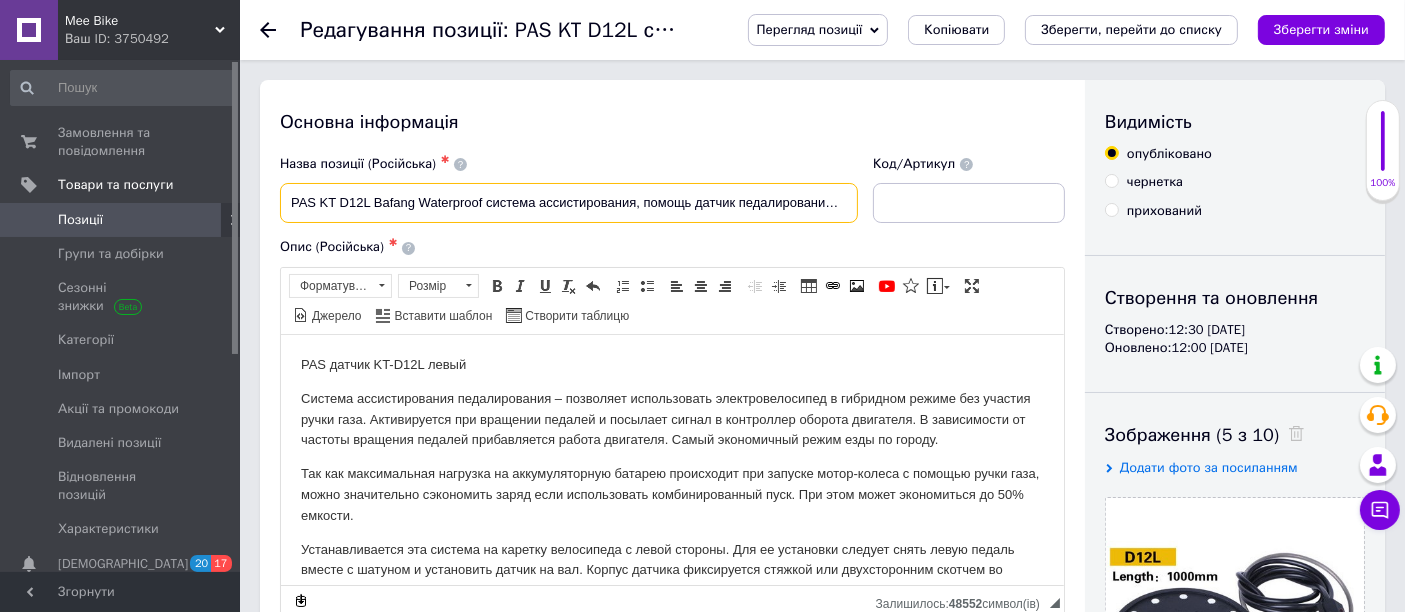 drag, startPoint x: 374, startPoint y: 207, endPoint x: 482, endPoint y: 177, distance: 112.08925 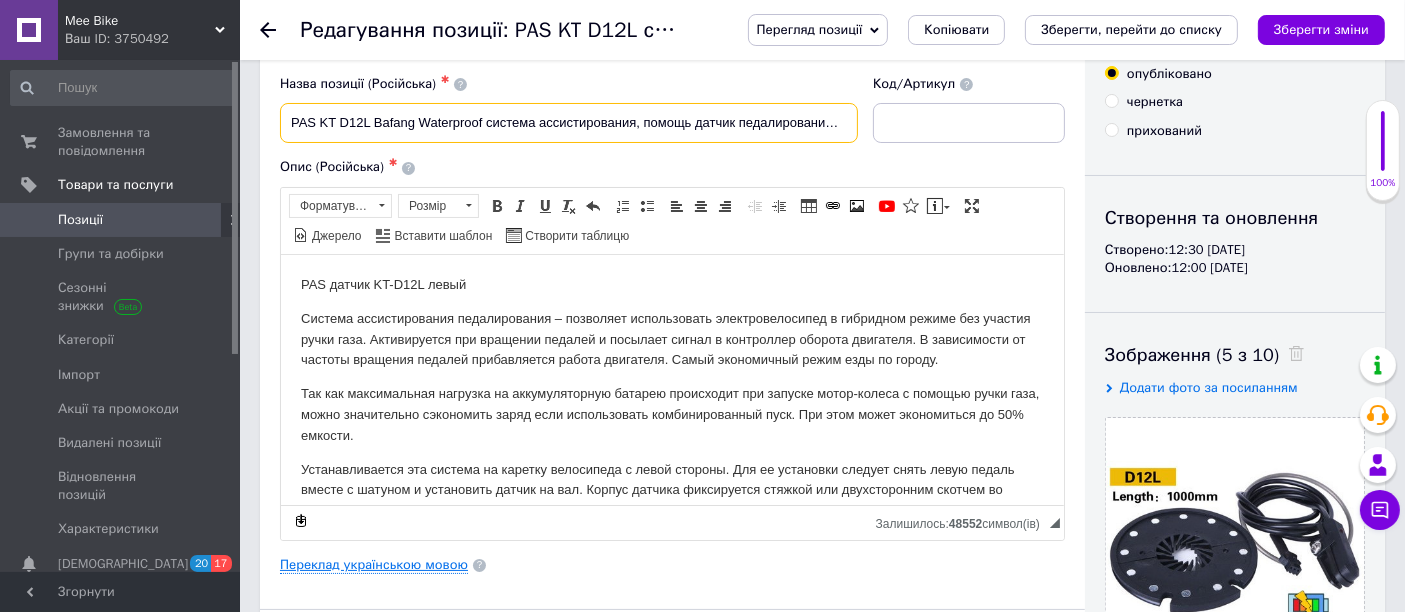scroll, scrollTop: 222, scrollLeft: 0, axis: vertical 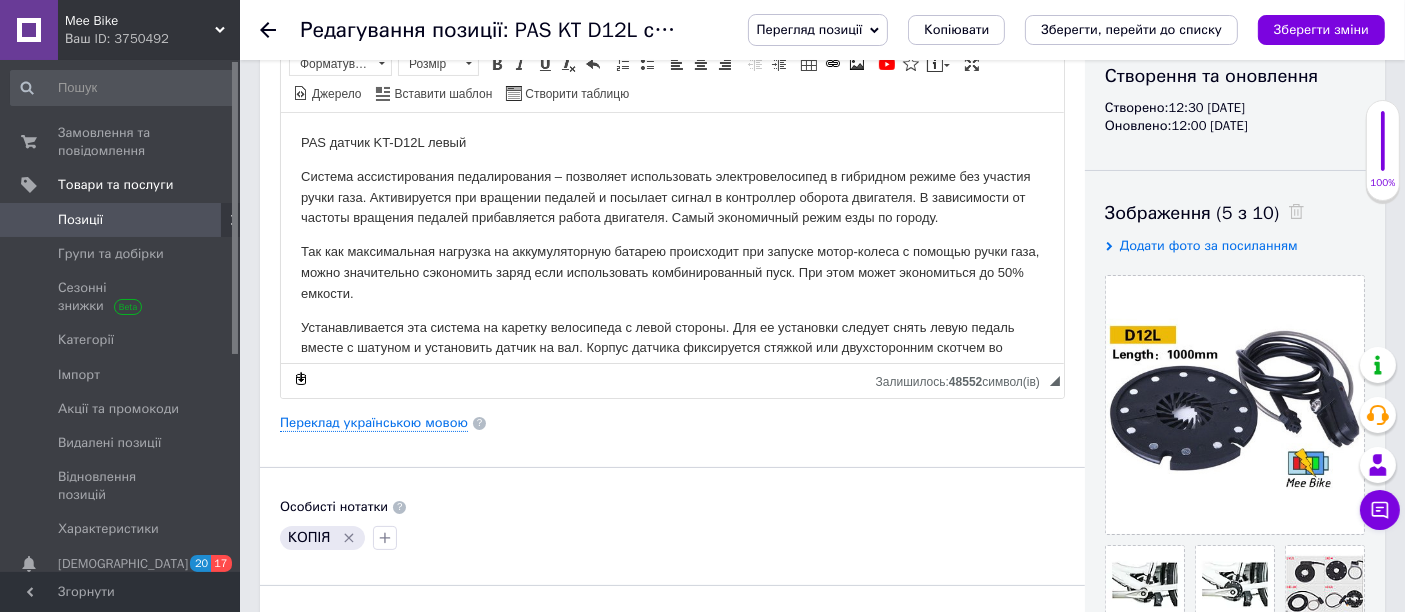 type on "PAS KT D12L Bafang Waterproof система ассистирования, помощь датчик педалирования Pedal Assist System" 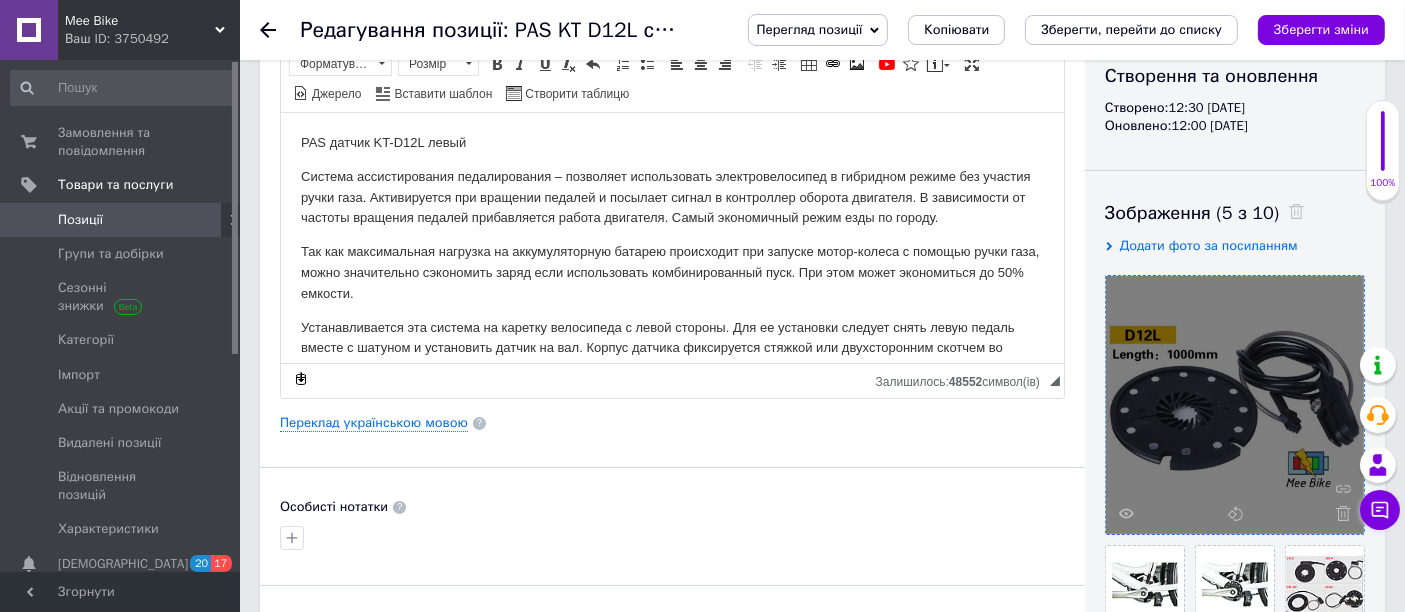 scroll, scrollTop: 444, scrollLeft: 0, axis: vertical 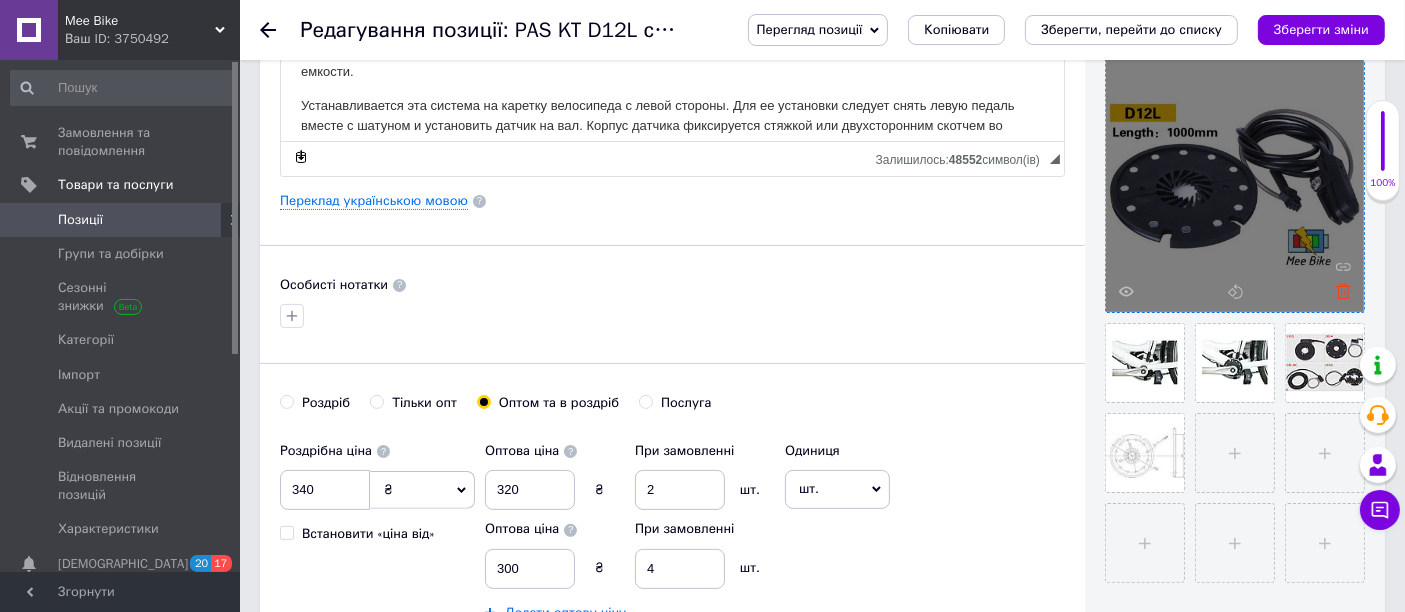 click 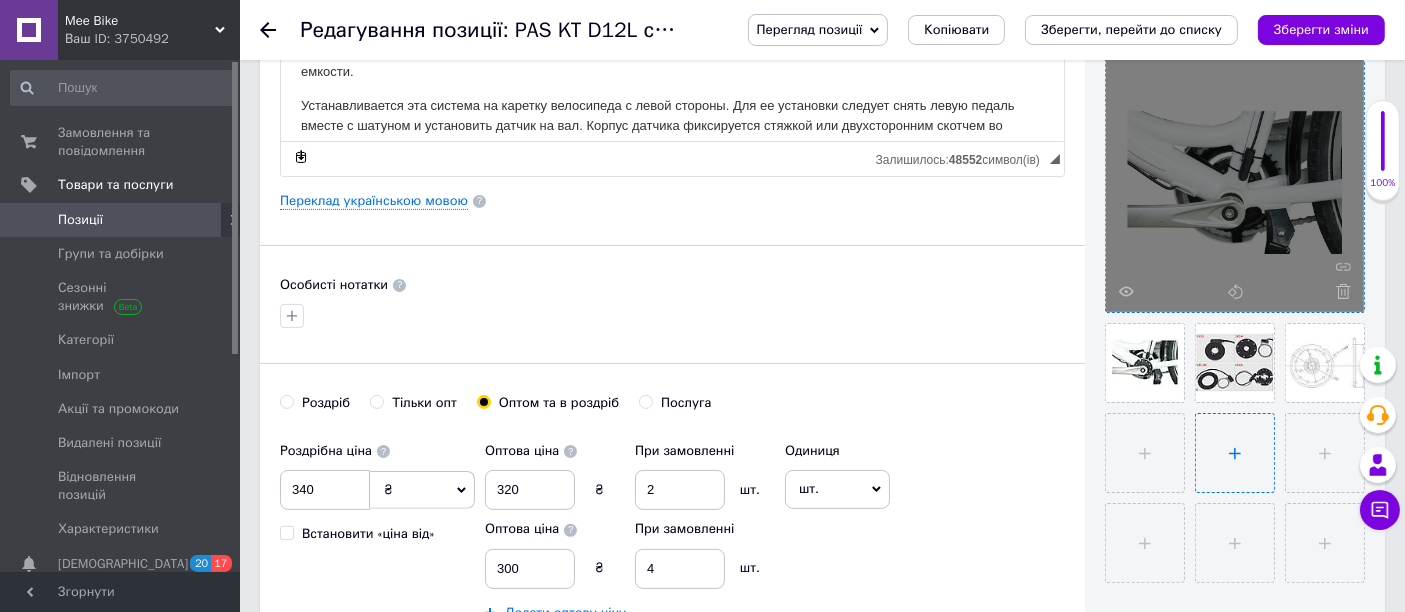click at bounding box center [1235, 453] 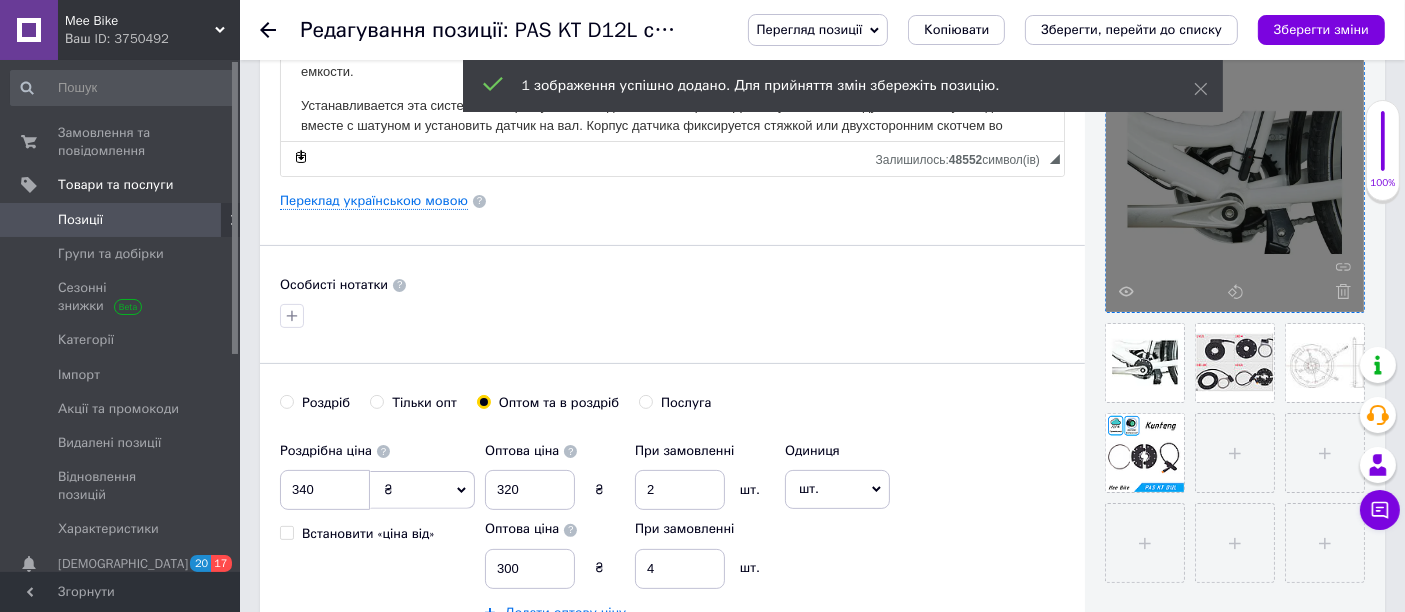 click on "[PERSON_NAME] опт Оптом та в роздріб Послуга" at bounding box center (672, 413) 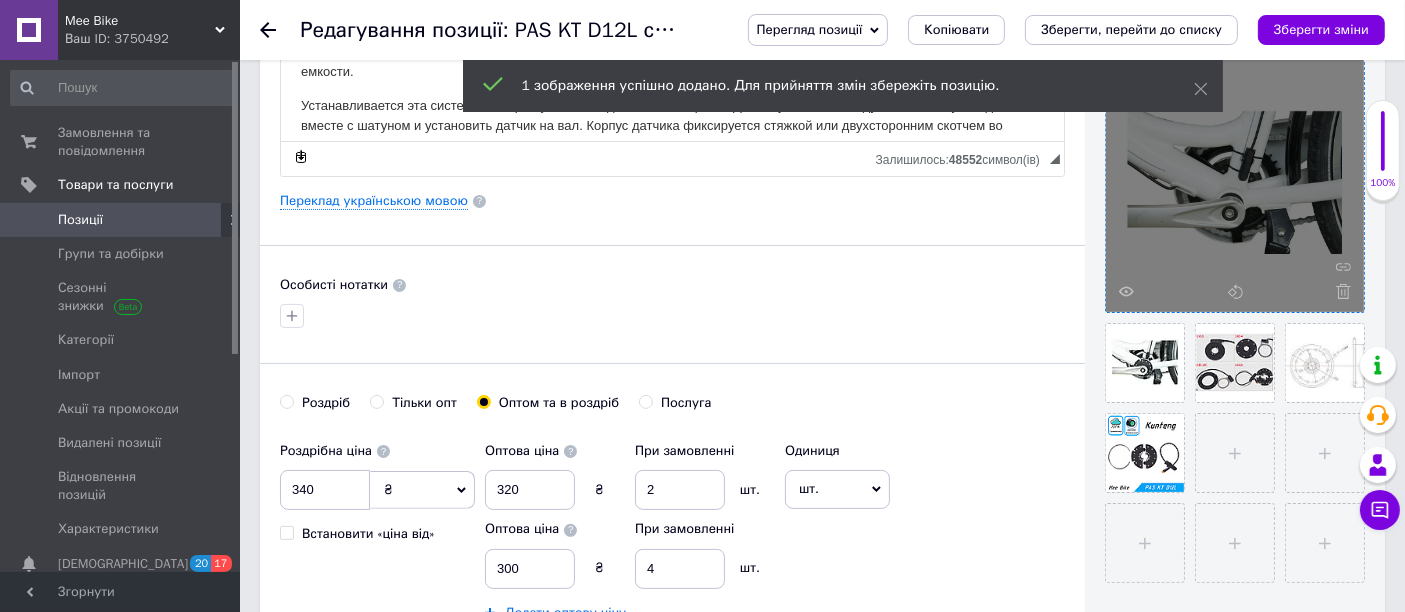 radio on "true" 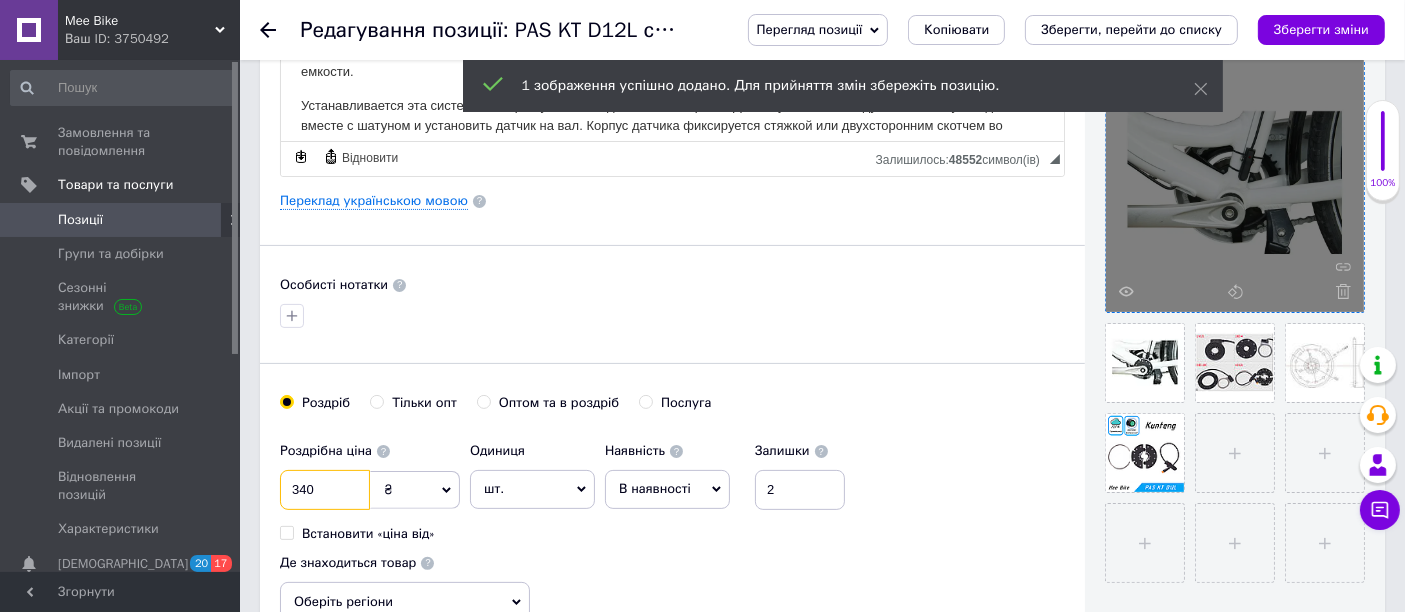 click on "340" at bounding box center [325, 490] 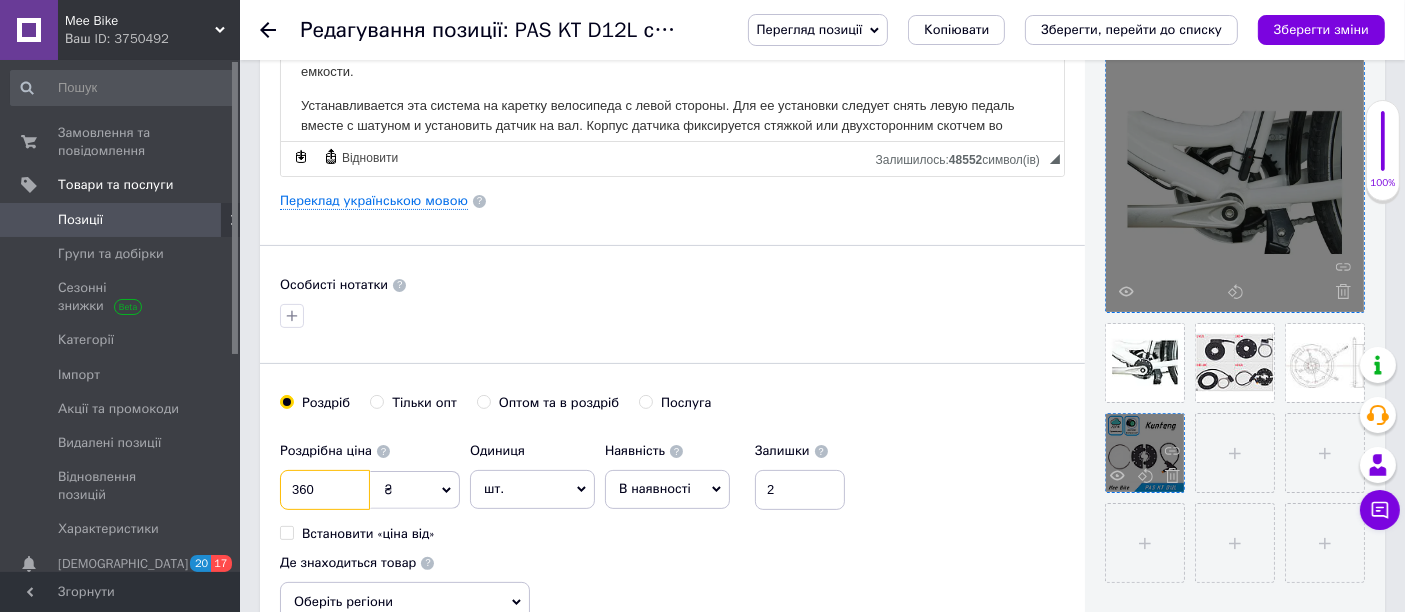 type on "360" 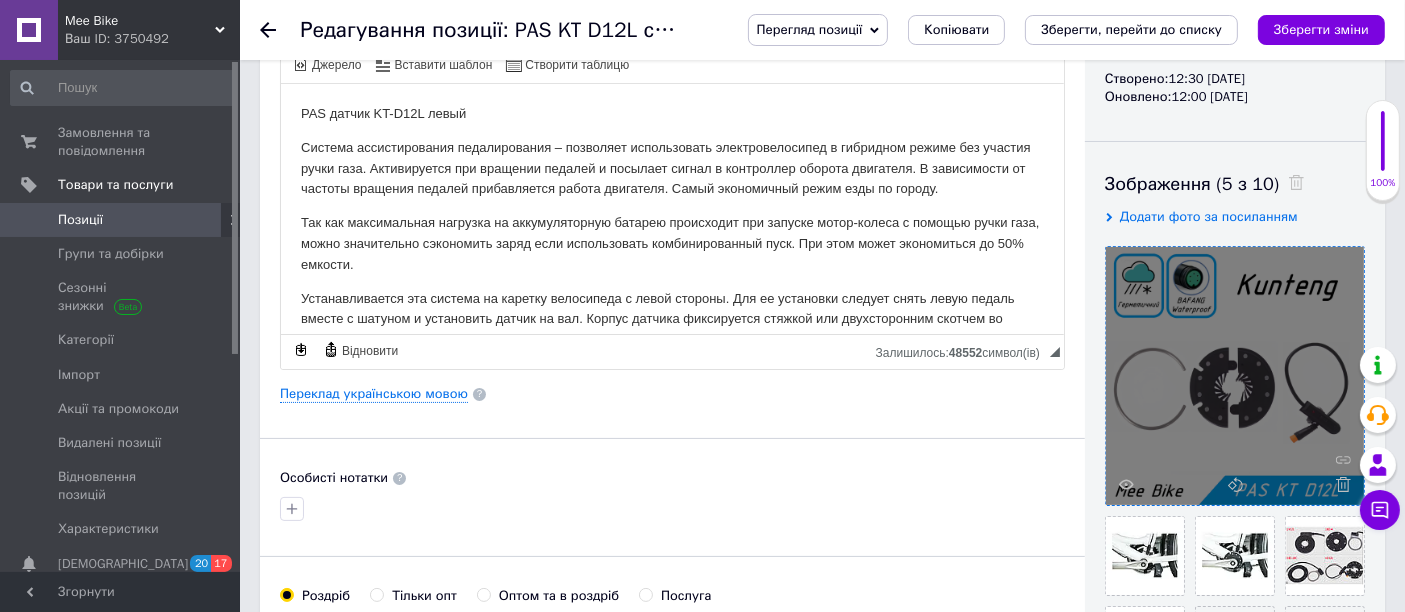 scroll, scrollTop: 0, scrollLeft: 0, axis: both 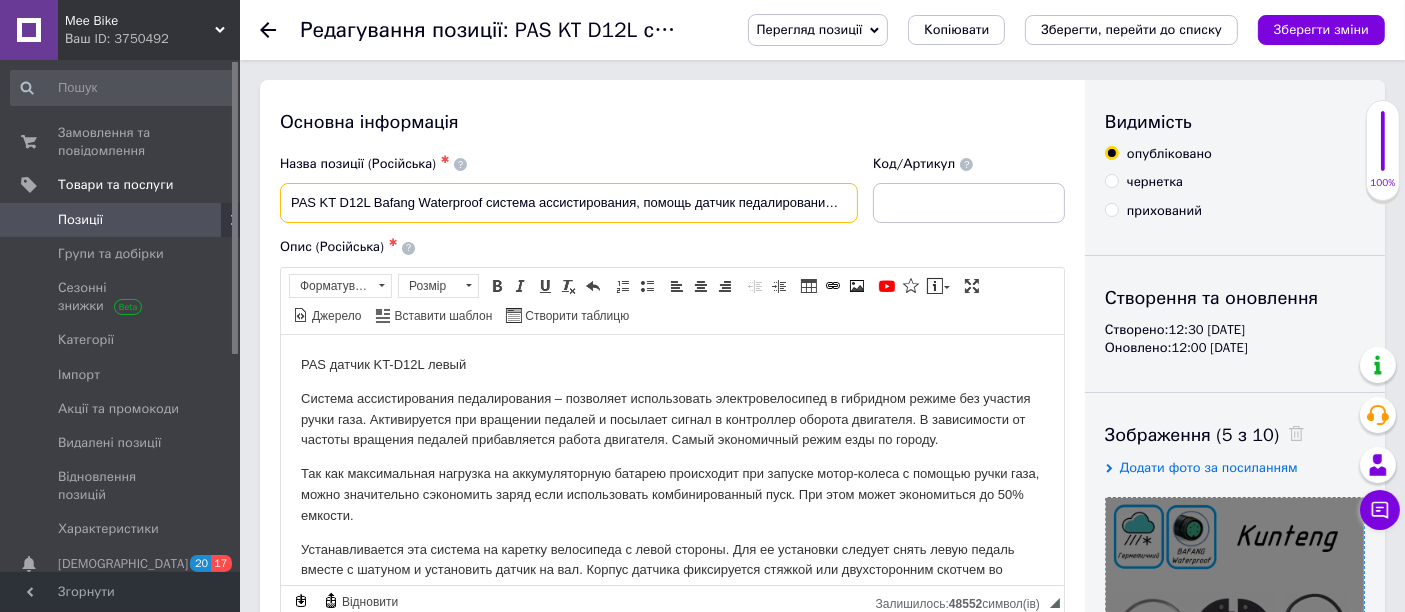 drag, startPoint x: 374, startPoint y: 204, endPoint x: 482, endPoint y: 174, distance: 112.08925 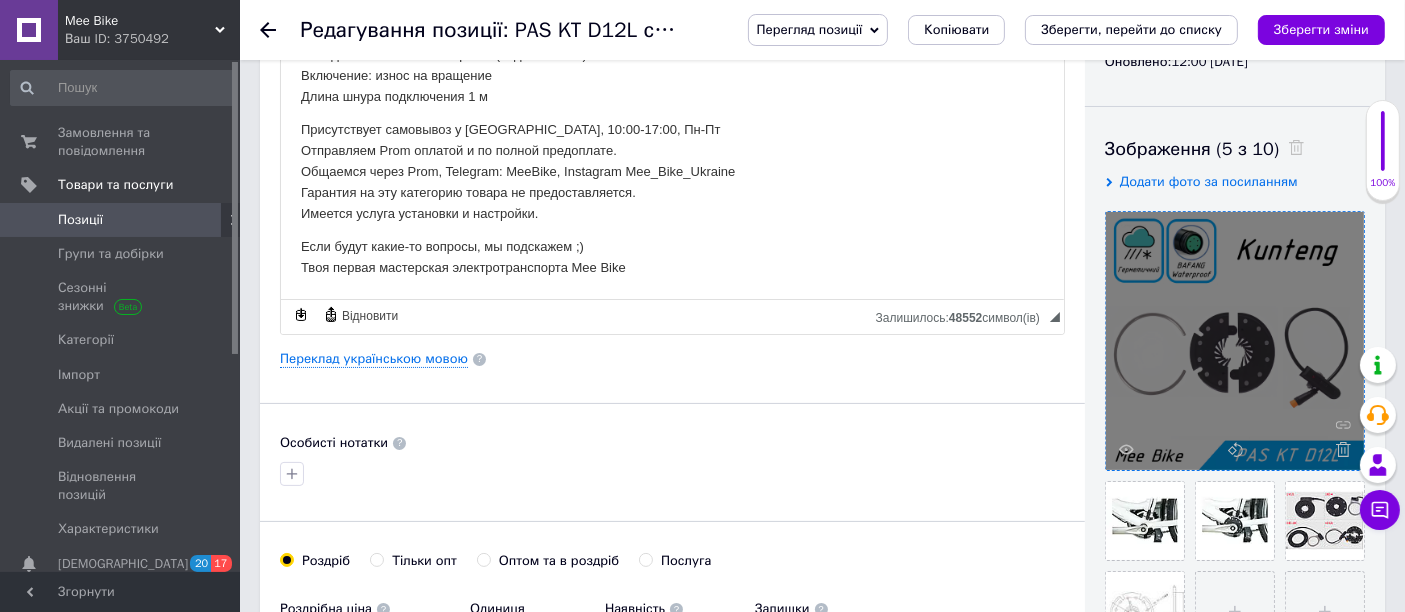 scroll, scrollTop: 555, scrollLeft: 0, axis: vertical 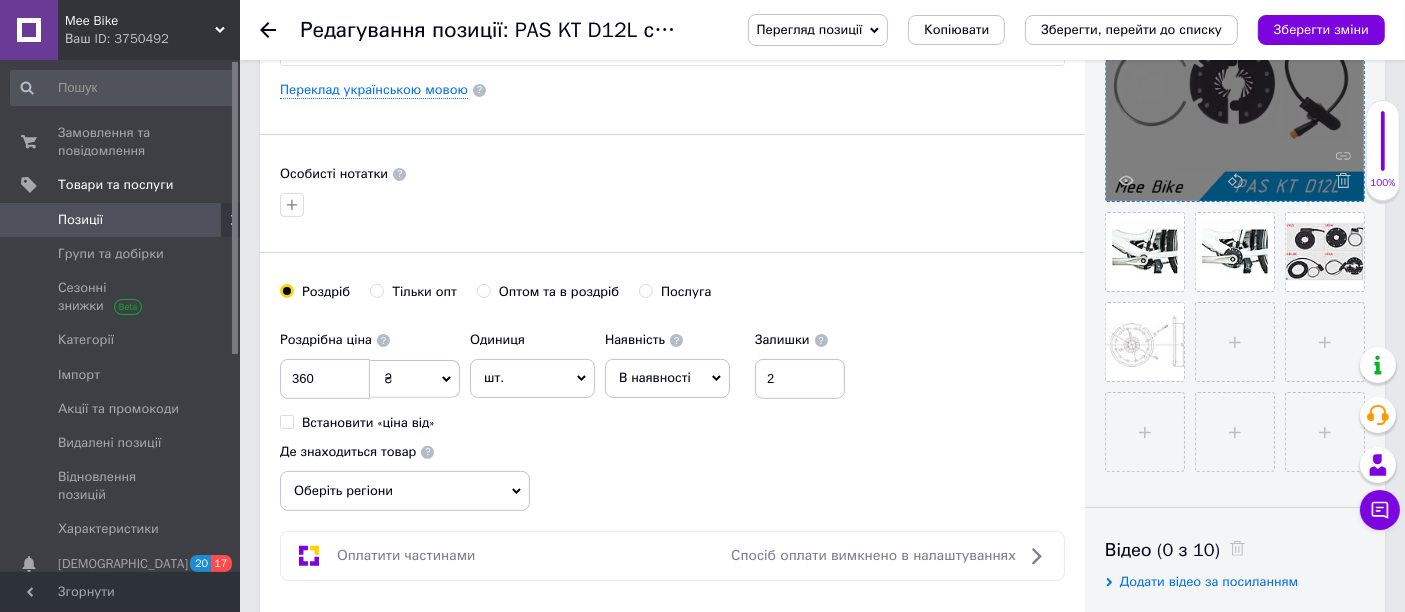 click on "Оберіть регіони" at bounding box center [405, 491] 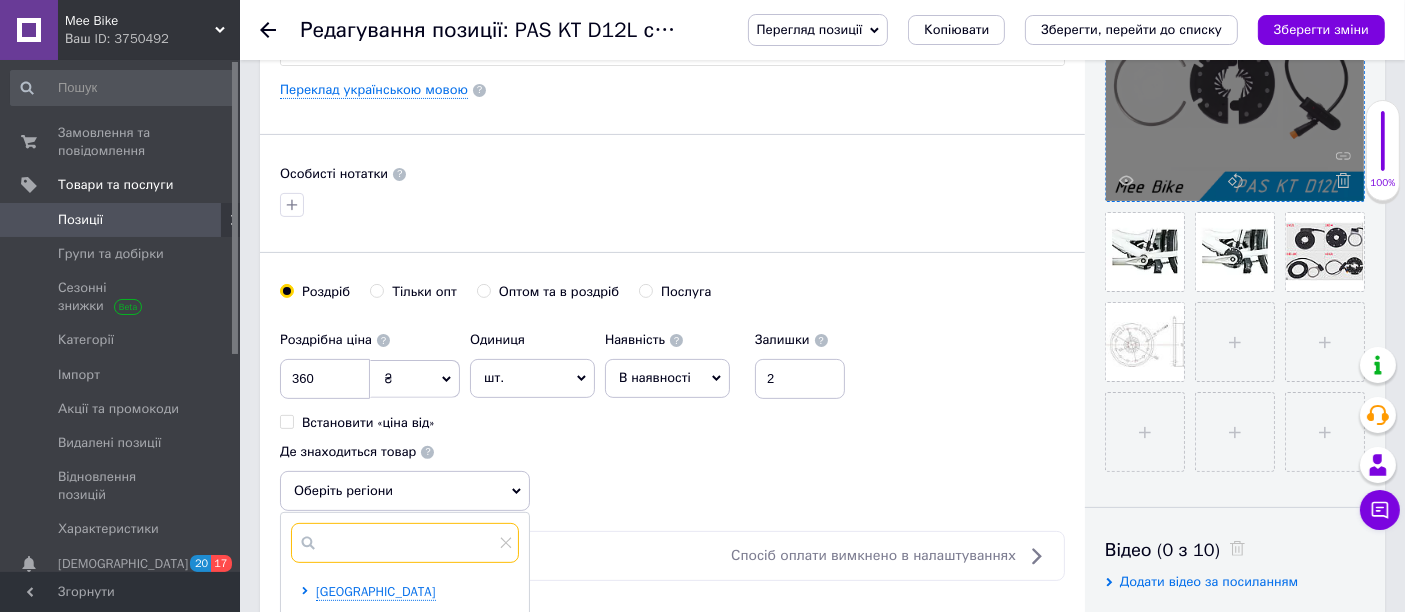 click at bounding box center (405, 543) 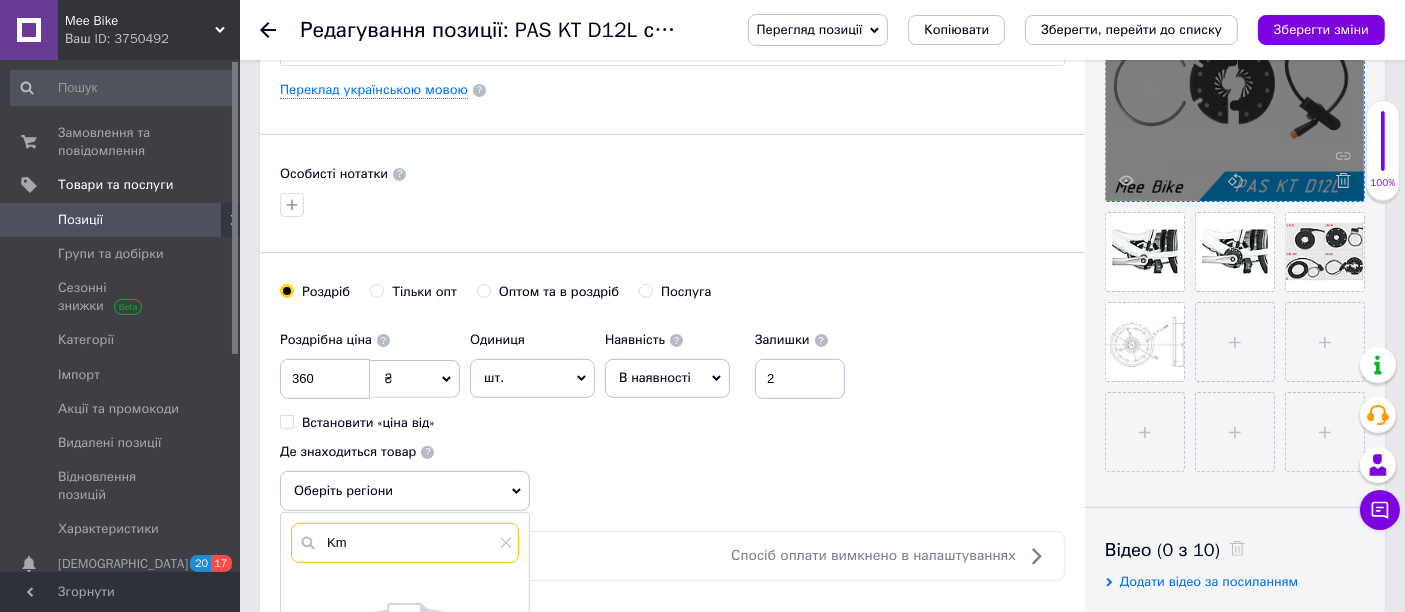 type on "K" 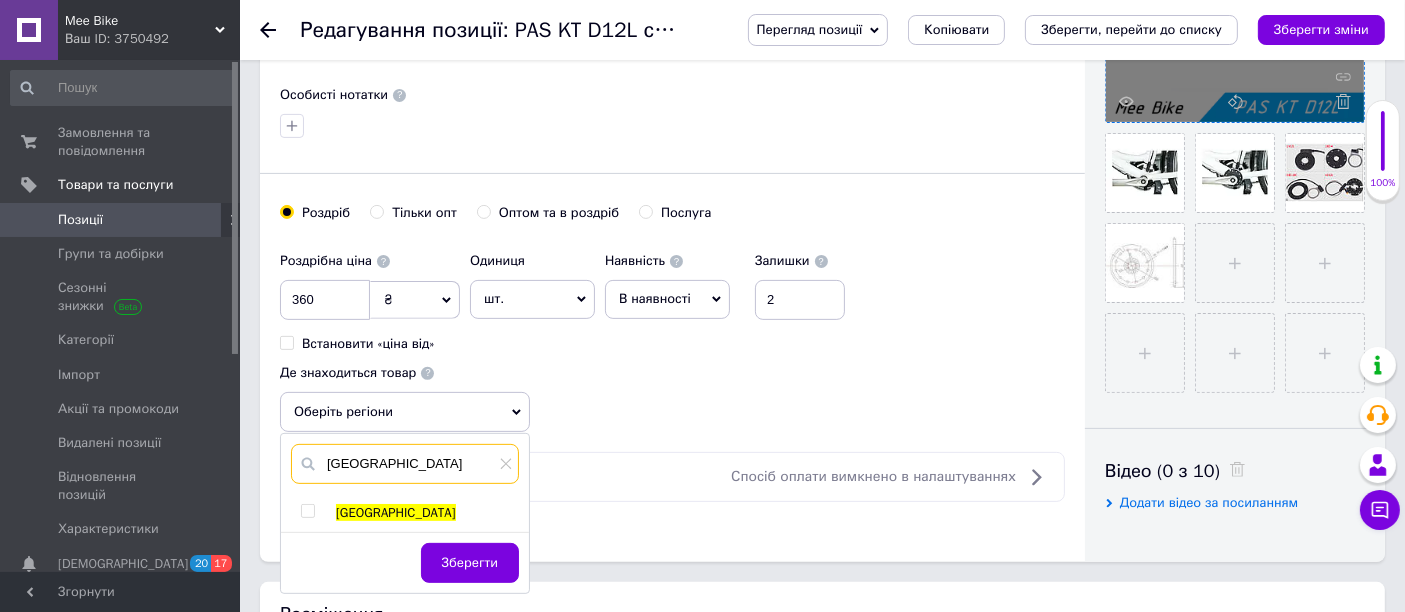 scroll, scrollTop: 666, scrollLeft: 0, axis: vertical 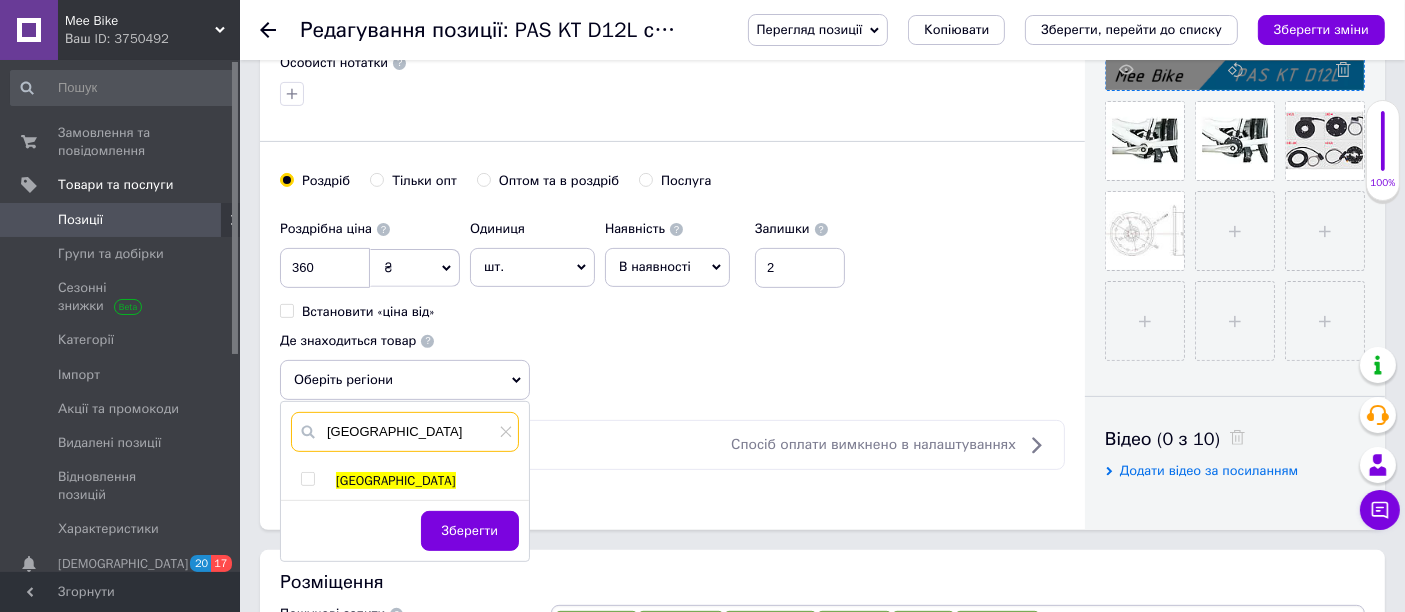 type on "[GEOGRAPHIC_DATA]" 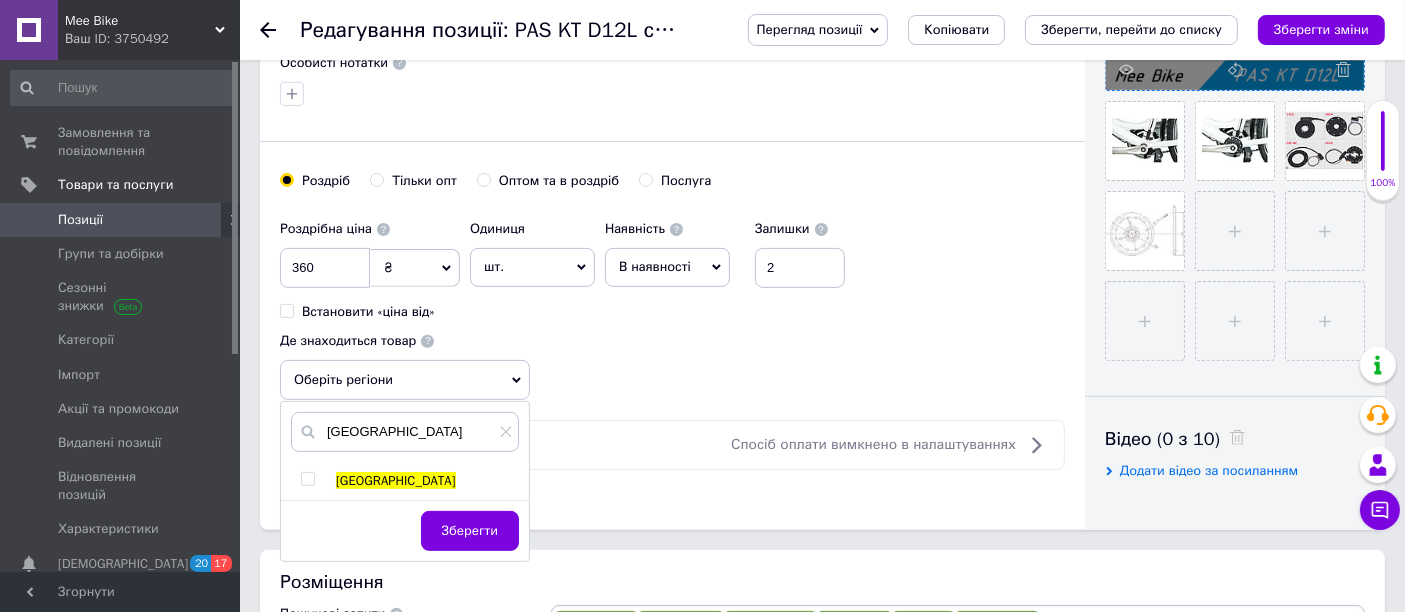 click on "[GEOGRAPHIC_DATA]" at bounding box center (427, 481) 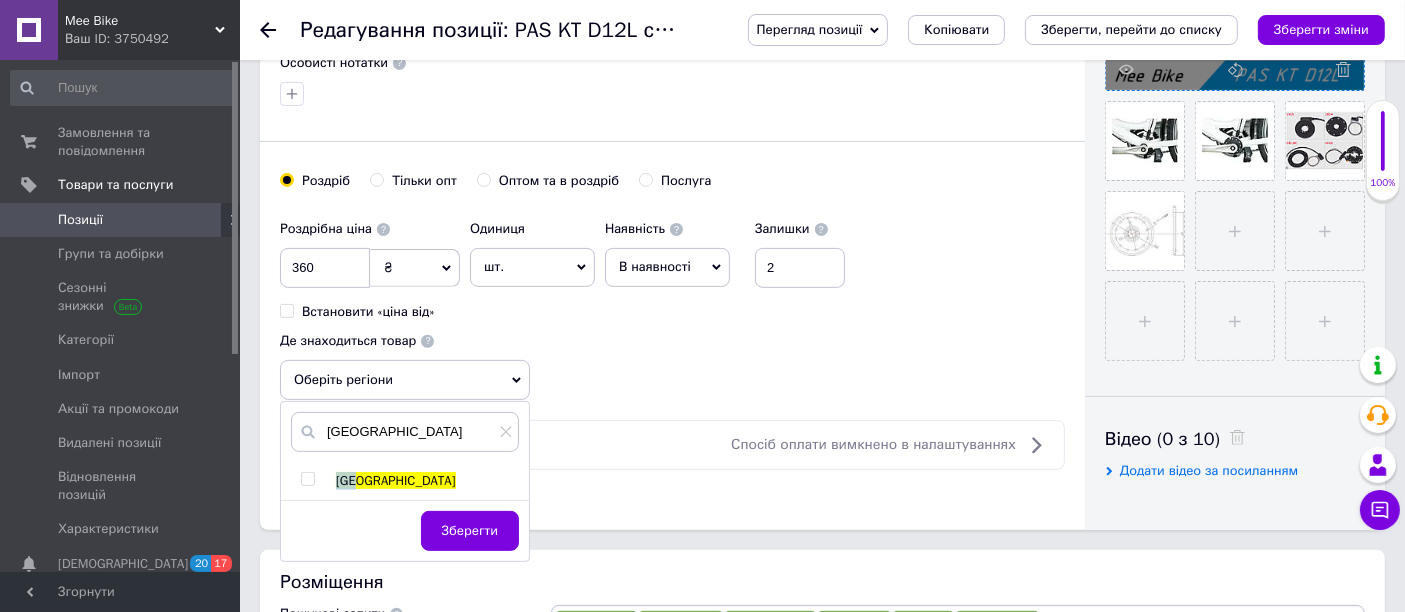 click on "[GEOGRAPHIC_DATA]" at bounding box center [396, 480] 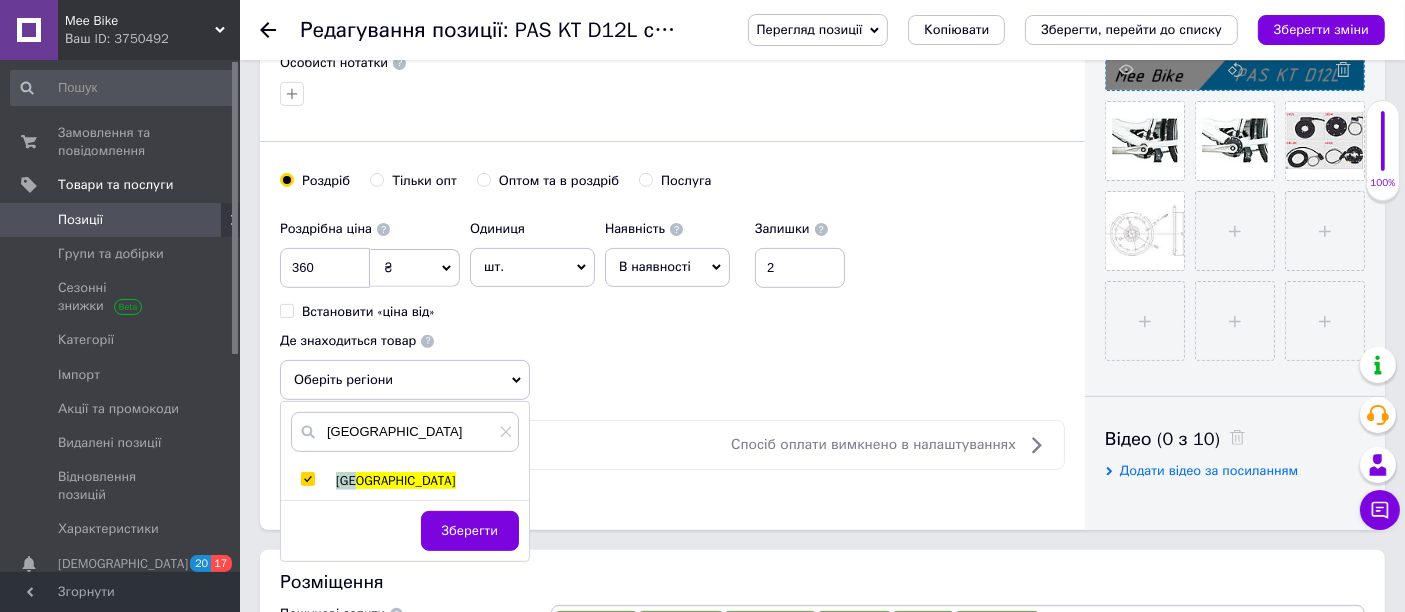 checkbox on "true" 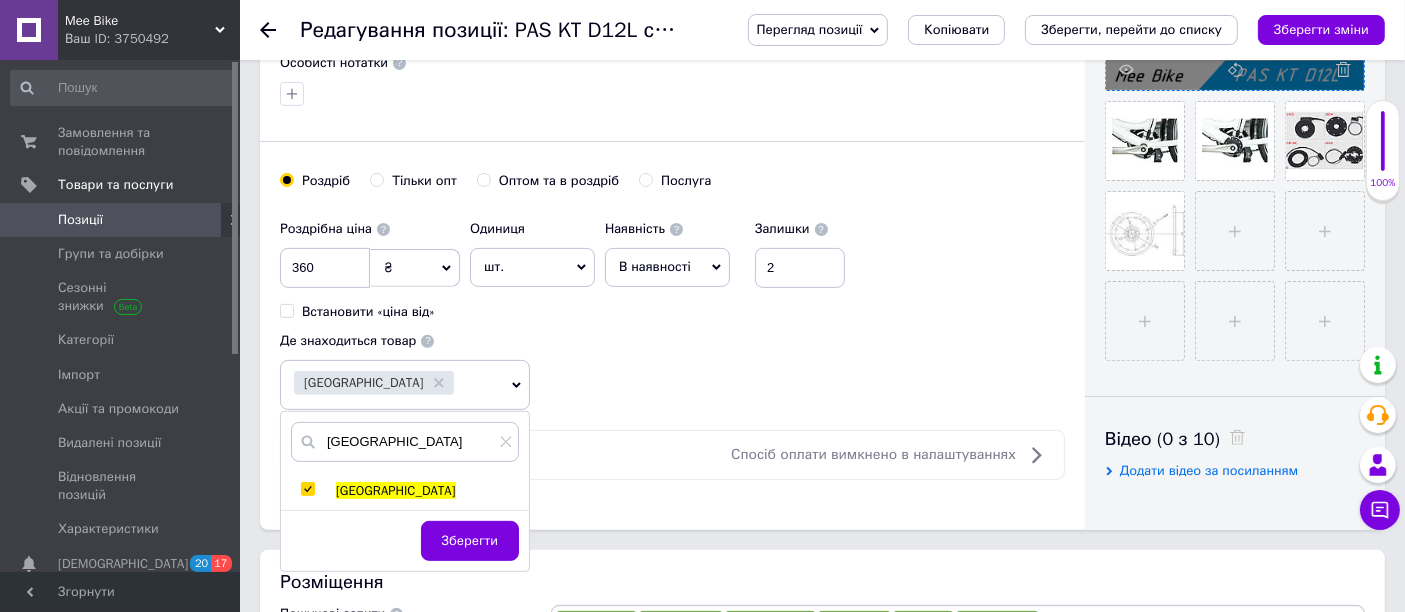 click on "Зберегти" at bounding box center [405, 540] 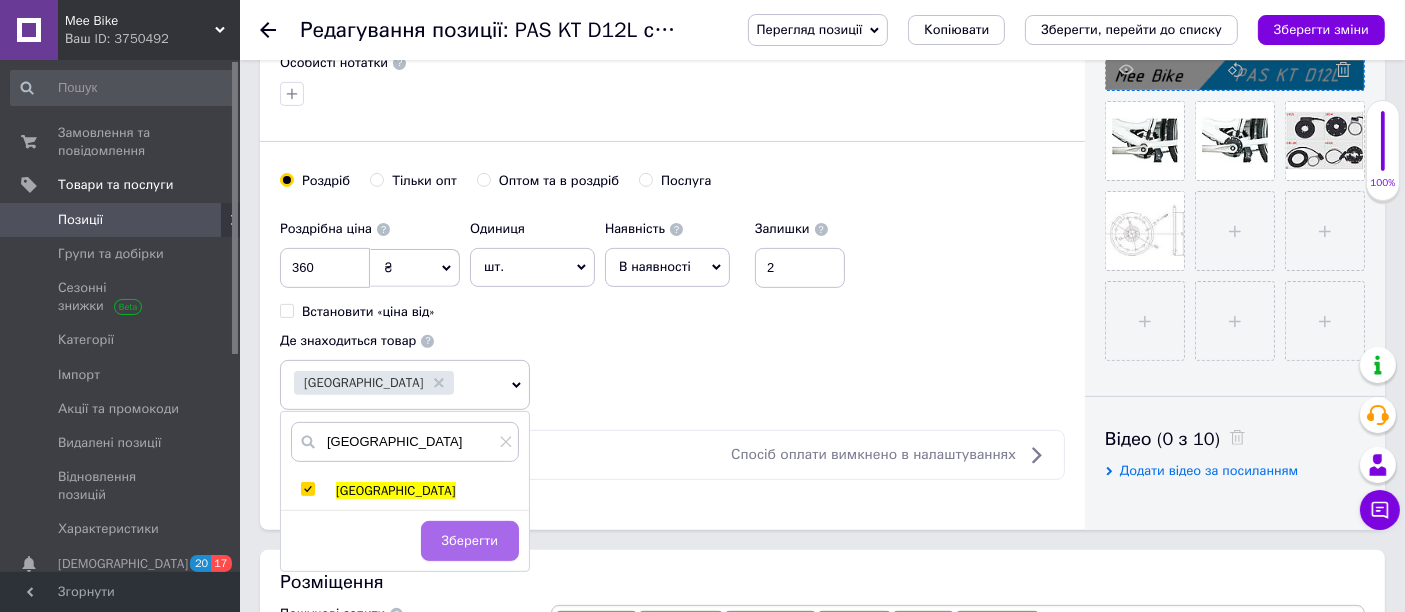click on "Зберегти" at bounding box center (470, 541) 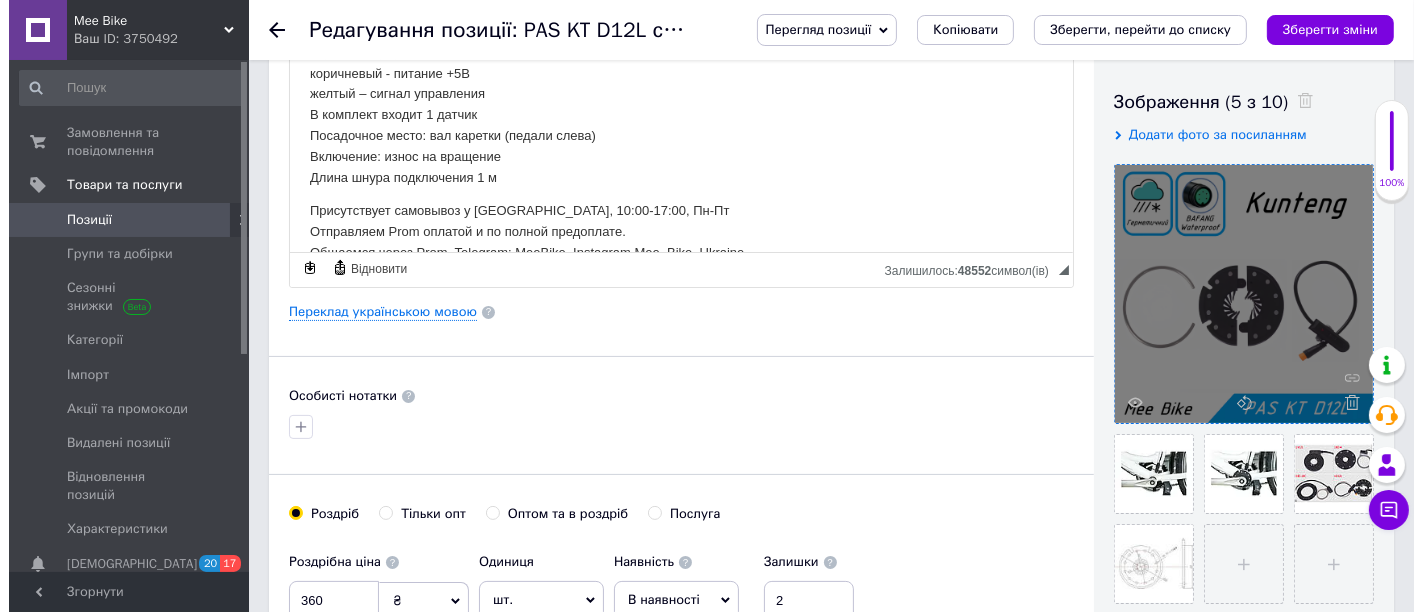 scroll, scrollTop: 75, scrollLeft: 0, axis: vertical 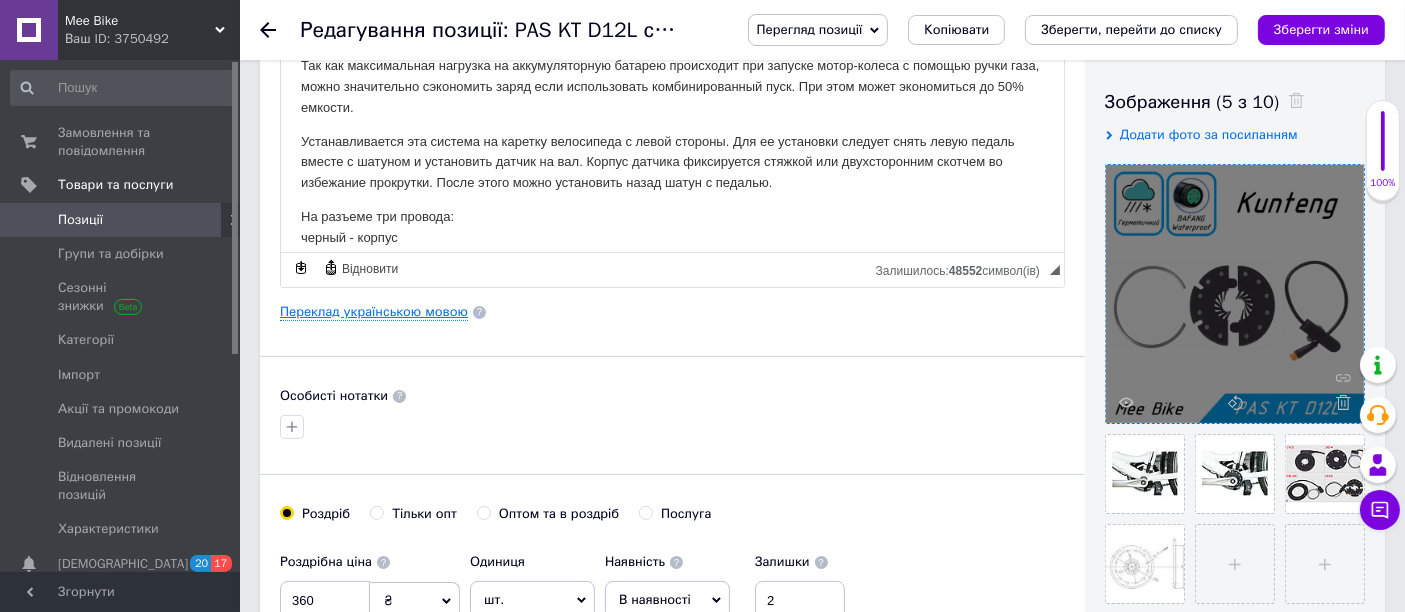 click on "Переклад українською мовою" at bounding box center [374, 312] 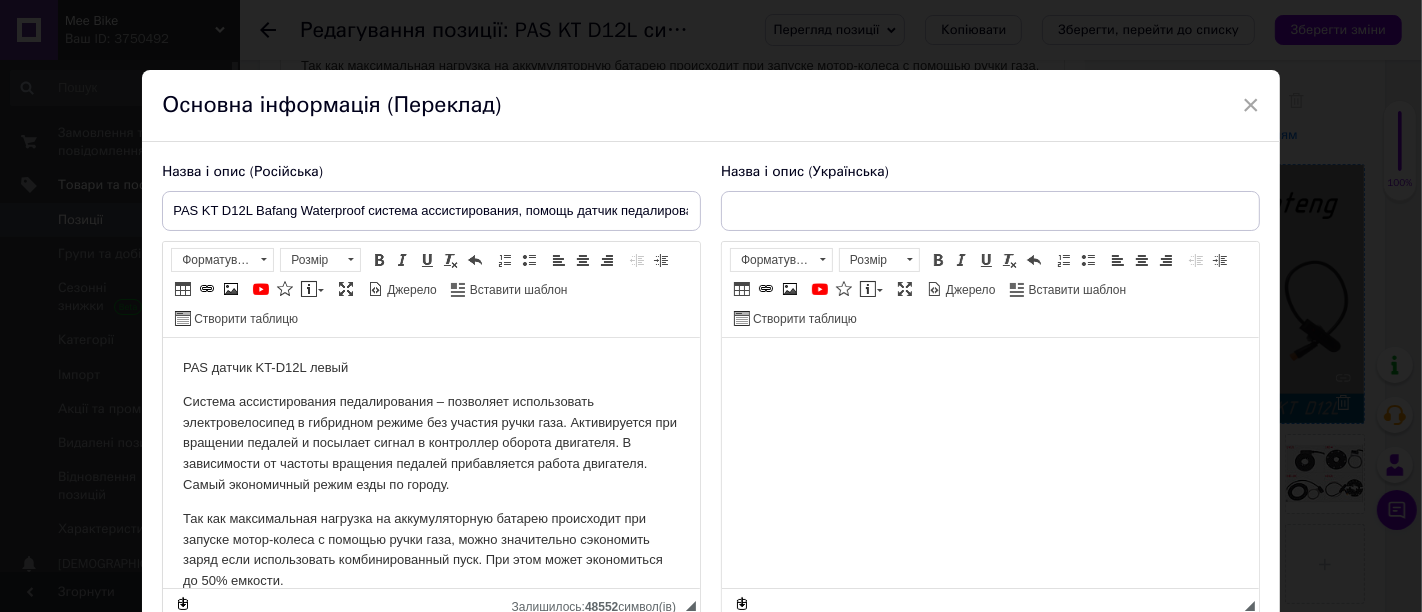 scroll, scrollTop: 0, scrollLeft: 0, axis: both 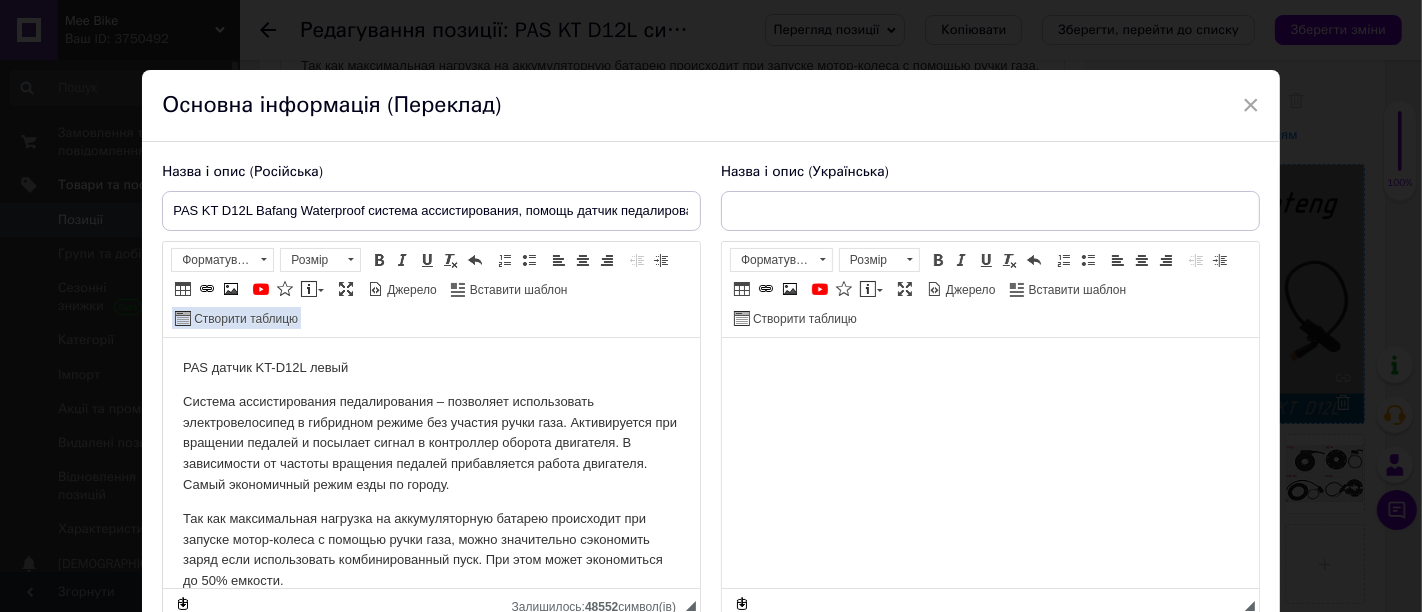 type on "PAS KT D12L система асистування, допомога датчик педалювання Pedal Assist System" 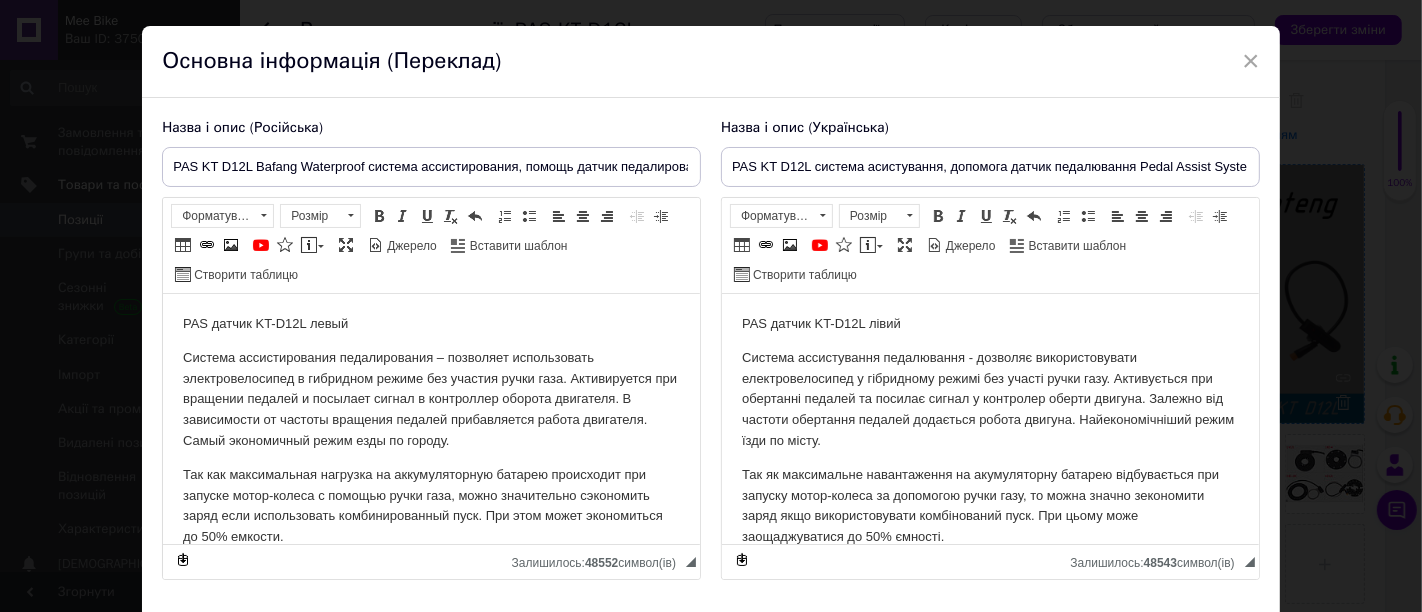 scroll, scrollTop: 172, scrollLeft: 0, axis: vertical 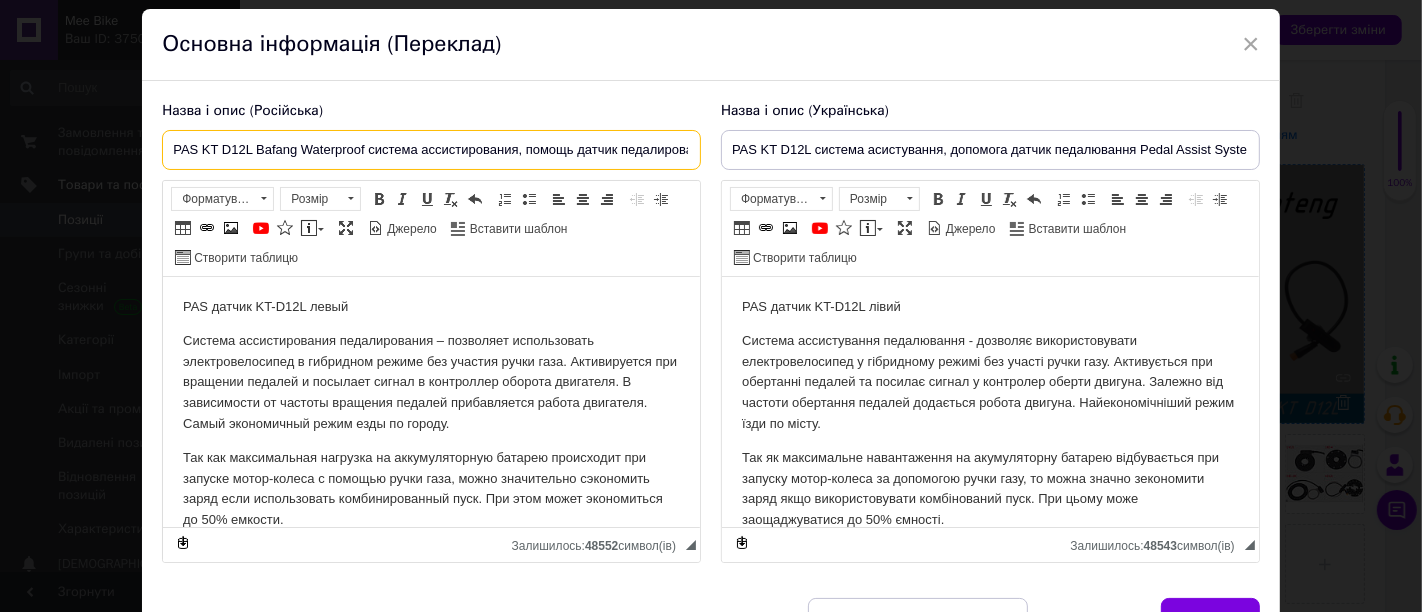 drag, startPoint x: 258, startPoint y: 157, endPoint x: 363, endPoint y: 128, distance: 108.93117 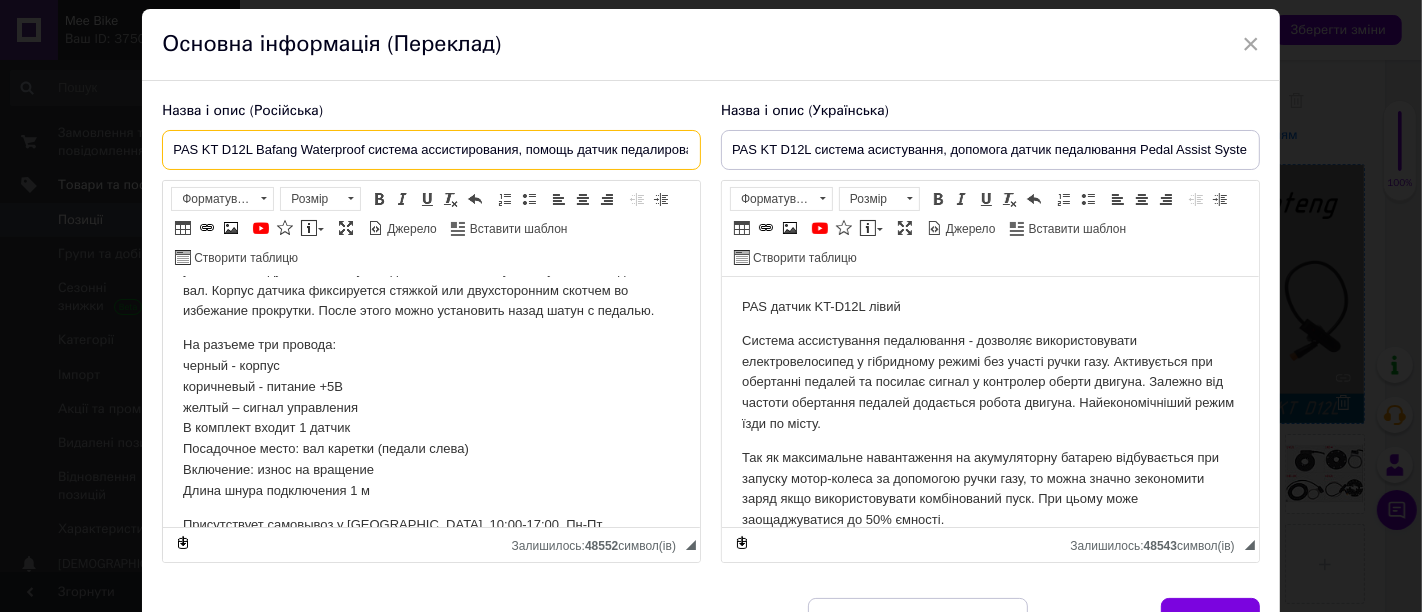 scroll, scrollTop: 333, scrollLeft: 0, axis: vertical 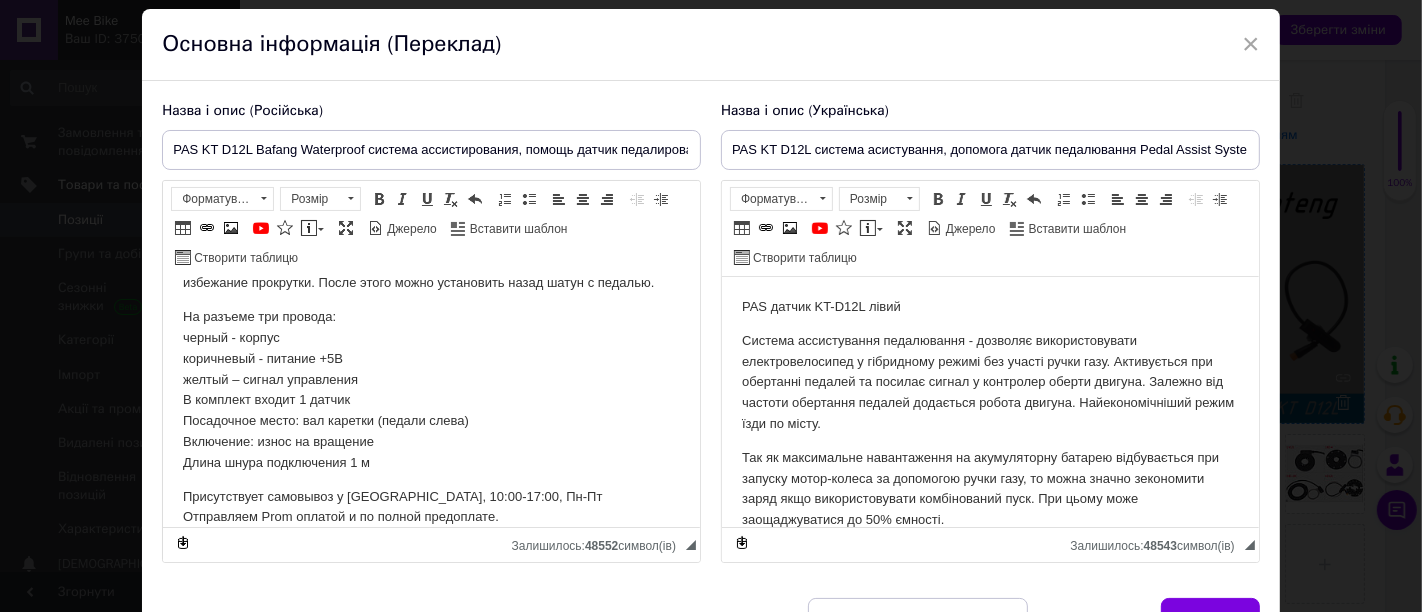 click on "На разъеме три провода: черный - корпус коричневый - питание +5В желтый – сигнал управления В комплект входит 1 датчик Посадочное место: вал каретки (педали слева) Включение: износ на вращение Длина шнура подключения 1 м" at bounding box center (431, 390) 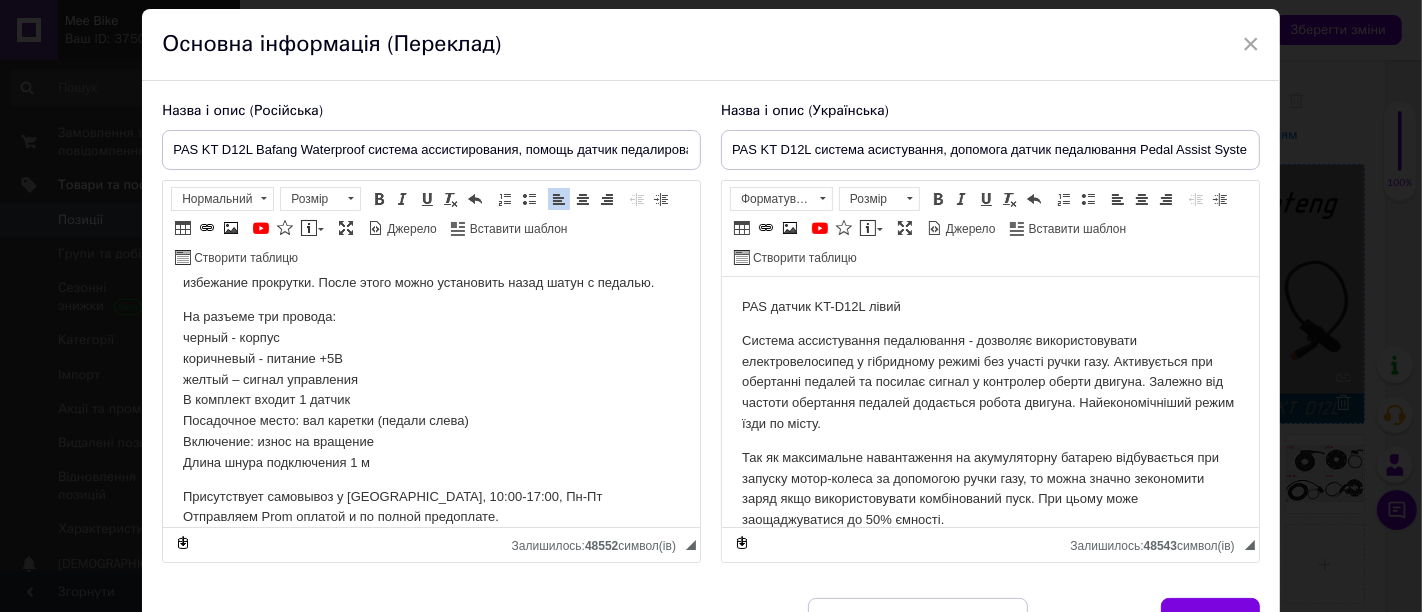 click on "На разъеме три провода: черный - корпус коричневый - питание +5В желтый – сигнал управления В комплект входит 1 датчик Посадочное место: вал каретки (педали слева) Включение: износ на вращение Длина шнура подключения 1 м" at bounding box center (431, 390) 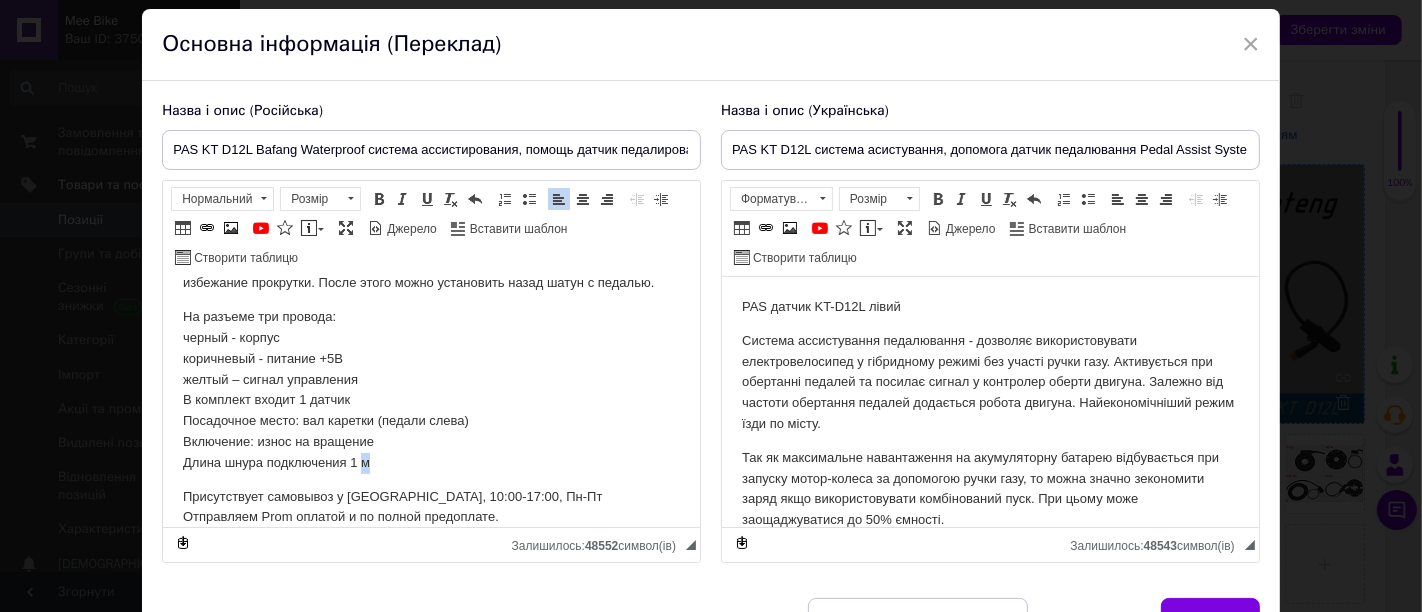 click on "На разъеме три провода: черный - корпус коричневый - питание +5В желтый – сигнал управления В комплект входит 1 датчик Посадочное место: вал каретки (педали слева) Включение: износ на вращение Длина шнура подключения 1 м" at bounding box center [431, 390] 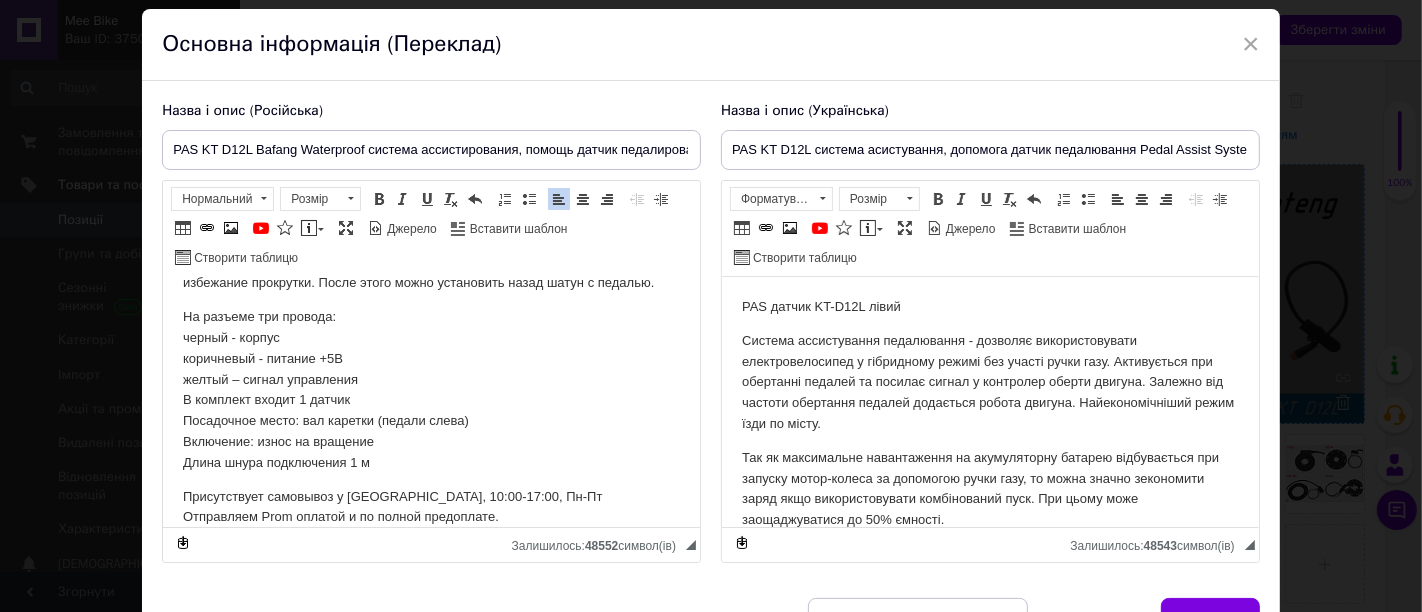 click on "На разъеме три провода: черный - корпус коричневый - питание +5В желтый – сигнал управления В комплект входит 1 датчик Посадочное место: вал каретки (педали слева) Включение: износ на вращение Длина шнура подключения 1 м" at bounding box center (431, 390) 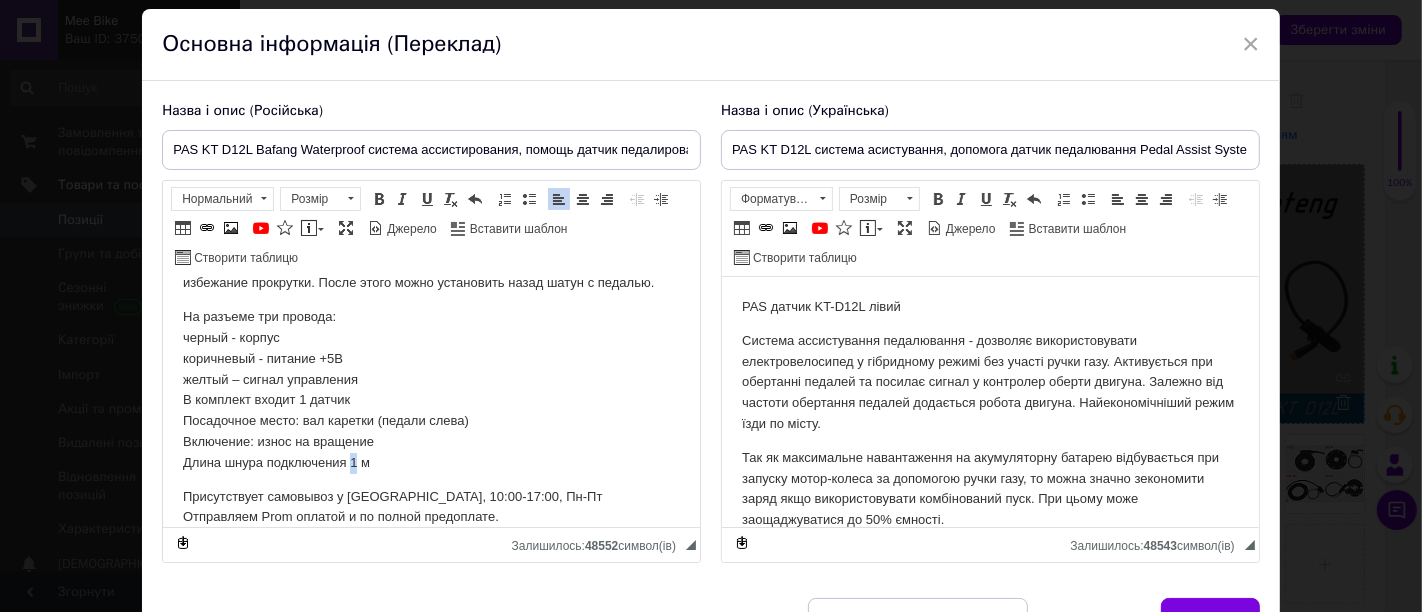 type 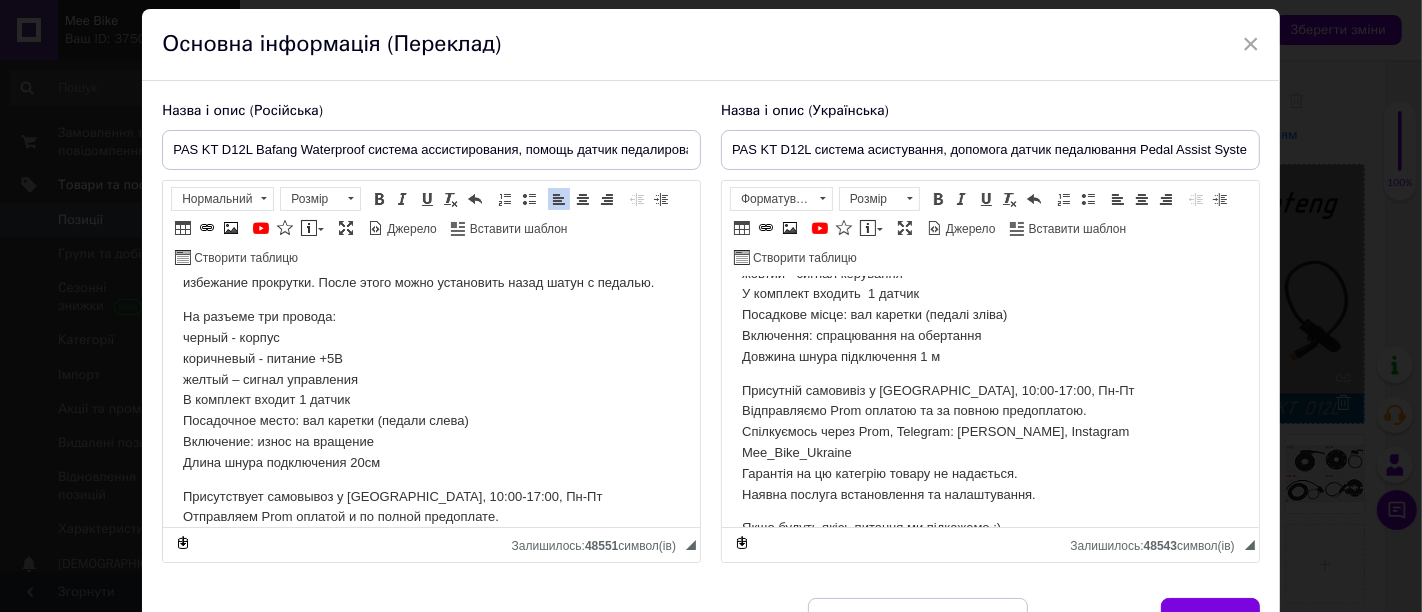 scroll, scrollTop: 444, scrollLeft: 0, axis: vertical 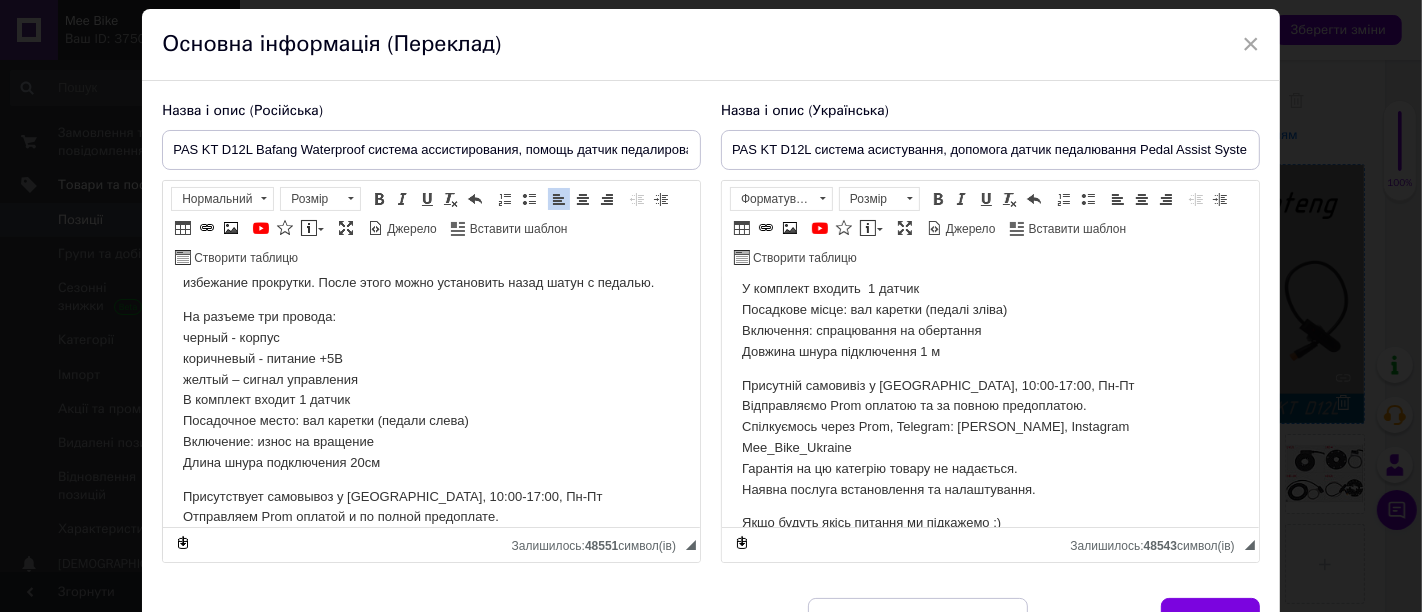 click on "На роз'ємі три дроти: чорний  -  корпус коричневий (червоний) - живлення +5В жовтий - сигнал керування У комплект входить  1 датчик Посадкове місце: вал каретки (педалі зліва) Включення: спрацювання на обертання Довжина шнура підключення 1 м" at bounding box center (989, 279) 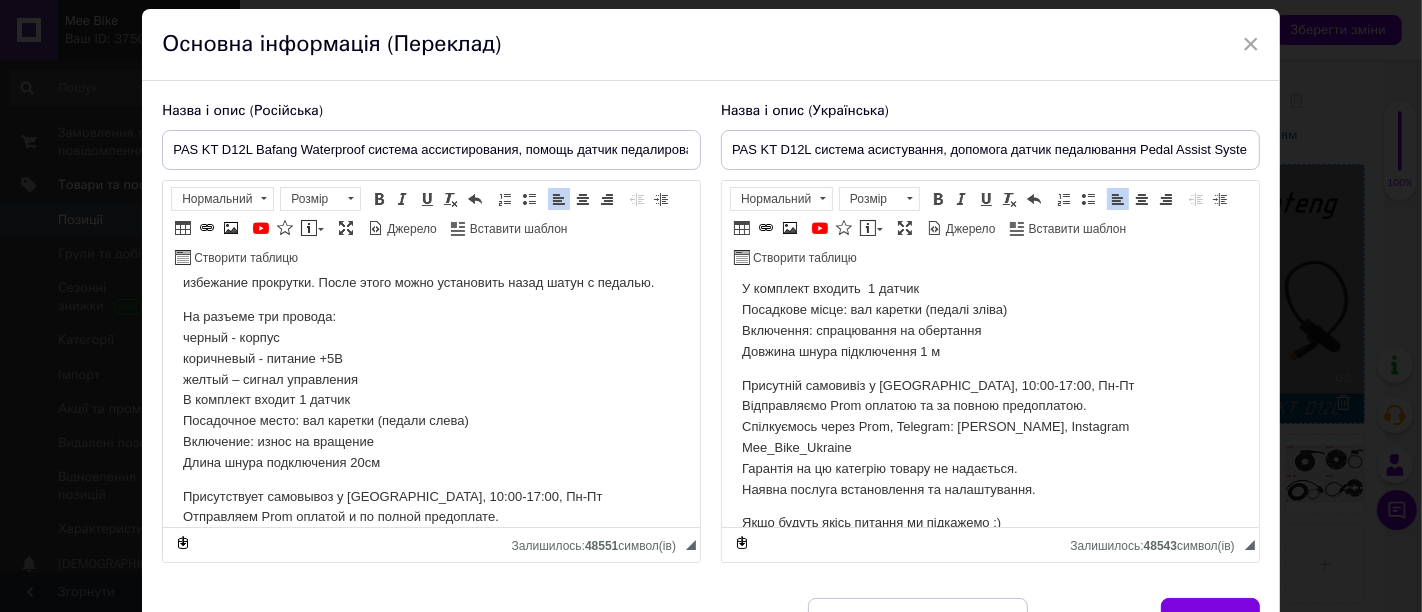 click on "На роз'ємі три дроти: чорний  -  корпус коричневий (червоний) - живлення +5В жовтий - сигнал керування У комплект входить  1 датчик Посадкове місце: вал каретки (педалі зліва) Включення: спрацювання на обертання Довжина шнура підключення 1 м" at bounding box center (989, 279) 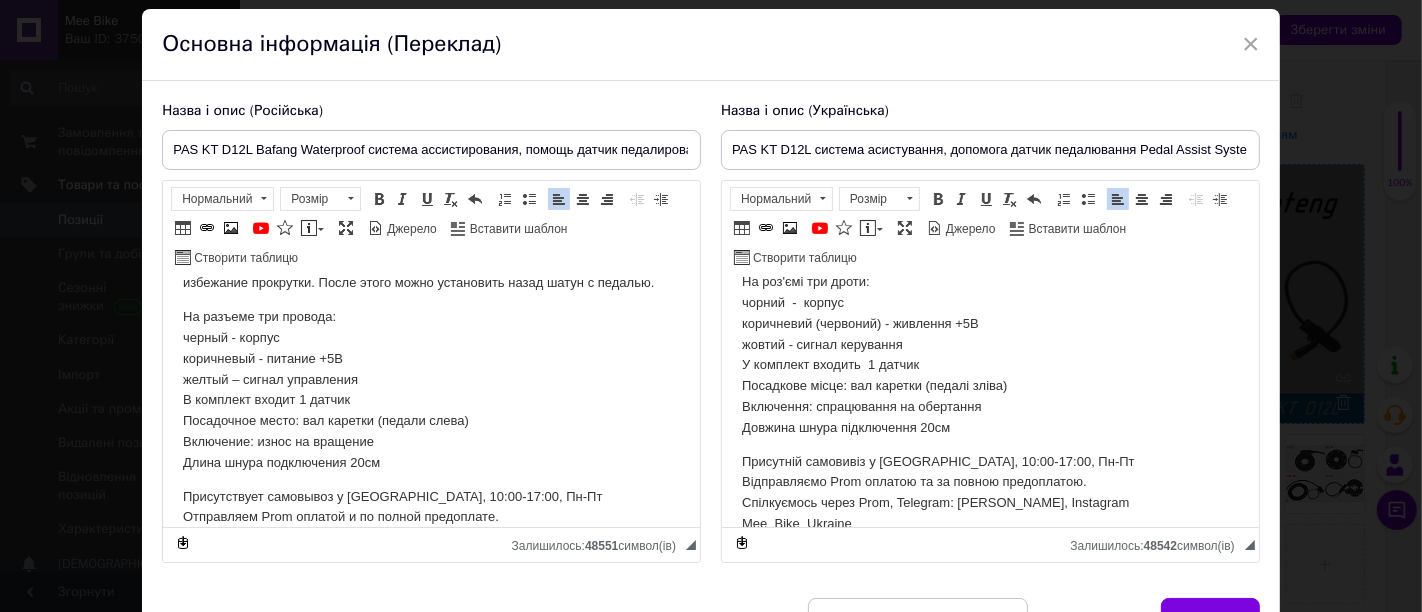 scroll, scrollTop: 333, scrollLeft: 0, axis: vertical 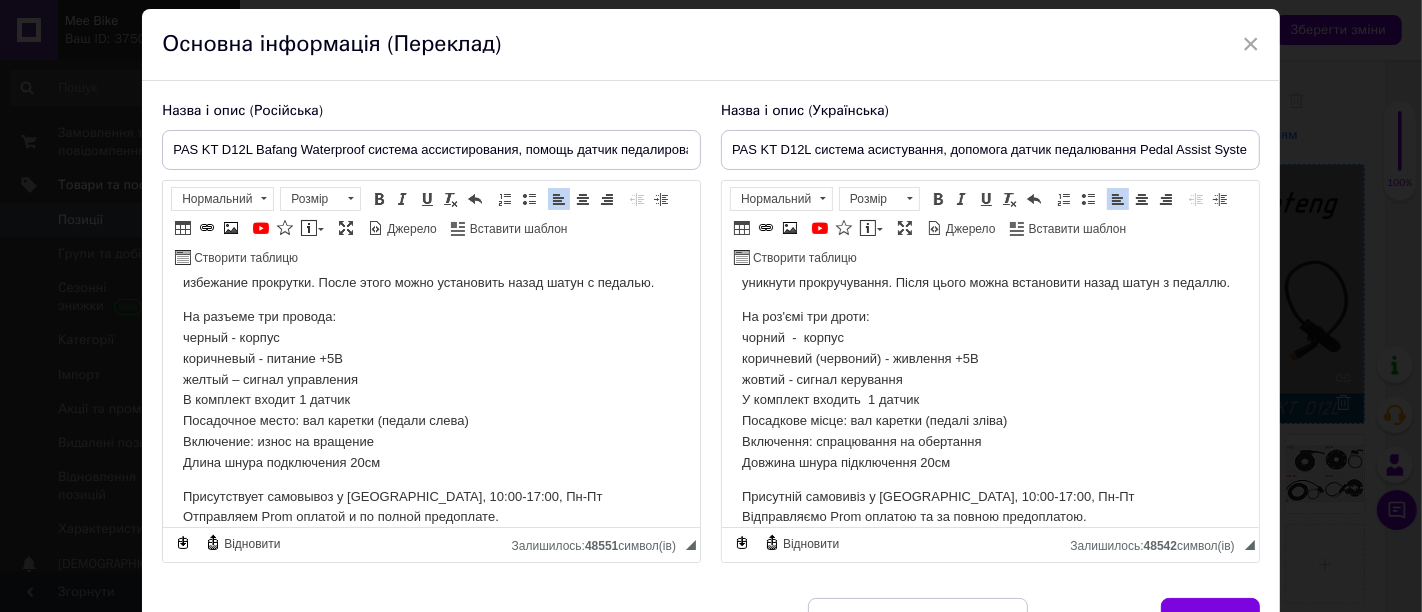 click on "На роз'ємі три дроти: чорний  -  корпус коричневий (червоний) - живлення +5В жовтий - сигнал керування У комплект входить  1 датчик Посадкове місце: вал каретки (педалі зліва) Включення: спрацювання на обертання Довжина шнура підключення 20см" at bounding box center (989, 390) 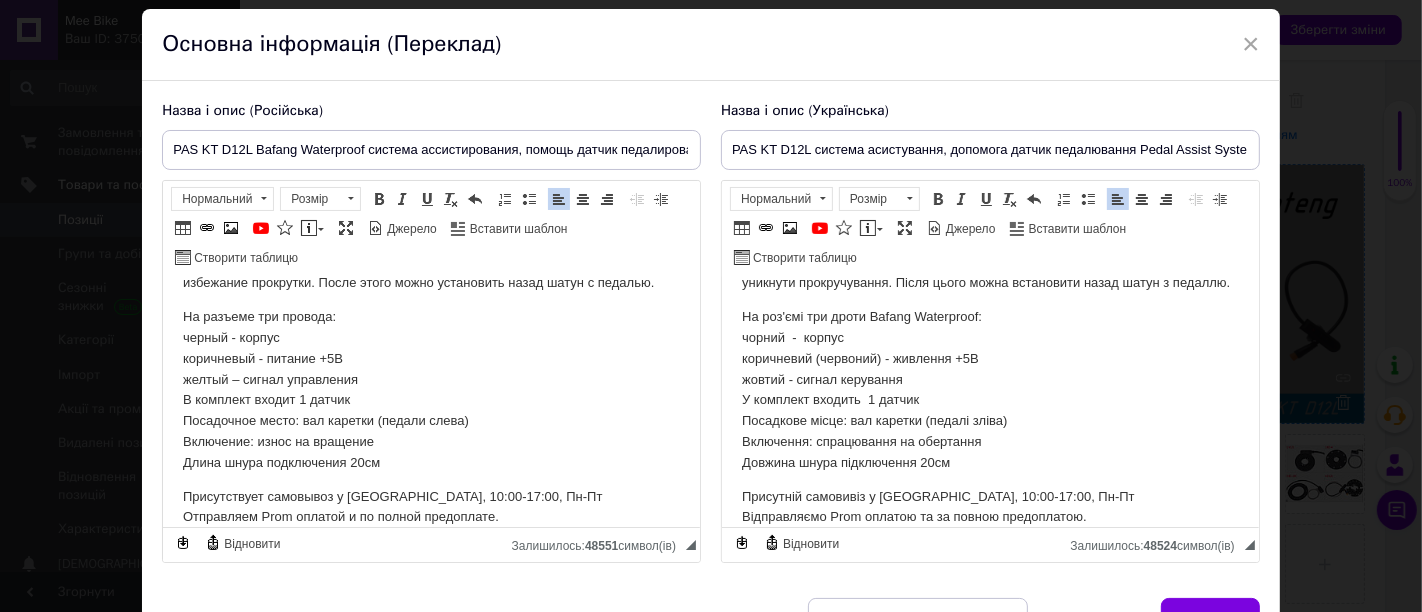 click on "На разъеме три провода: черный - корпус коричневый - питание +5В желтый – сигнал управления В комплект входит 1 датчик Посадочное место: вал каретки (педали слева) Включение: износ на вращение Длина шнура подключения 20см" at bounding box center [431, 390] 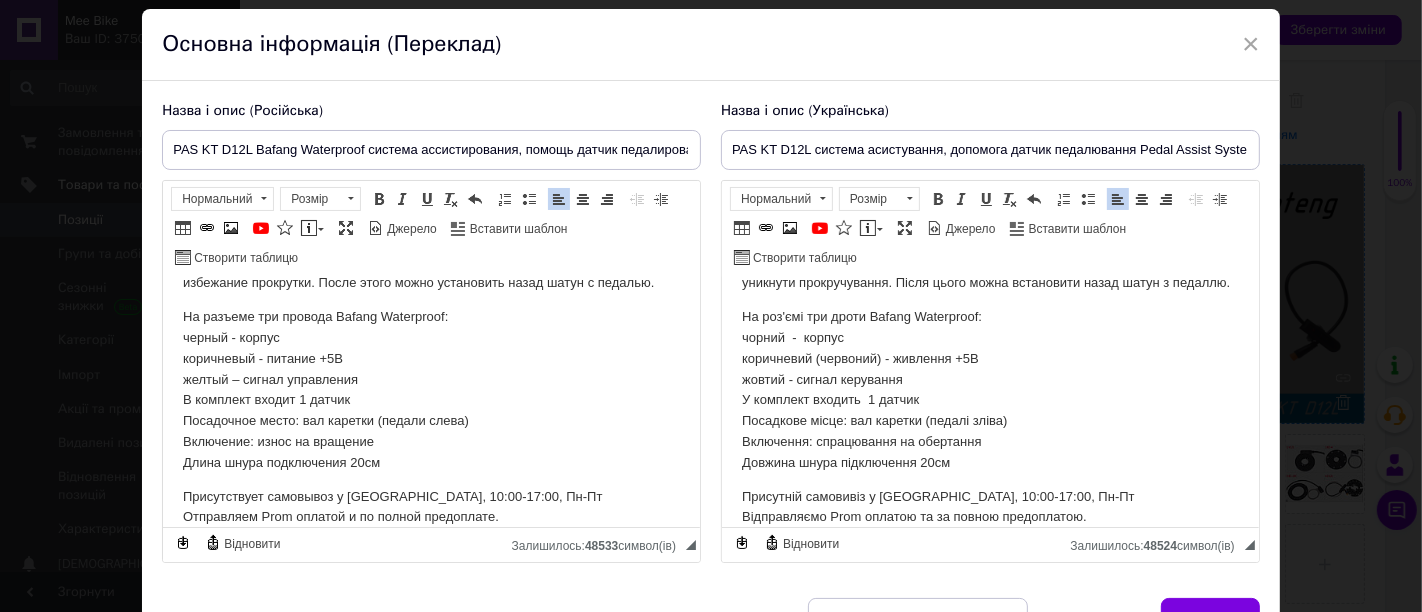 scroll, scrollTop: 471, scrollLeft: 0, axis: vertical 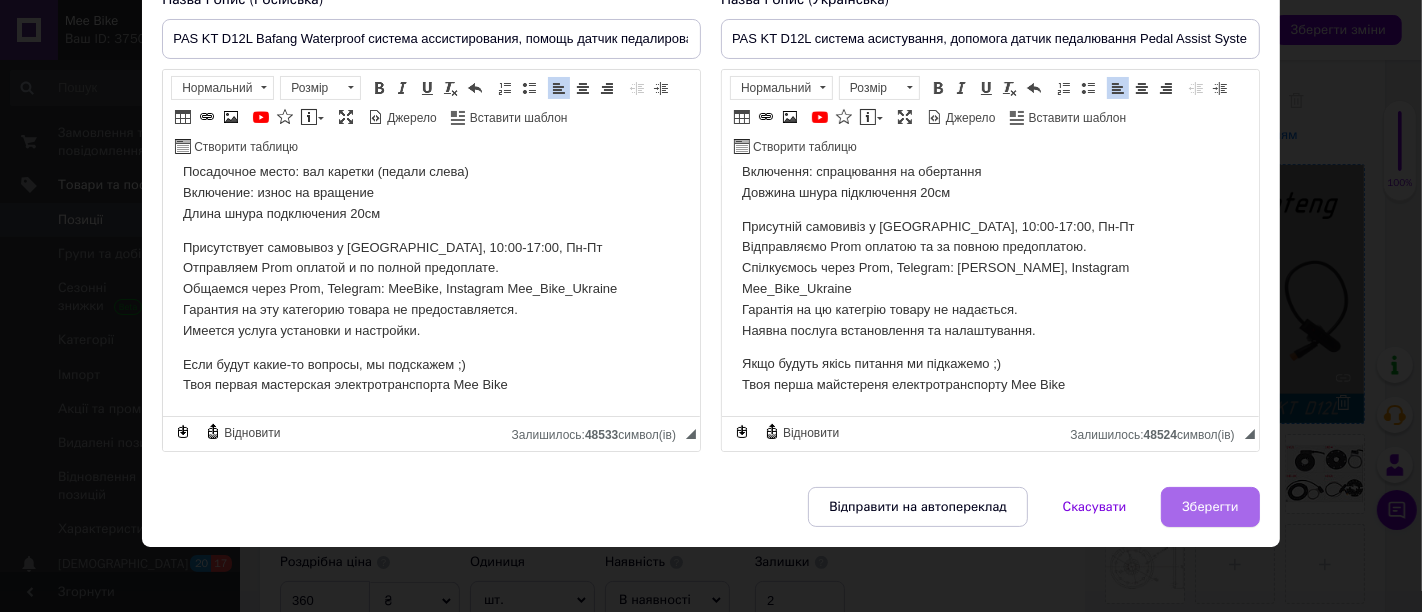 click on "Зберегти" at bounding box center (1210, 507) 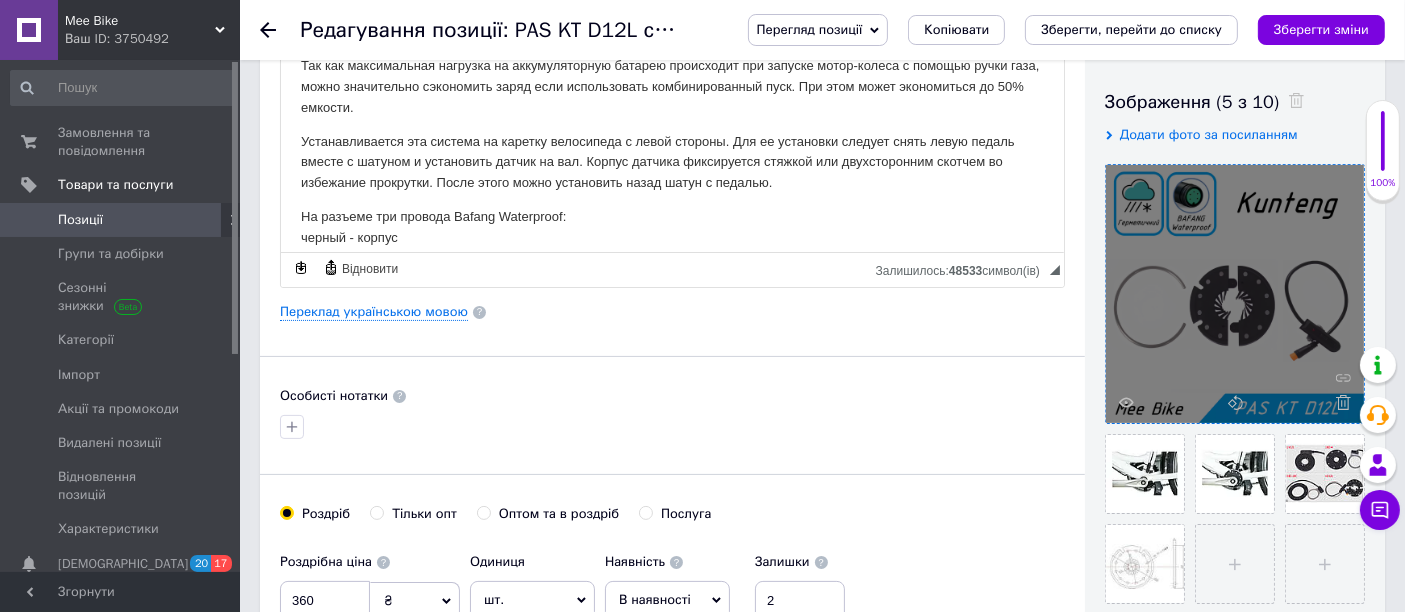scroll, scrollTop: 75, scrollLeft: 0, axis: vertical 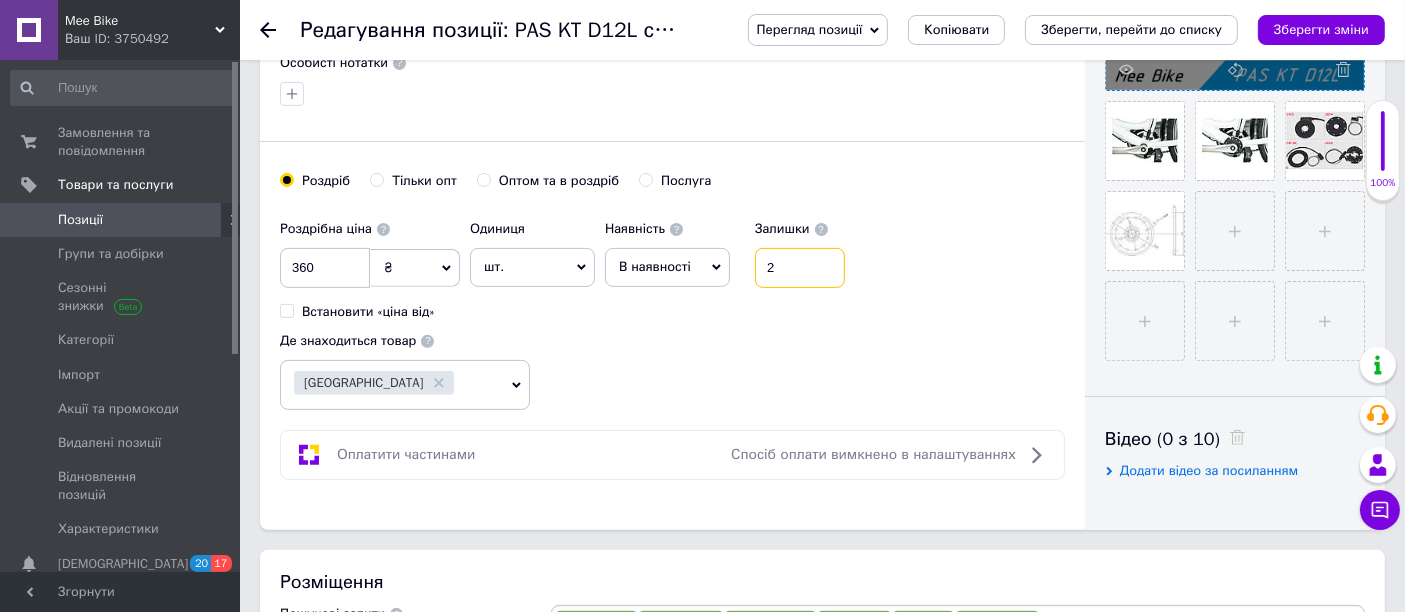 click on "2" at bounding box center (800, 268) 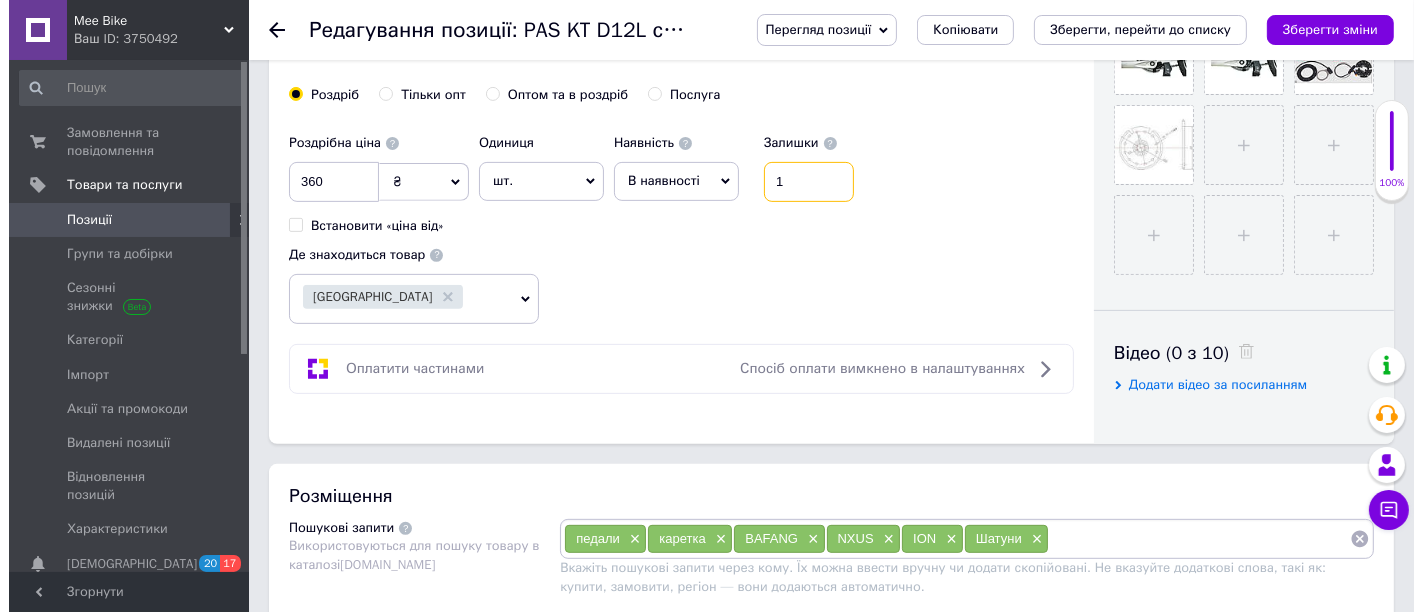 scroll, scrollTop: 0, scrollLeft: 0, axis: both 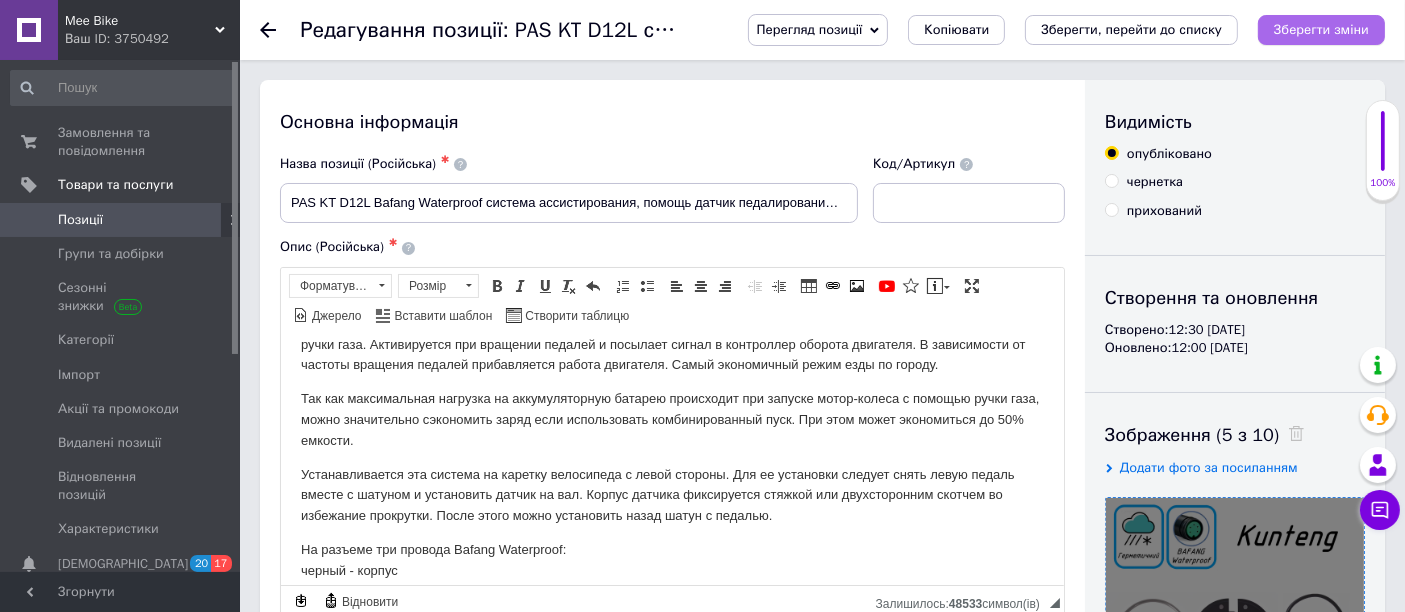 type on "1" 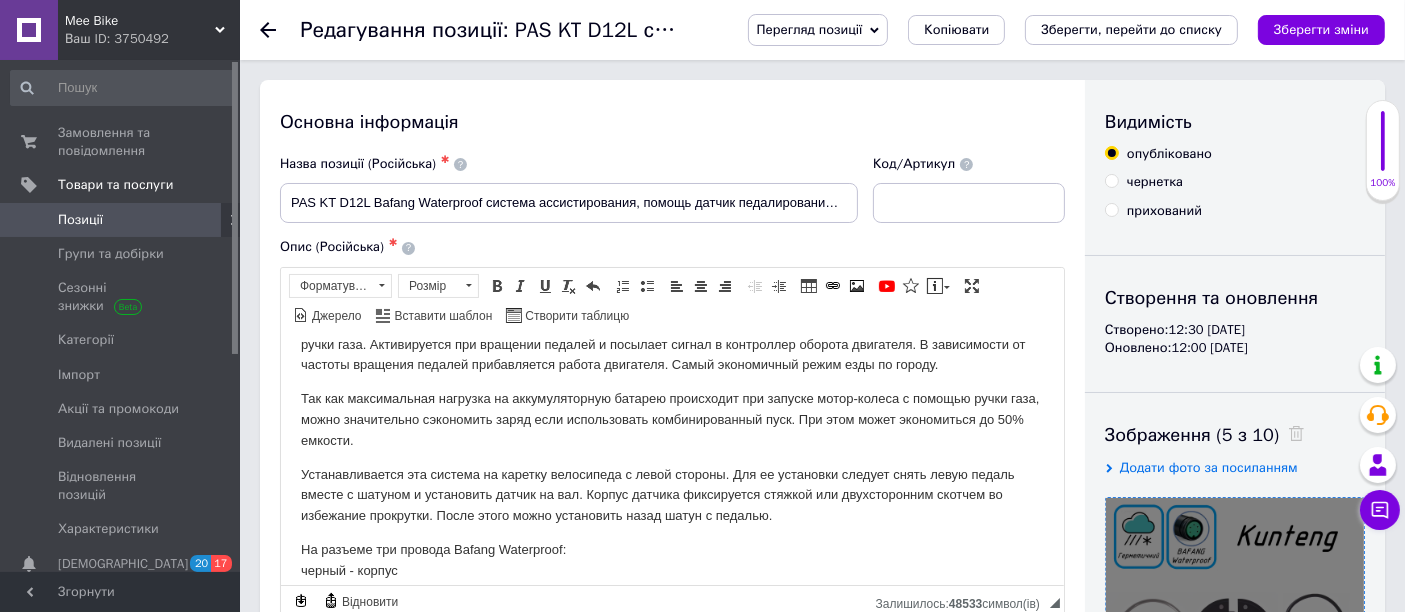 click on "Позиції" at bounding box center [80, 220] 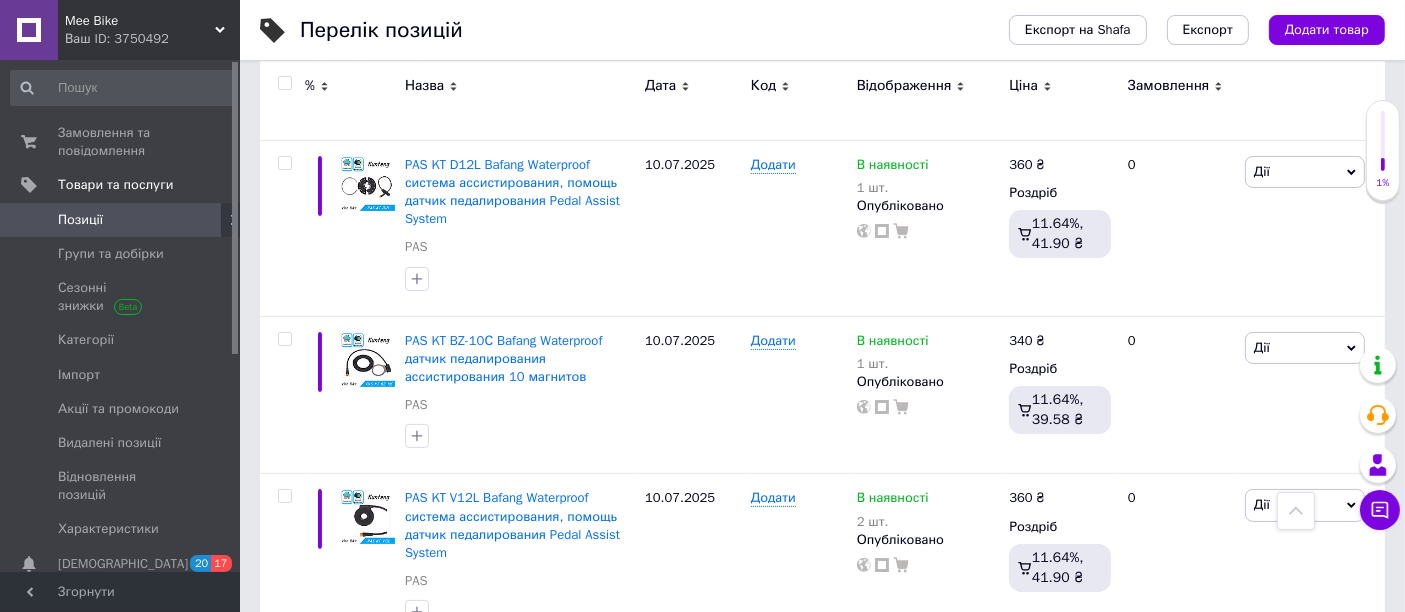 scroll, scrollTop: 0, scrollLeft: 0, axis: both 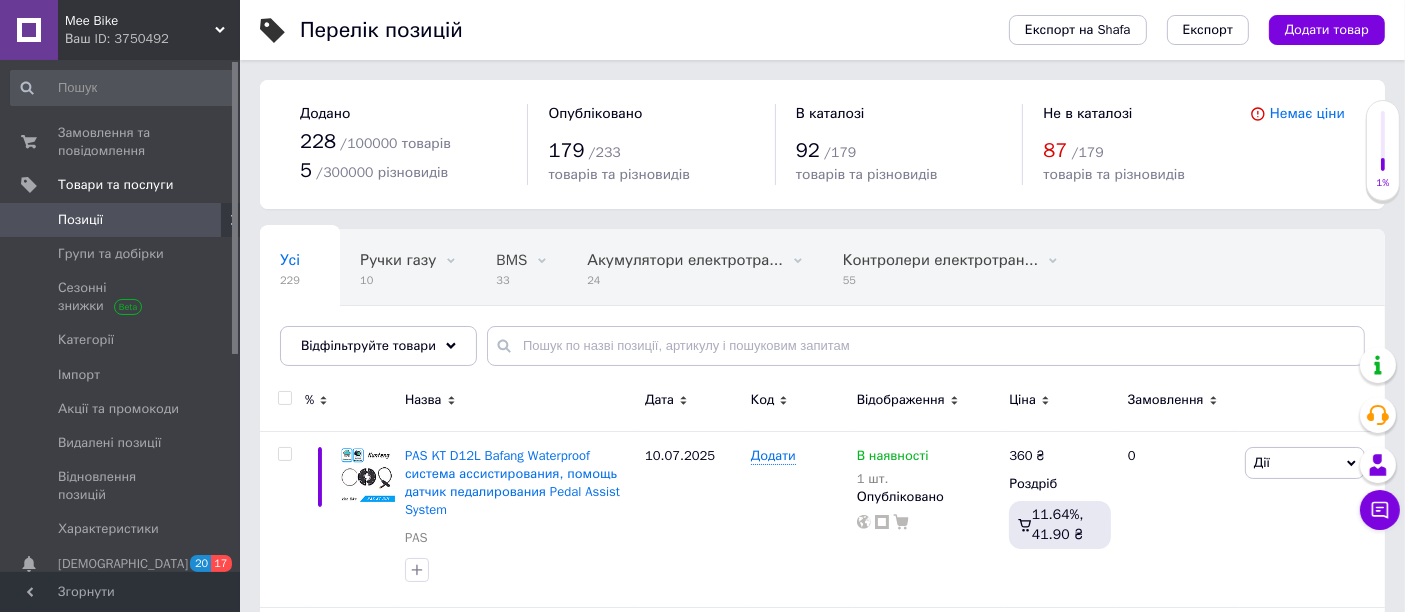 click on "Усі 229" at bounding box center (300, 268) 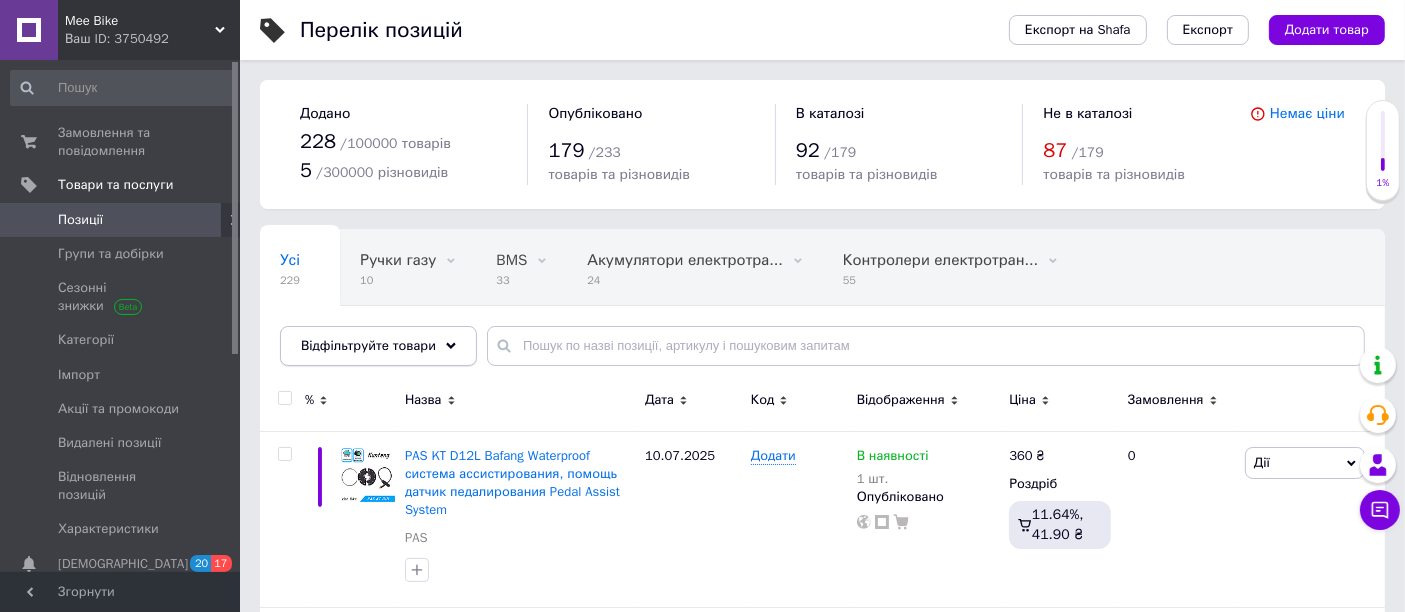 click on "Відфільтруйте товари" at bounding box center (378, 346) 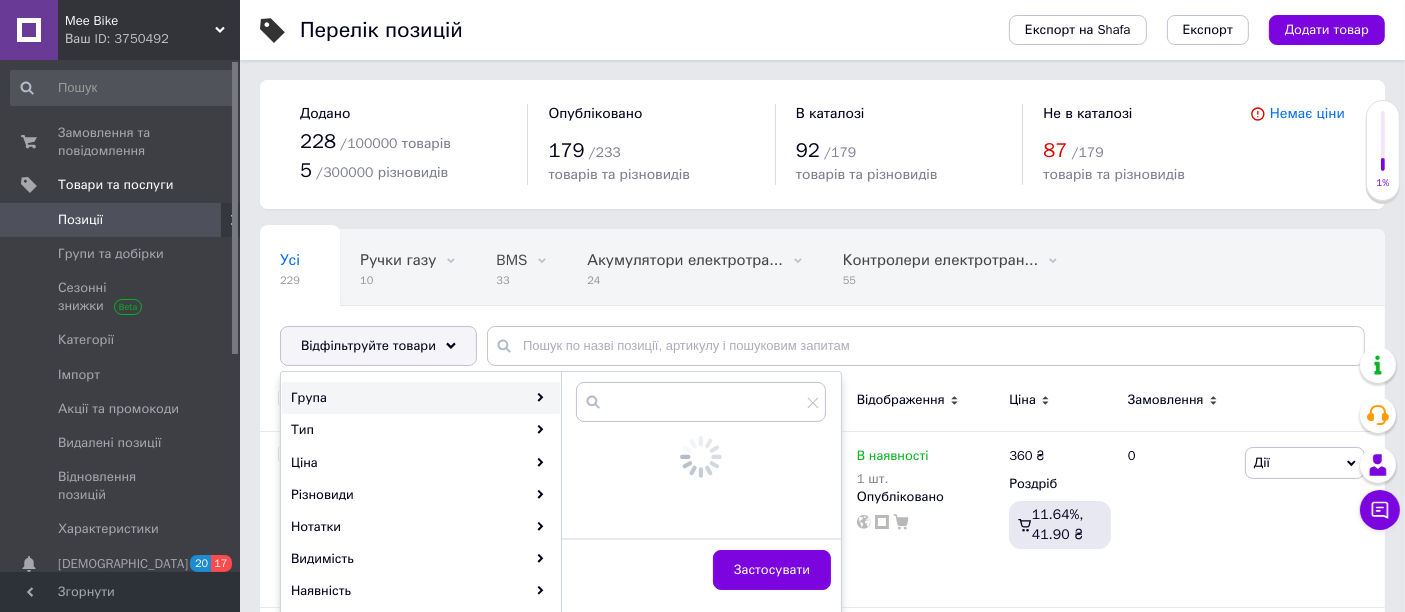 click on "Група" at bounding box center (421, 398) 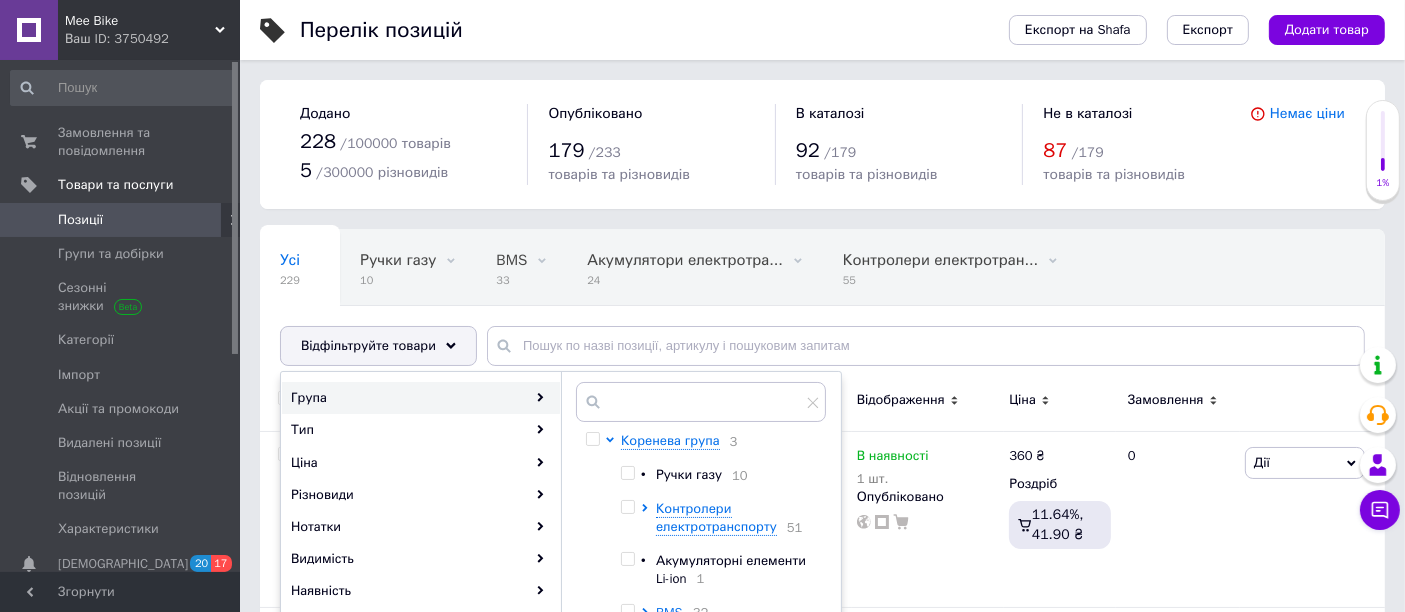 scroll, scrollTop: 156, scrollLeft: 0, axis: vertical 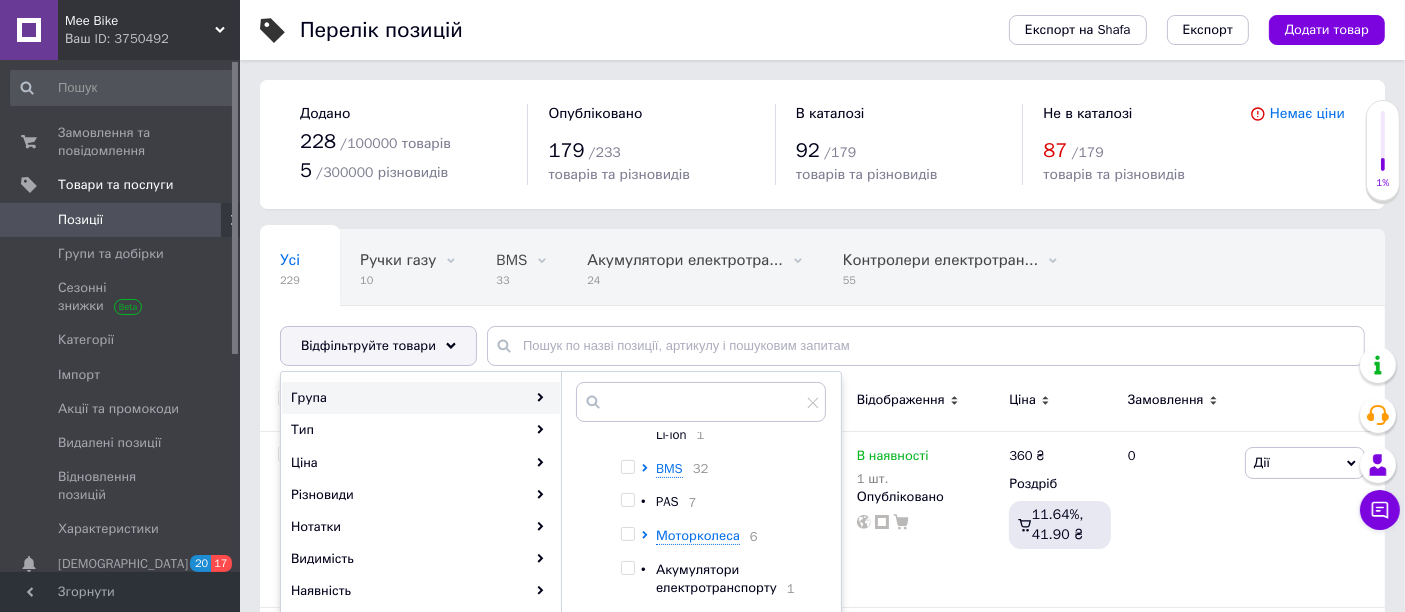click on "• Ручки газу 10 Контролери електротранспорту 51 • Акумуляторні елементи Li-ion 1 BMS 32 • PAS 7 Моторколеса 6 • Акумулятори електротранспорту 1 • Сигналізації 4 • Зарядні пристрої 18 • Роз'єми 2 Велозапчастини" at bounding box center [718, 527] 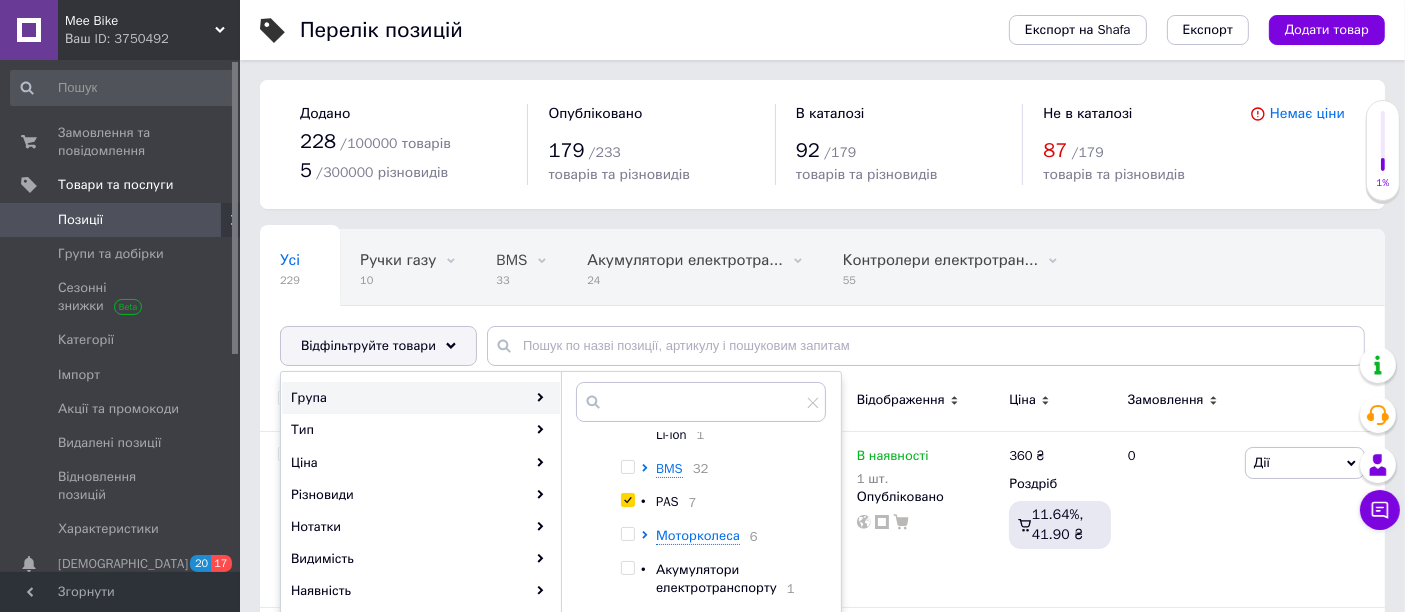 checkbox on "true" 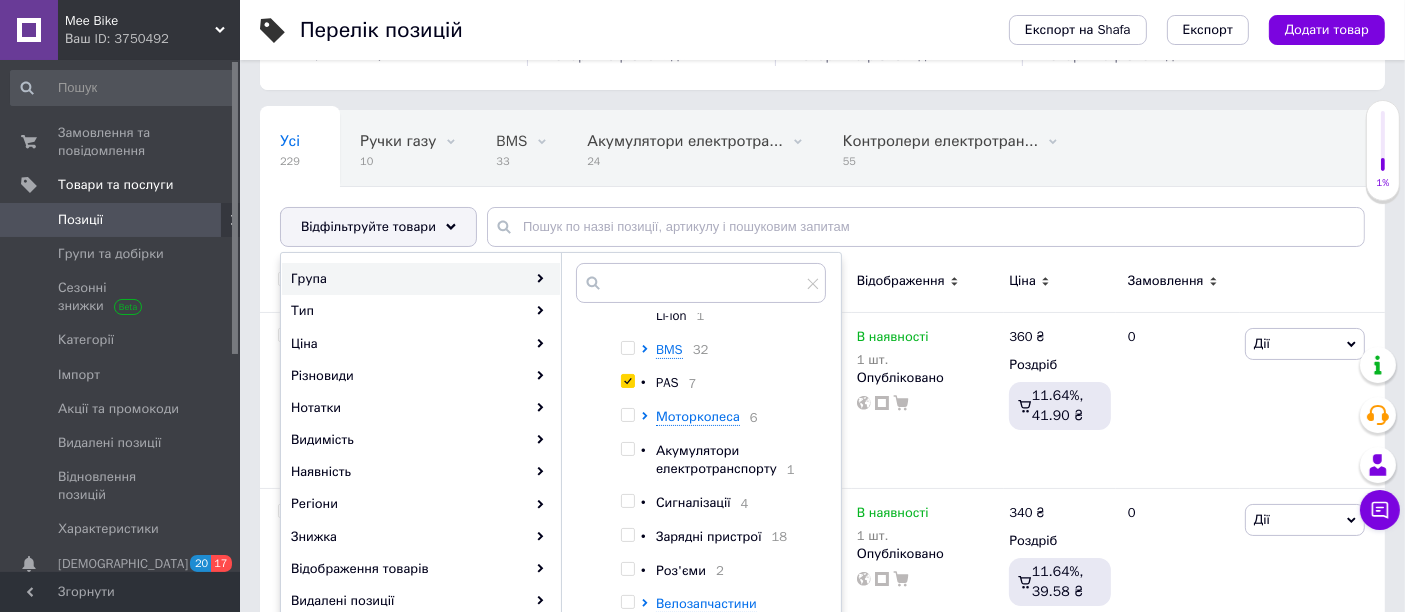 scroll, scrollTop: 222, scrollLeft: 0, axis: vertical 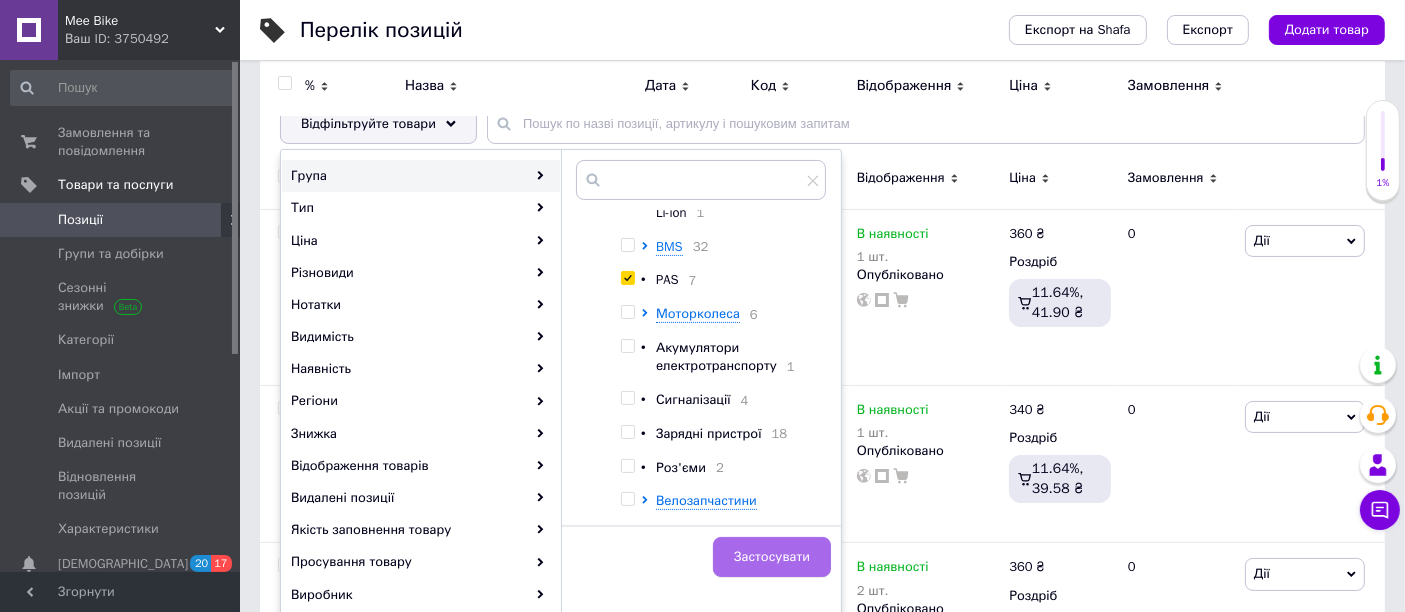 click on "Застосувати" at bounding box center (772, 557) 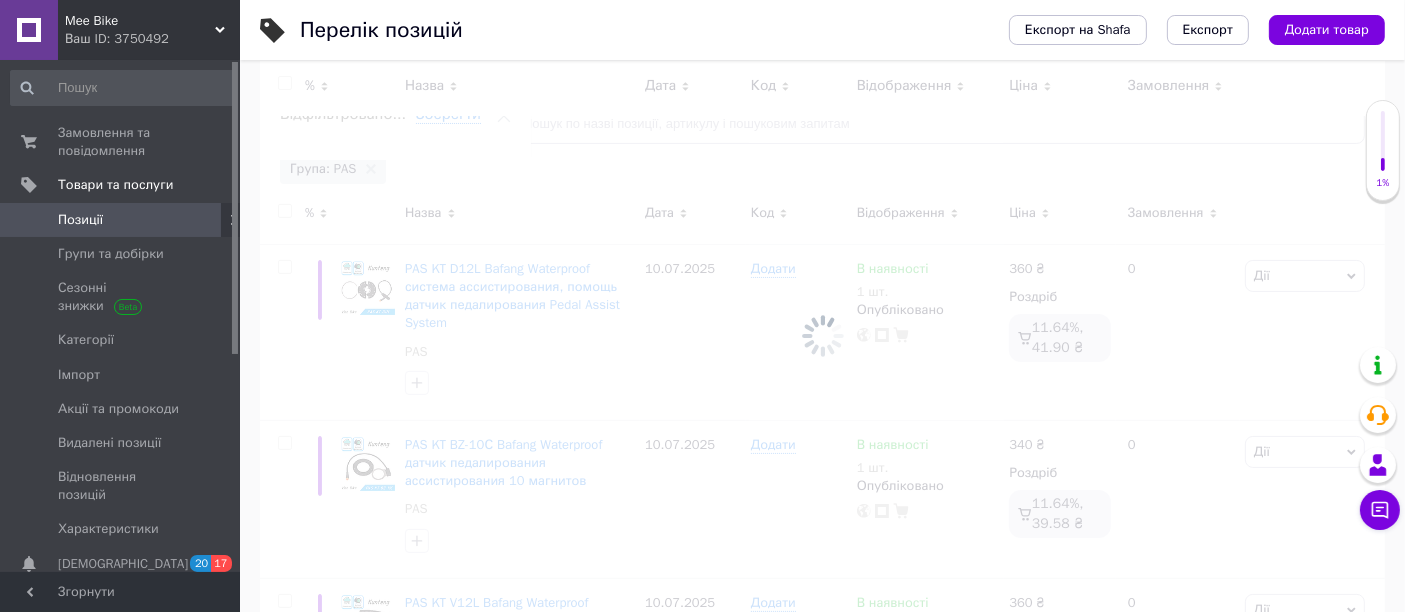 scroll, scrollTop: 0, scrollLeft: 278, axis: horizontal 